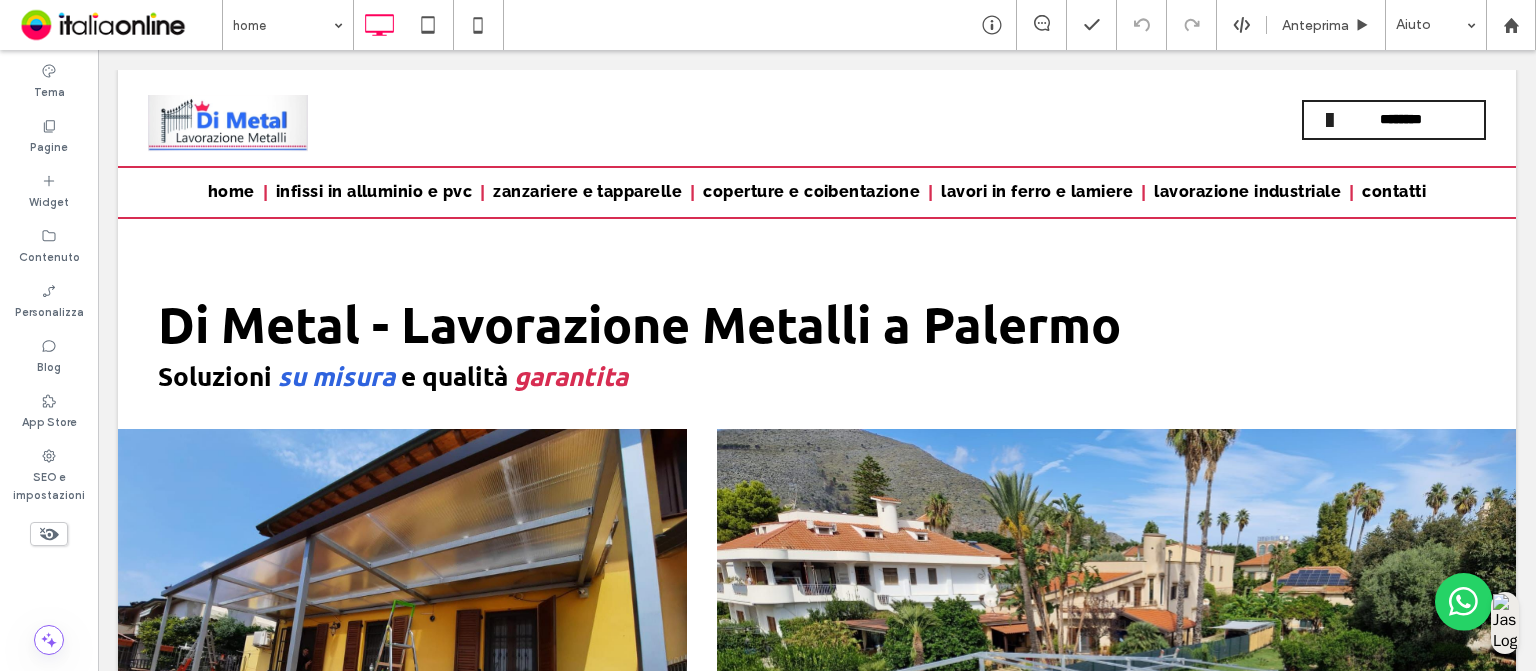scroll, scrollTop: 759, scrollLeft: 0, axis: vertical 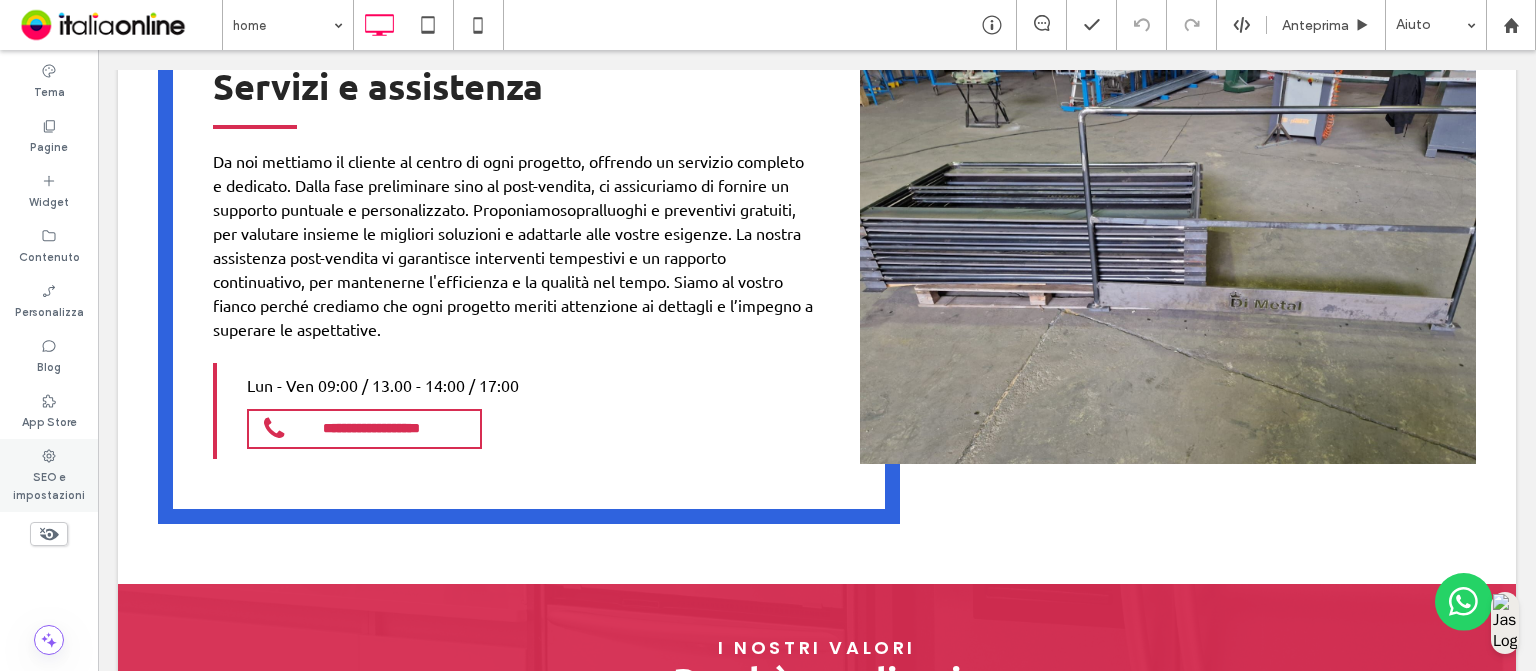 click on "SEO e impostazioni" at bounding box center (49, 484) 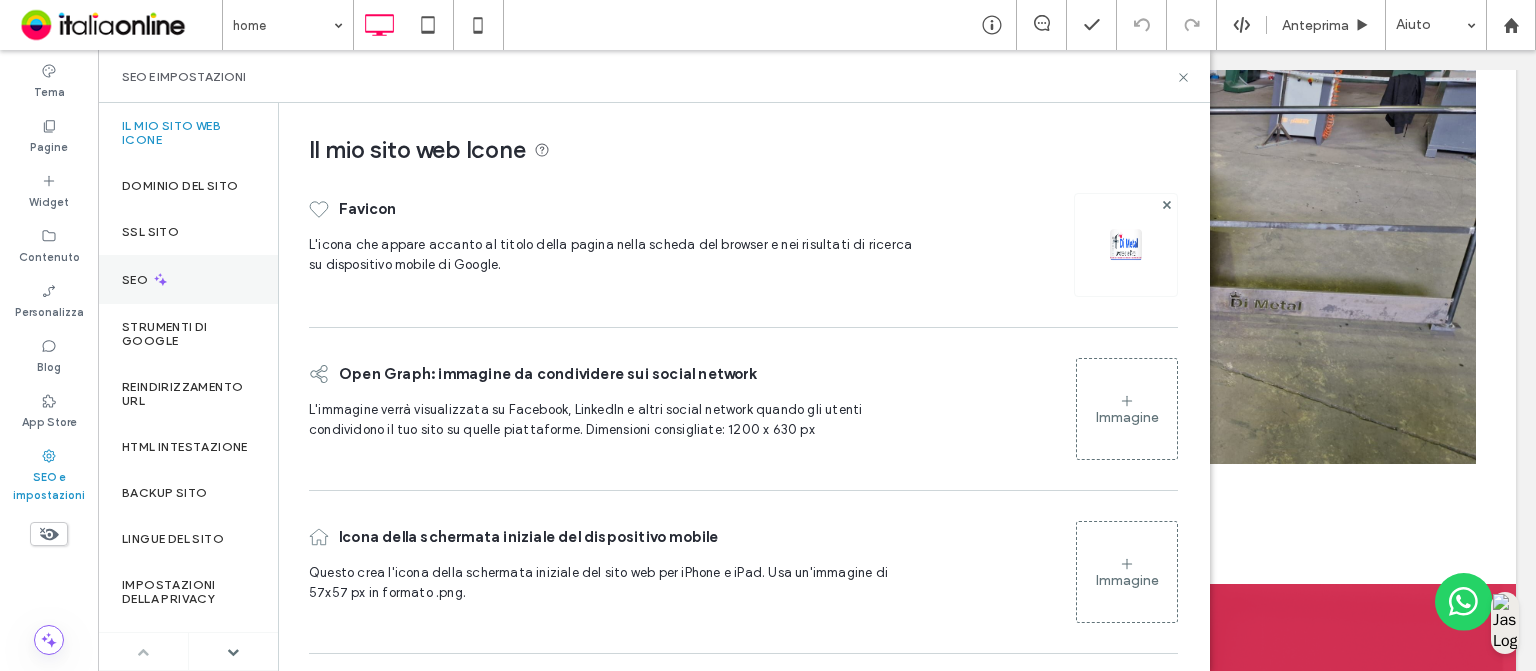 click on "SEO" at bounding box center (188, 279) 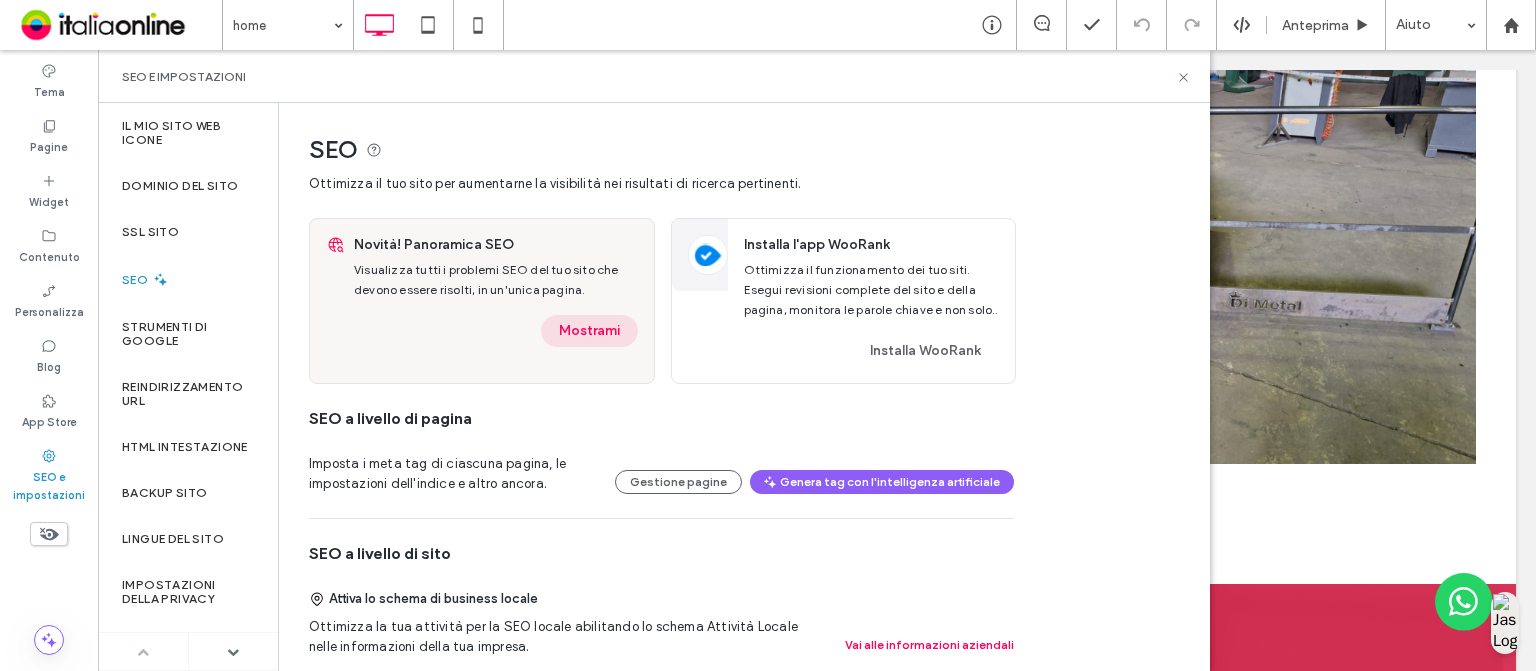 click on "Mostrami" at bounding box center [589, 331] 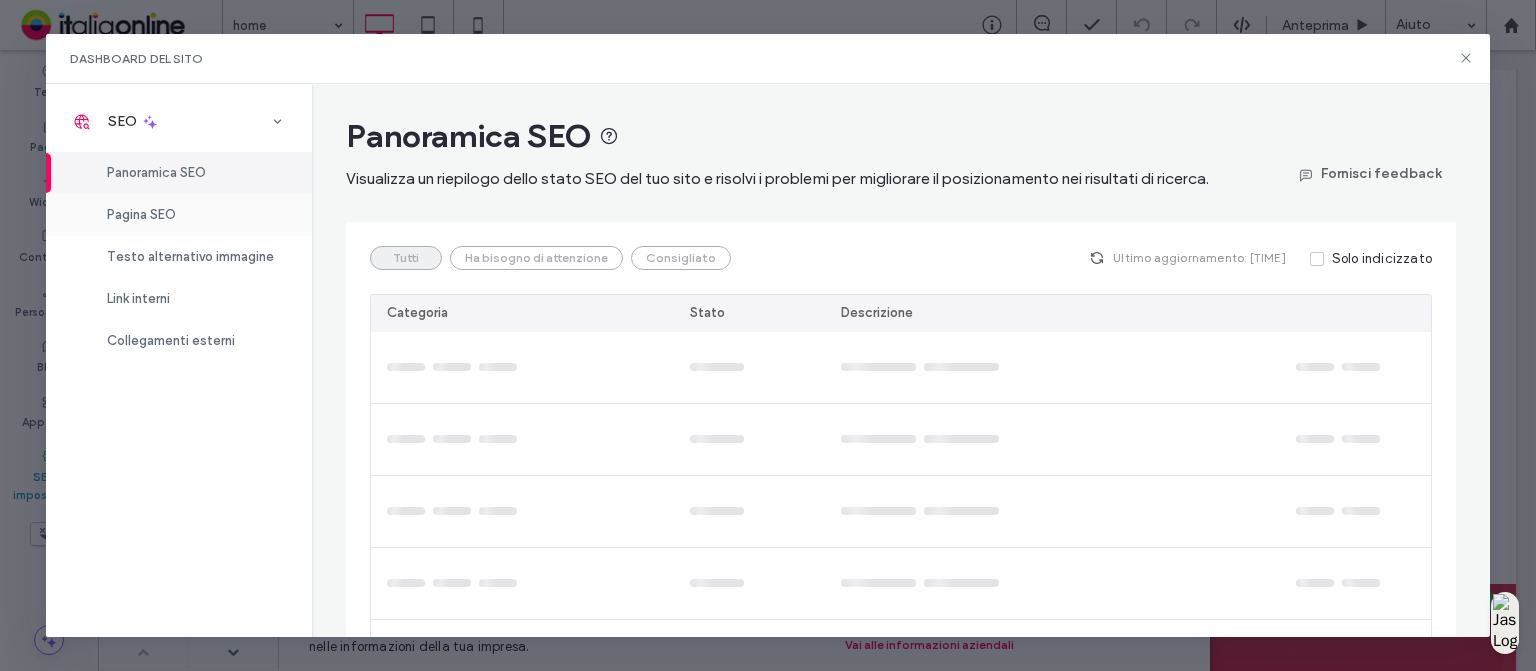 click on "Pagina SEO" at bounding box center [179, 215] 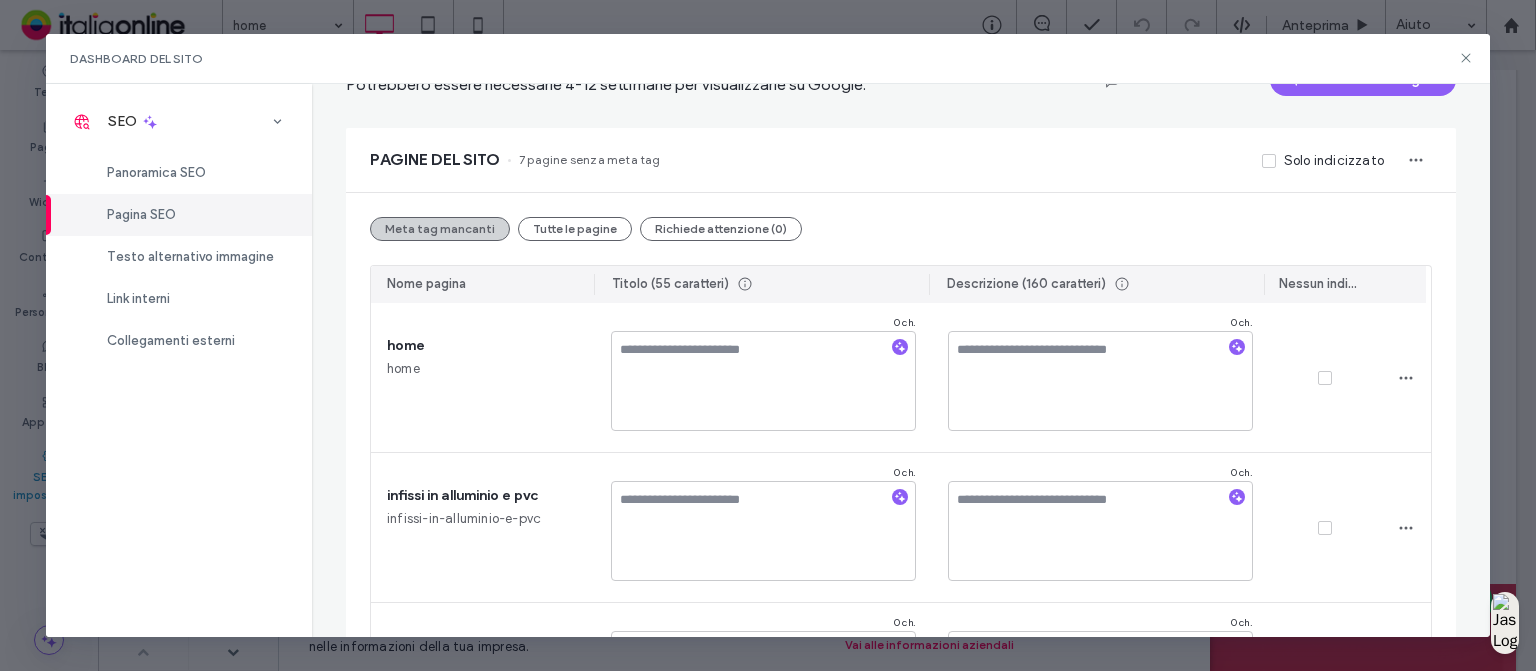 scroll, scrollTop: 119, scrollLeft: 0, axis: vertical 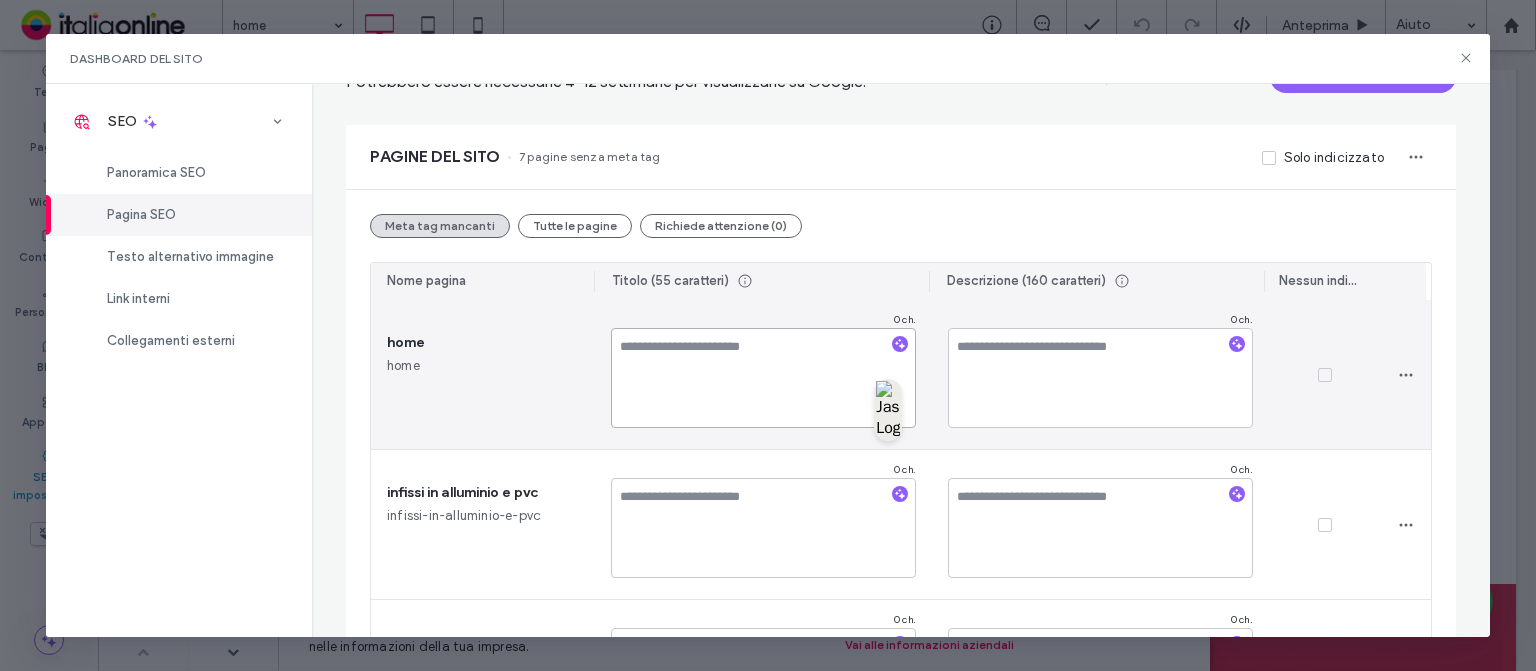 click at bounding box center [763, 378] 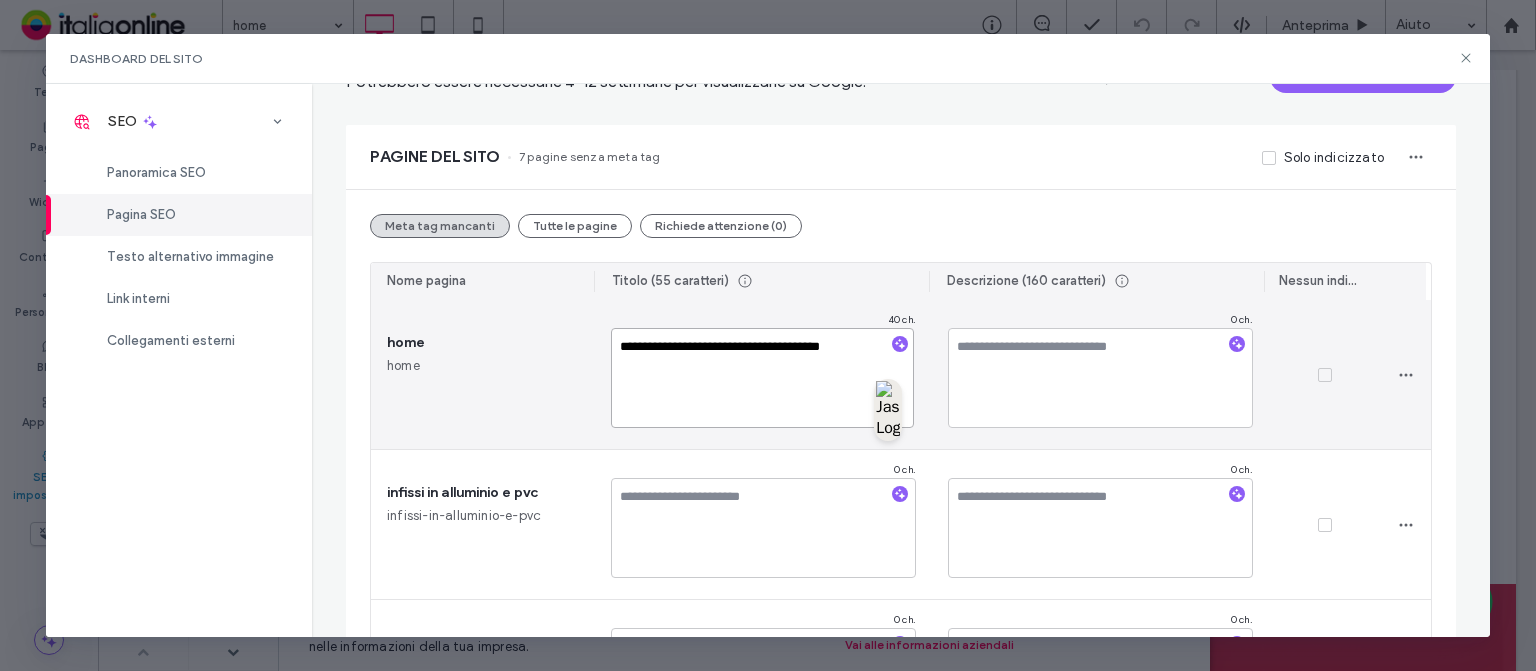 type on "**********" 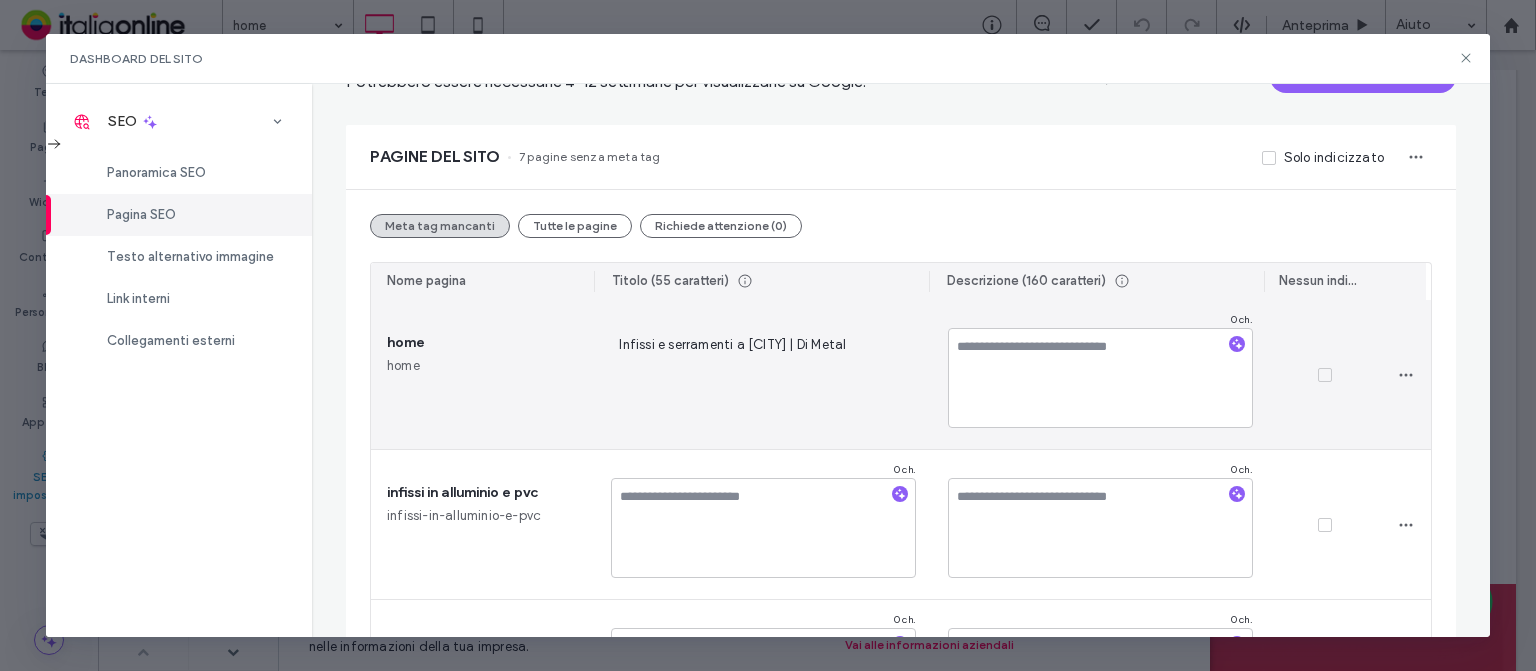 click on "home home" at bounding box center (483, 374) 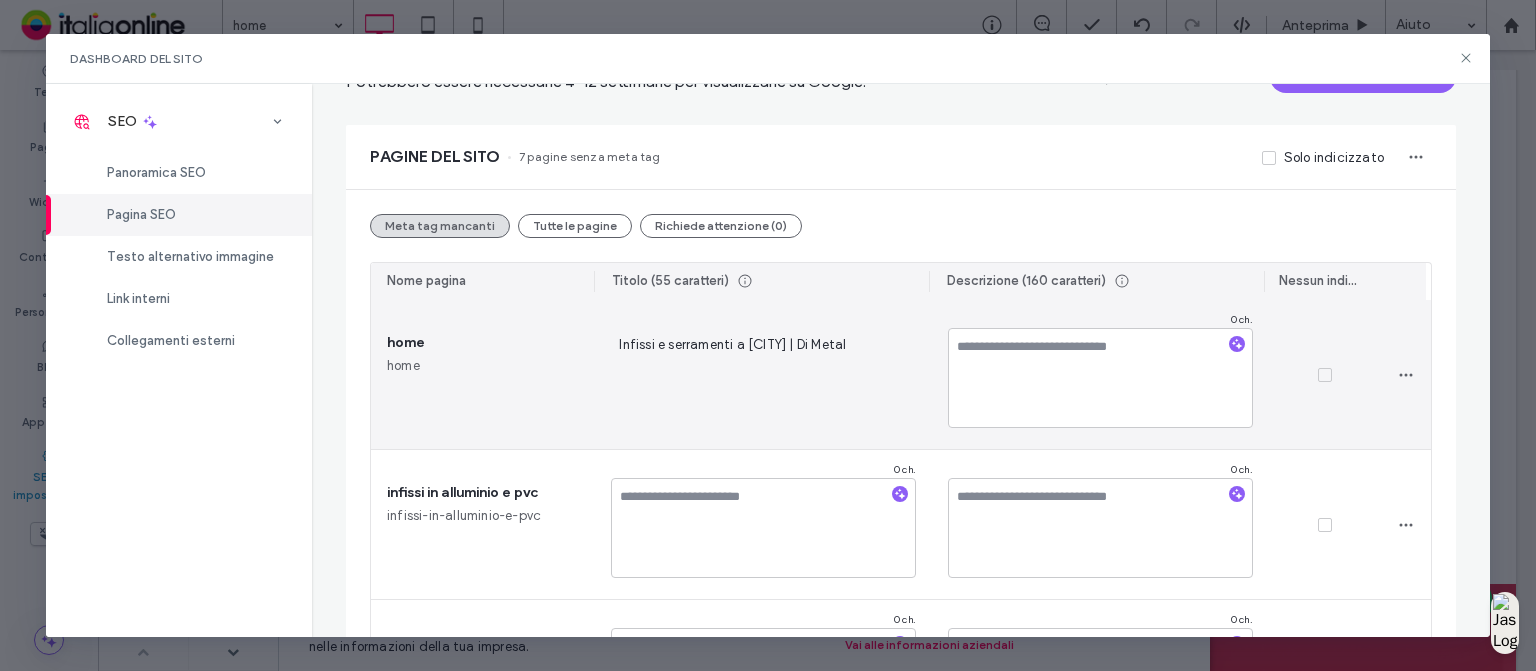 click on "Infissi e serramenti a [CITY] | Di Metal" at bounding box center (763, 374) 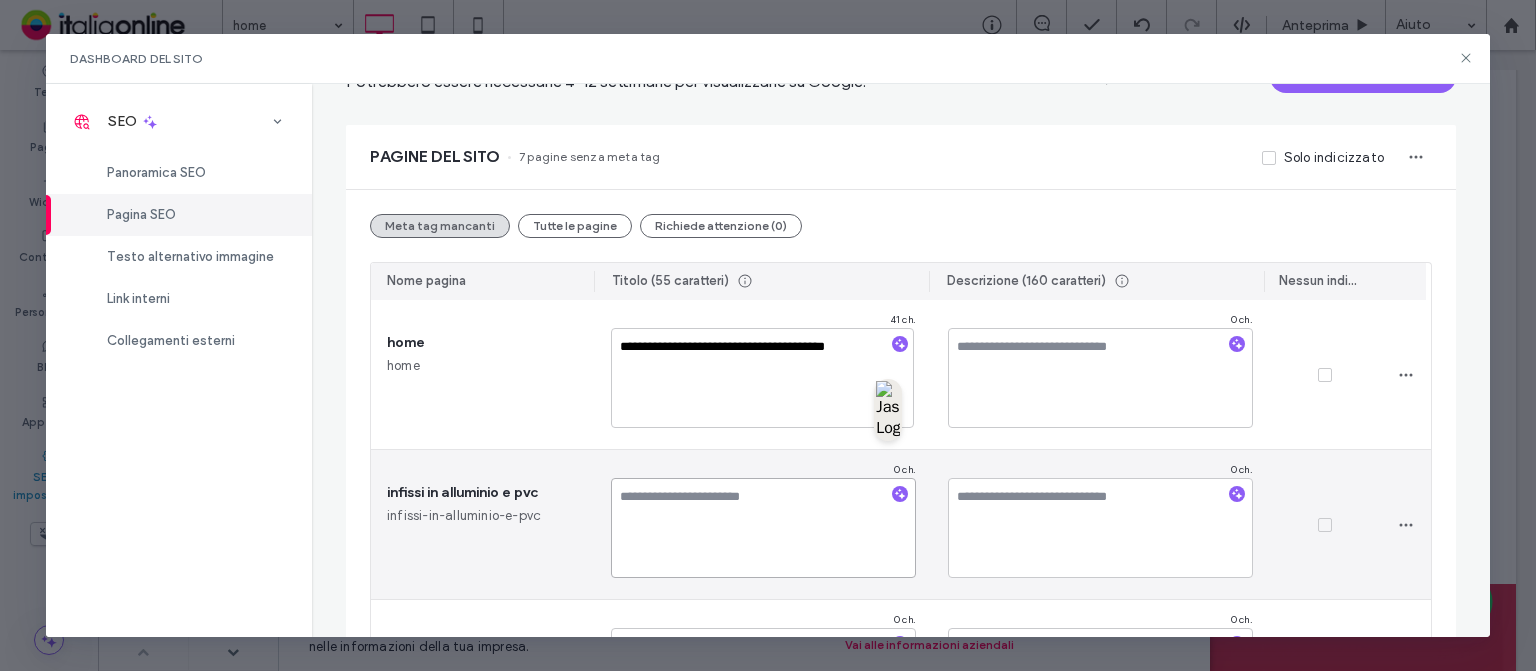 click at bounding box center [763, 528] 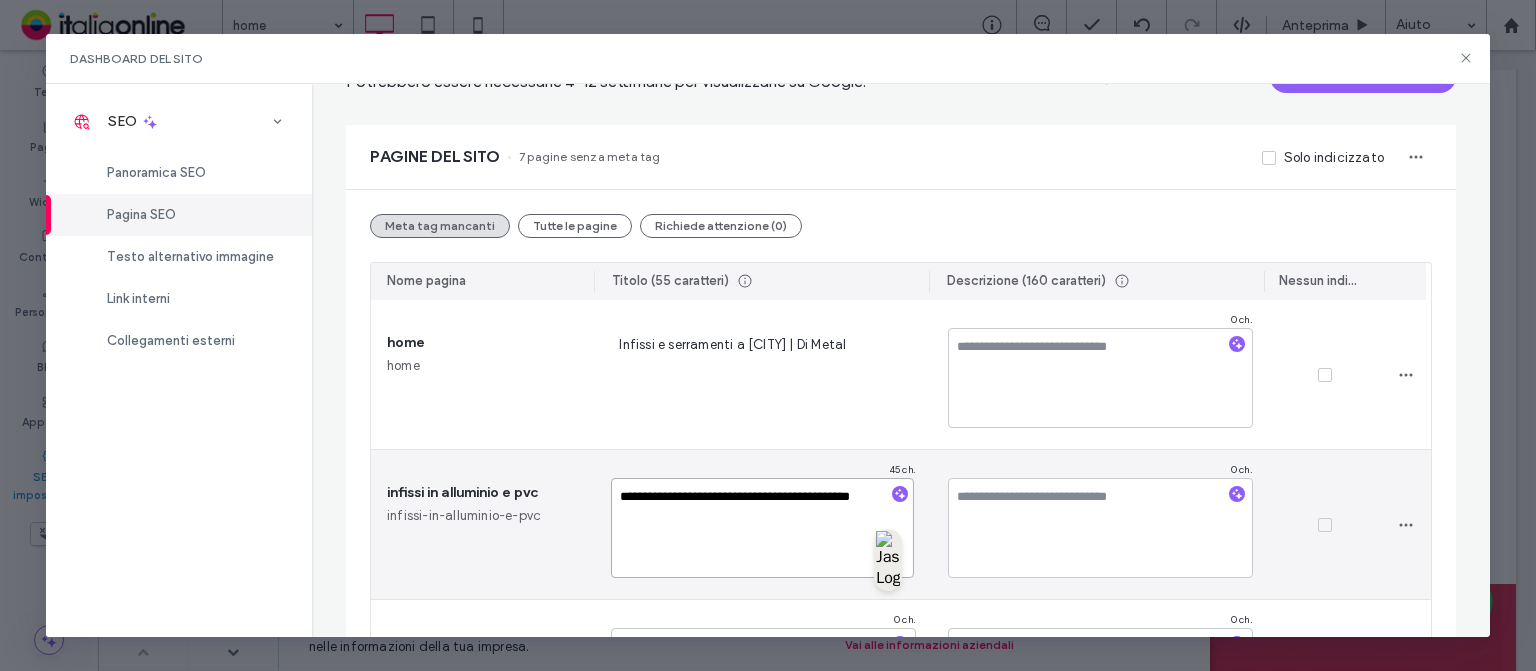 type on "**********" 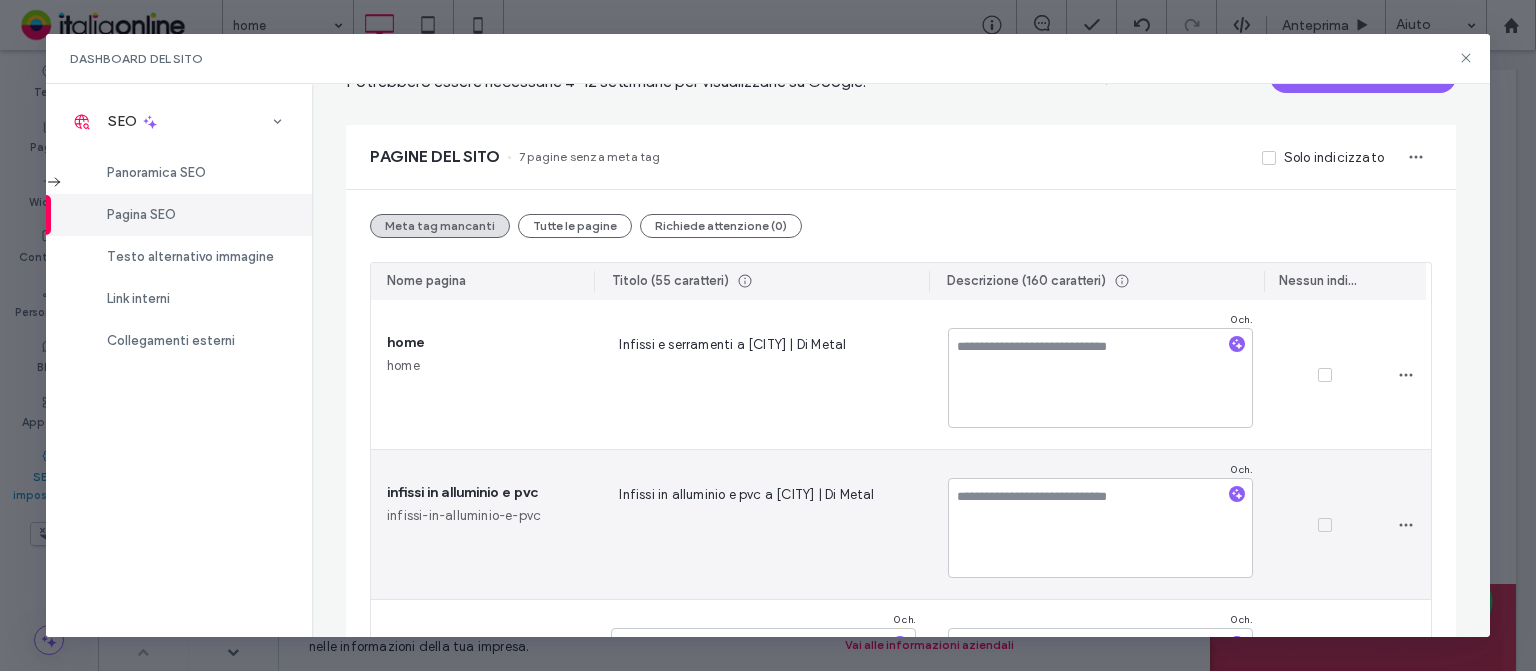 click on "infissi in alluminio e pvc infissi-in-alluminio-e-pvc" at bounding box center [483, 524] 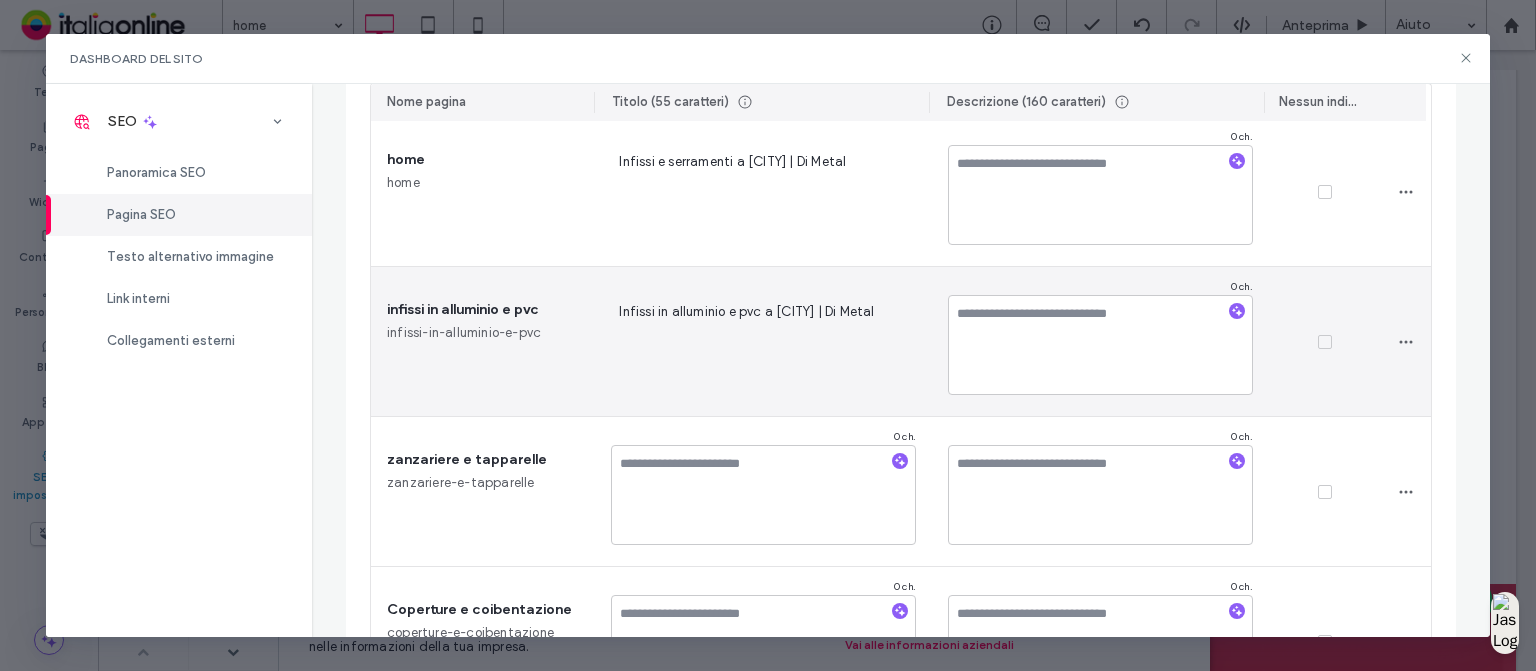 scroll, scrollTop: 303, scrollLeft: 0, axis: vertical 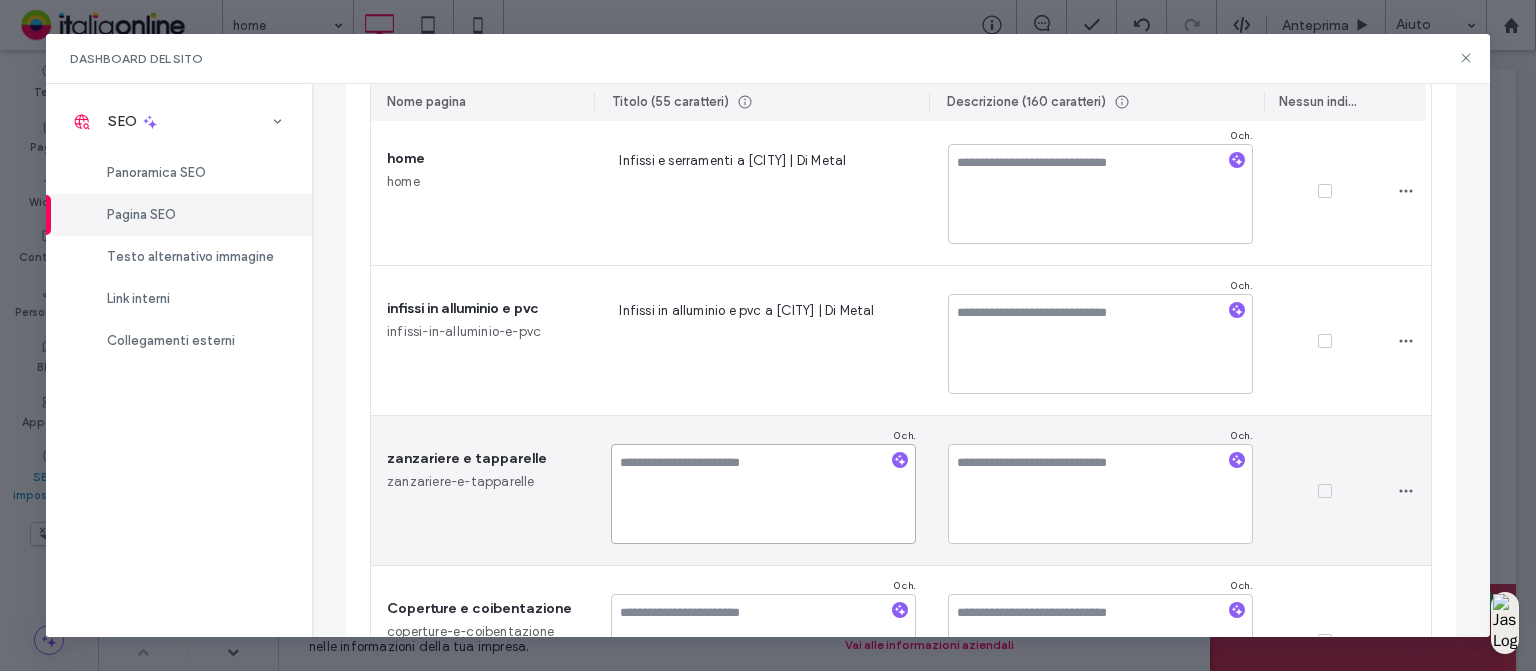 click at bounding box center (763, 494) 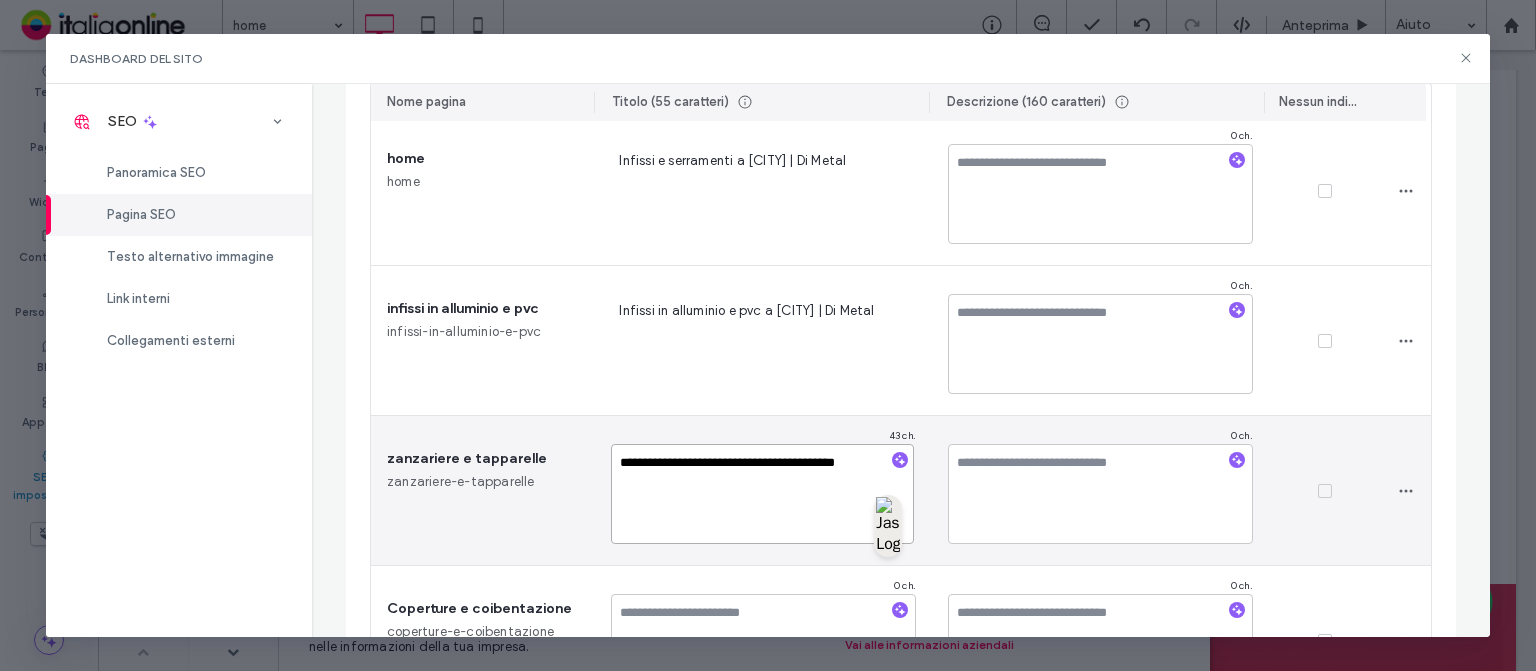 type on "**********" 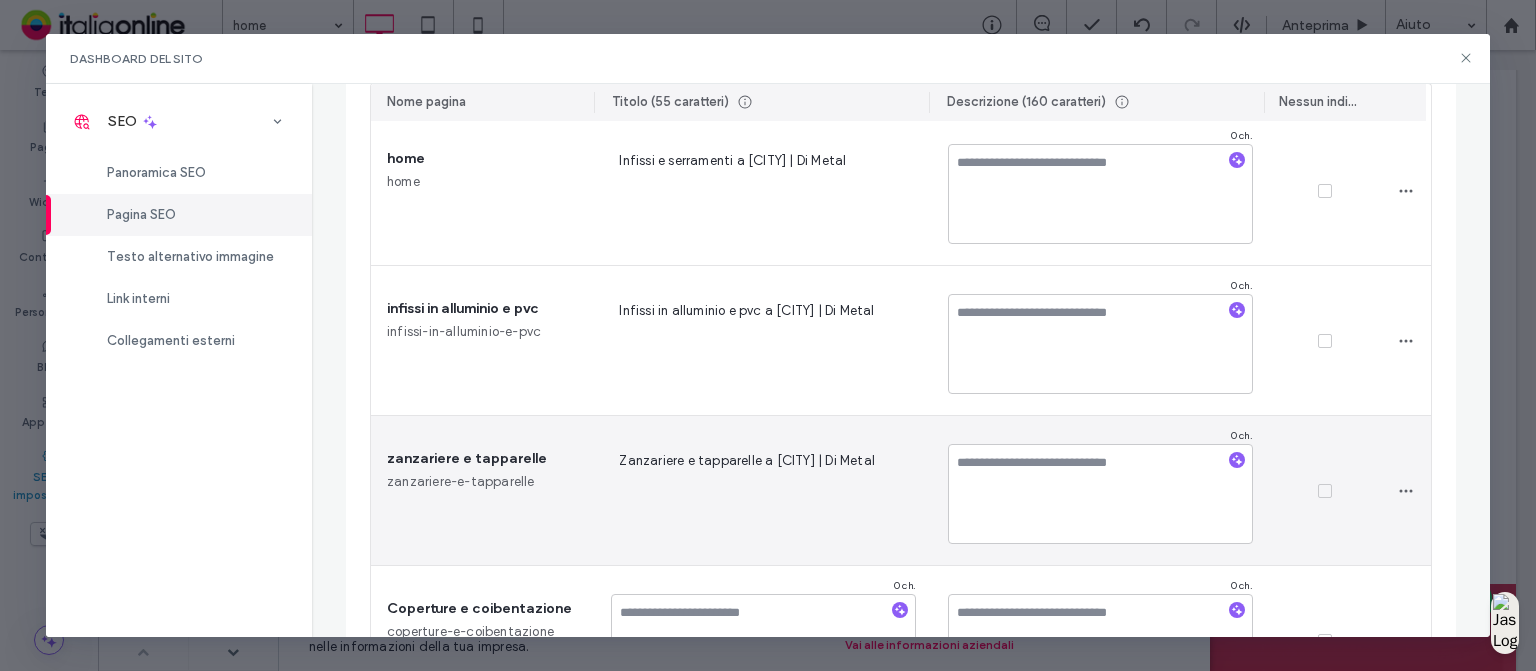 click on "zanzariere e tapparelle zanzariere-e-tapparelle" at bounding box center [483, 490] 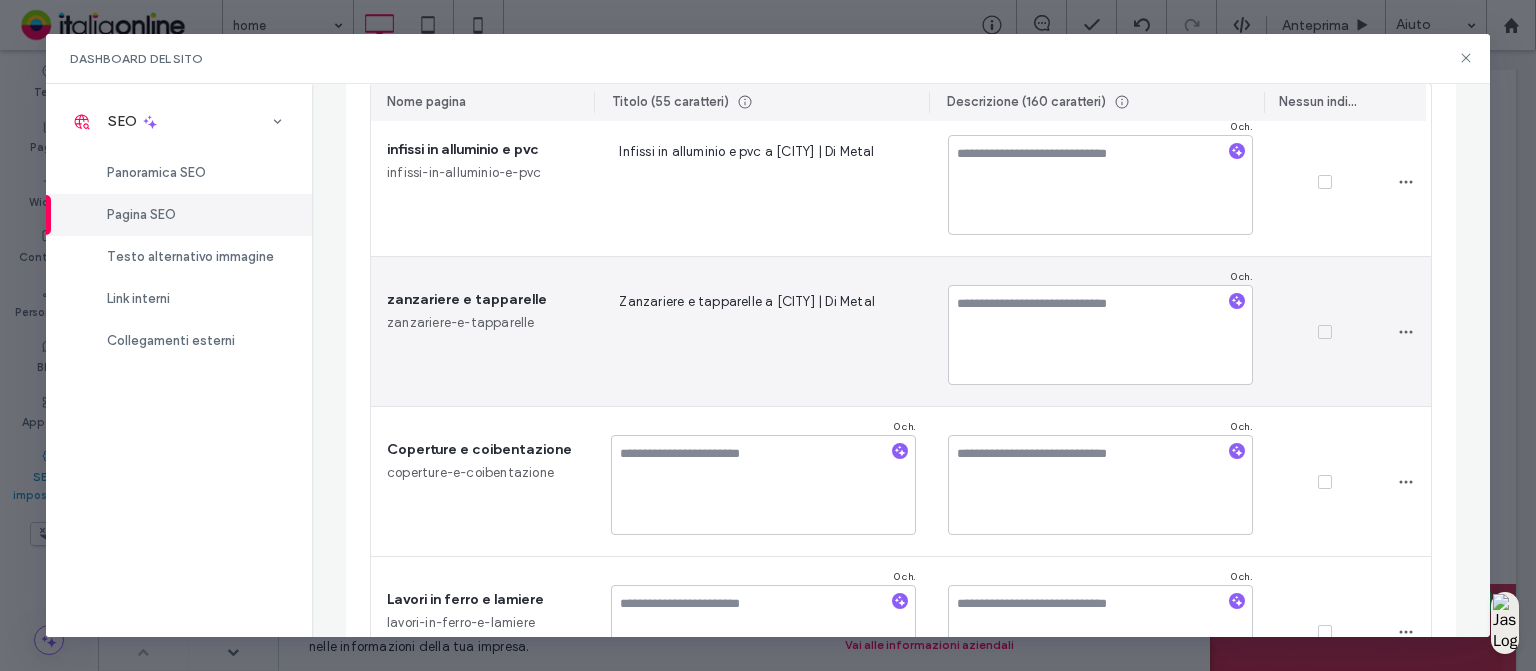 scroll, scrollTop: 476, scrollLeft: 0, axis: vertical 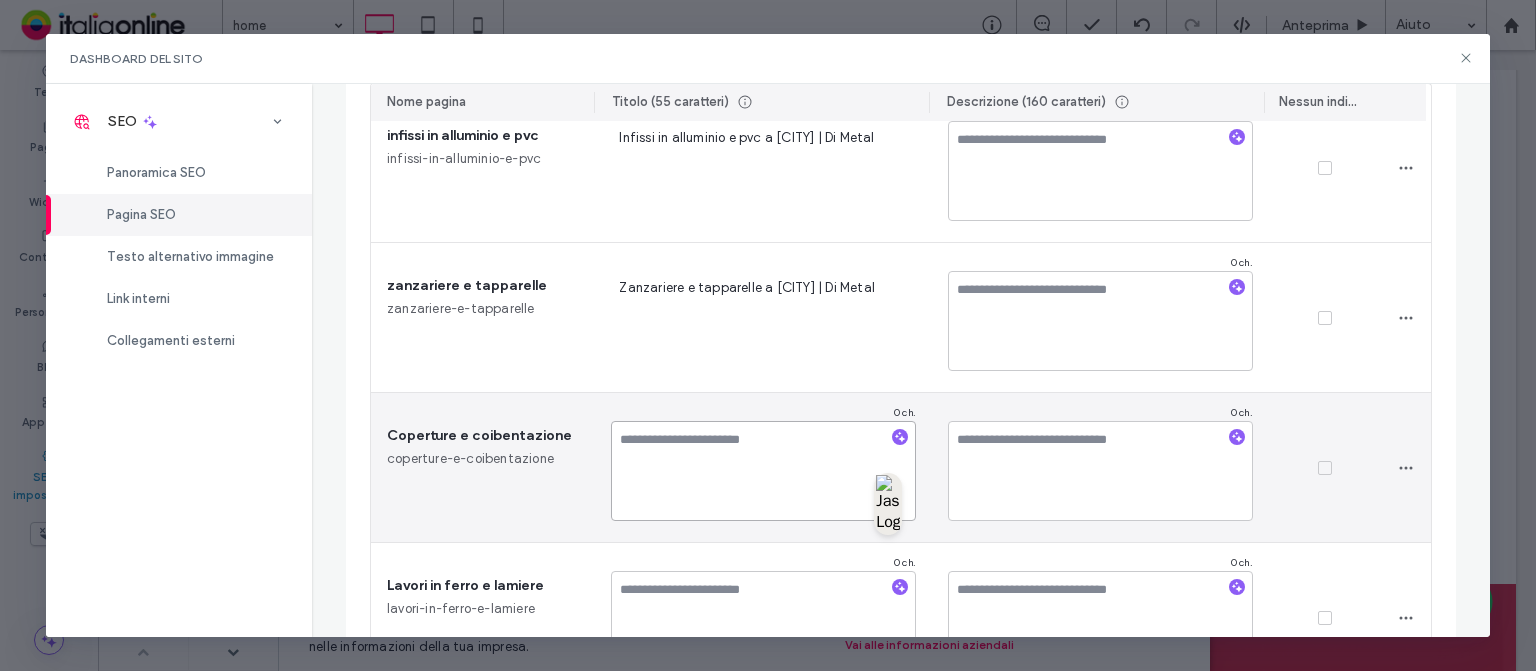 click at bounding box center (763, 471) 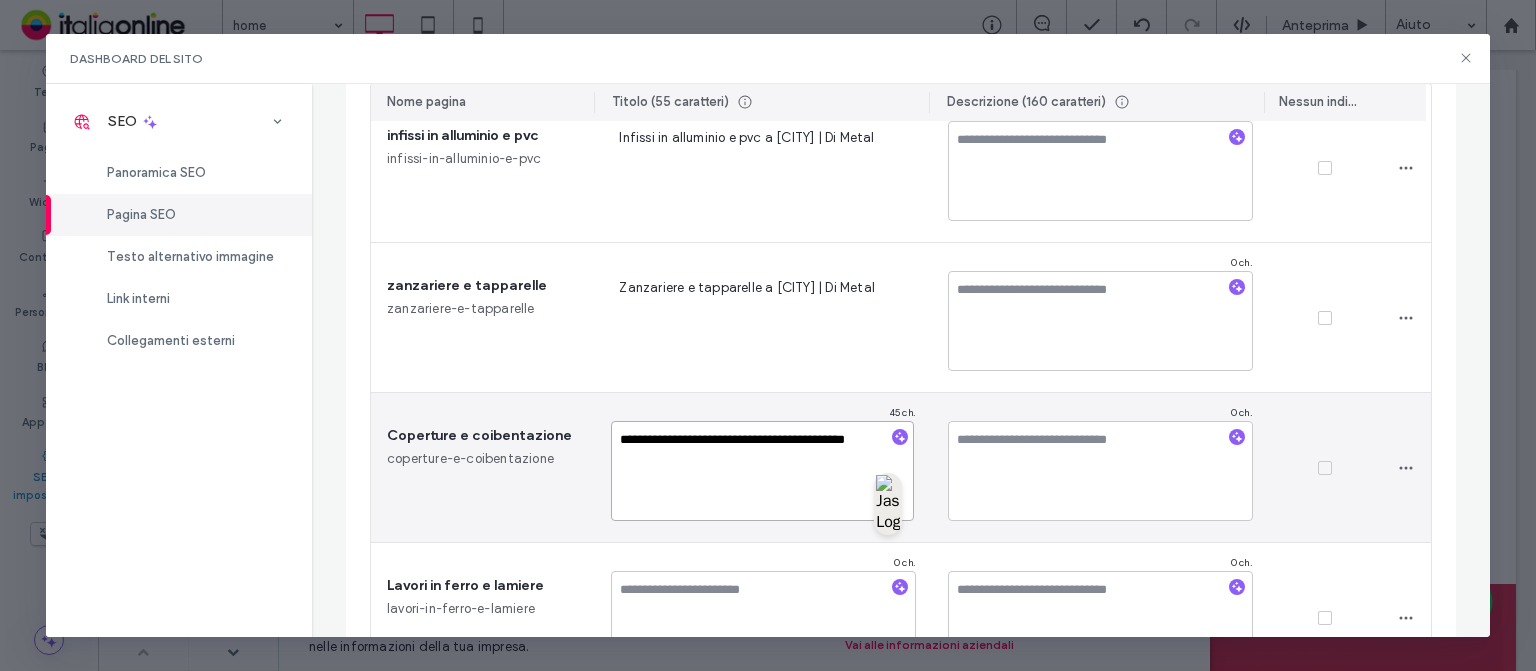 type on "**********" 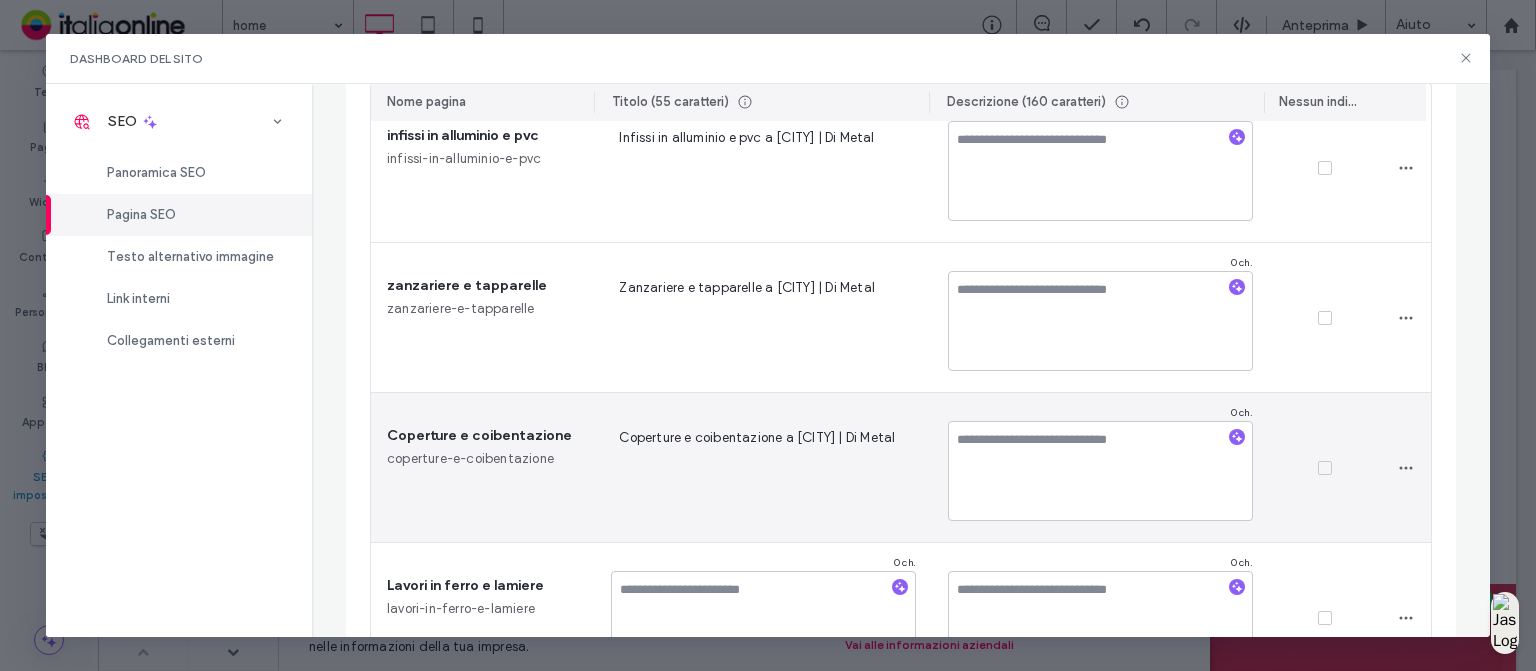 click on "Coperture e coibentazione coperture-e-coibentazione" at bounding box center [483, 467] 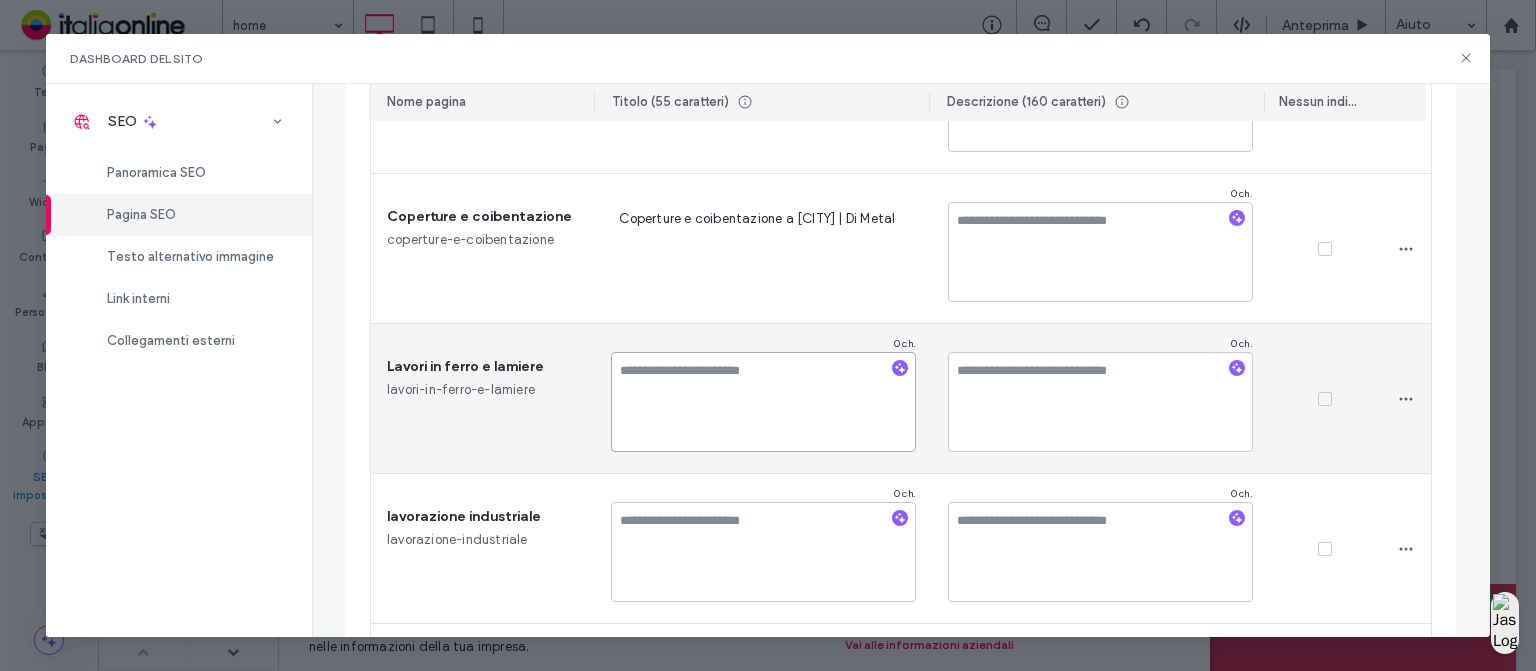 click at bounding box center [763, 402] 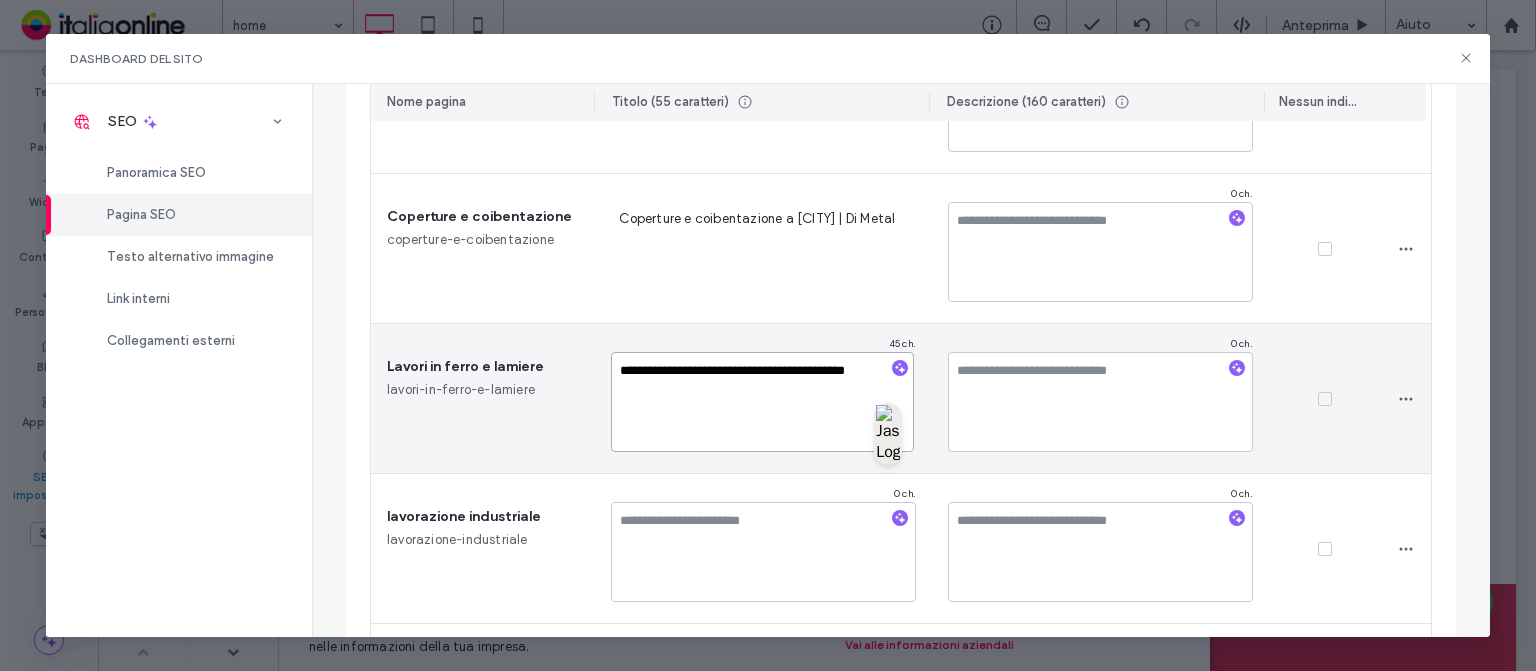 type on "**********" 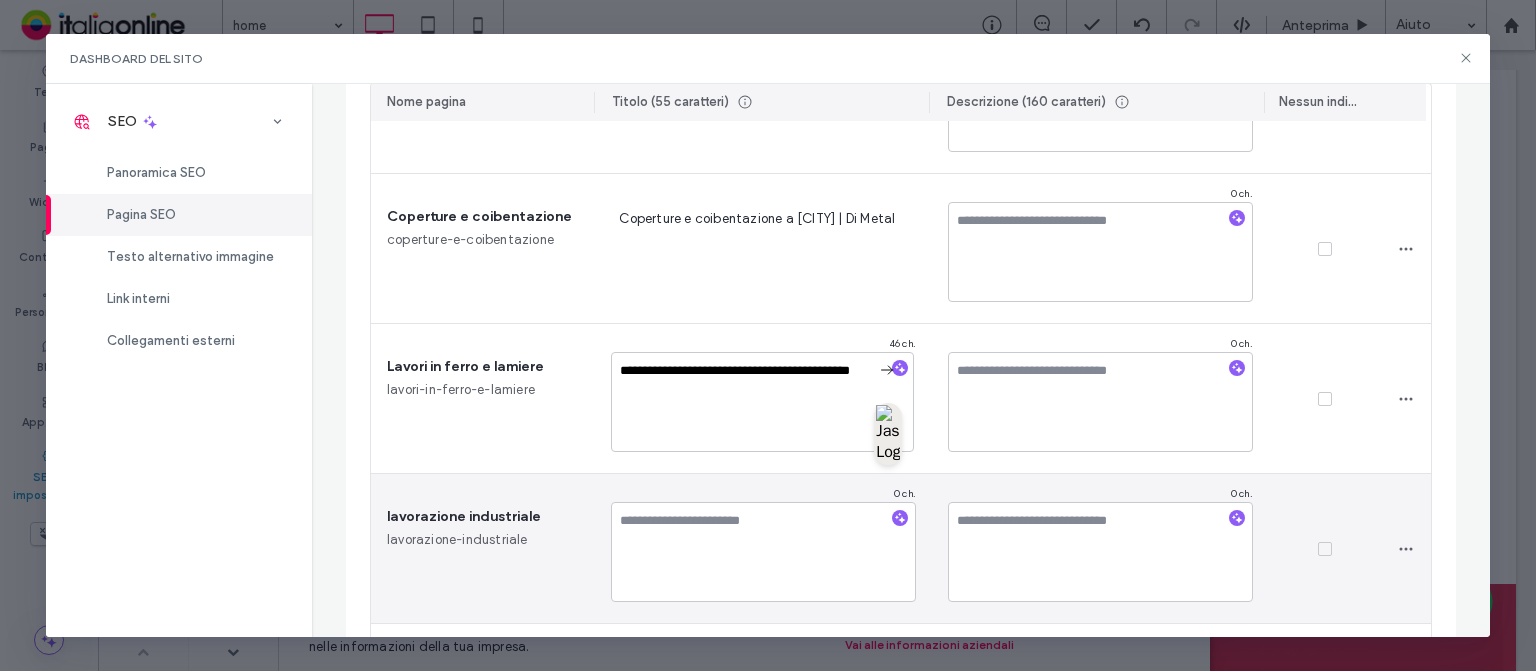 click on "lavorazione industriale lavorazione-industriale" at bounding box center [483, 548] 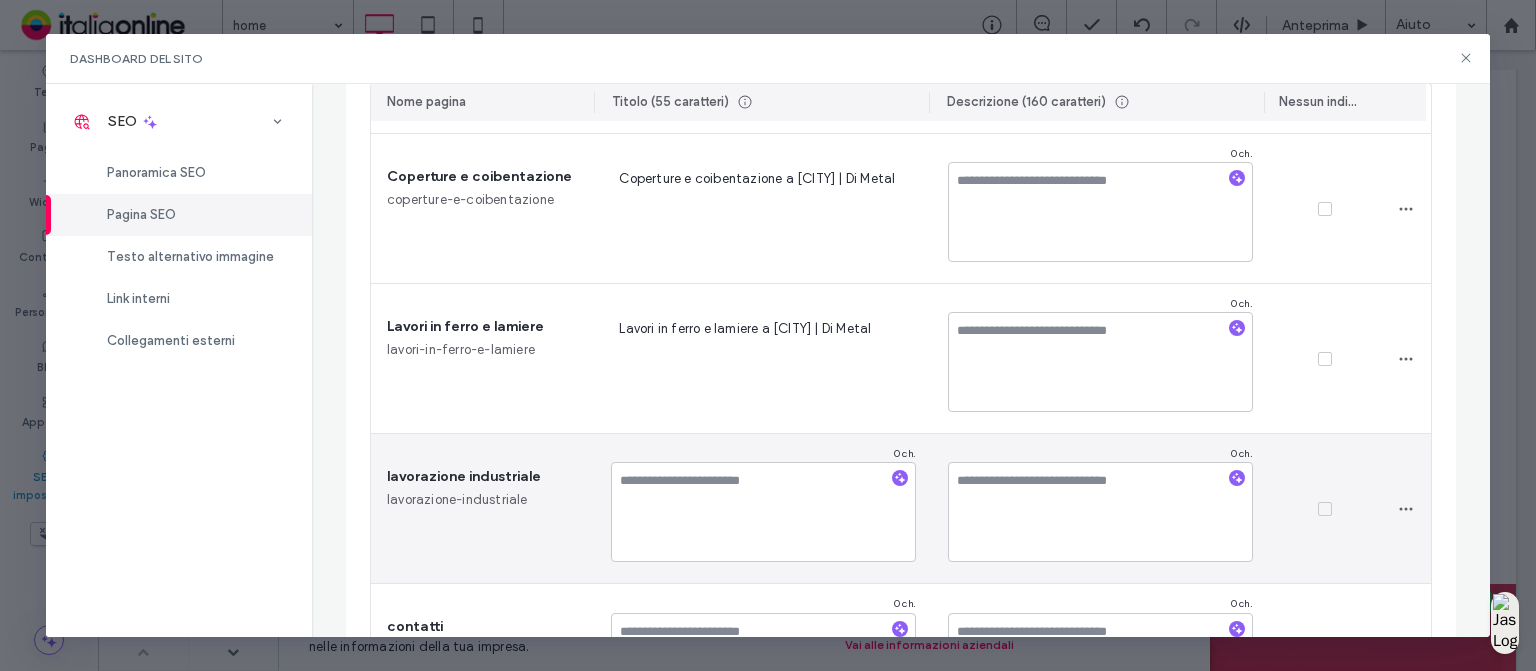 scroll, scrollTop: 780, scrollLeft: 0, axis: vertical 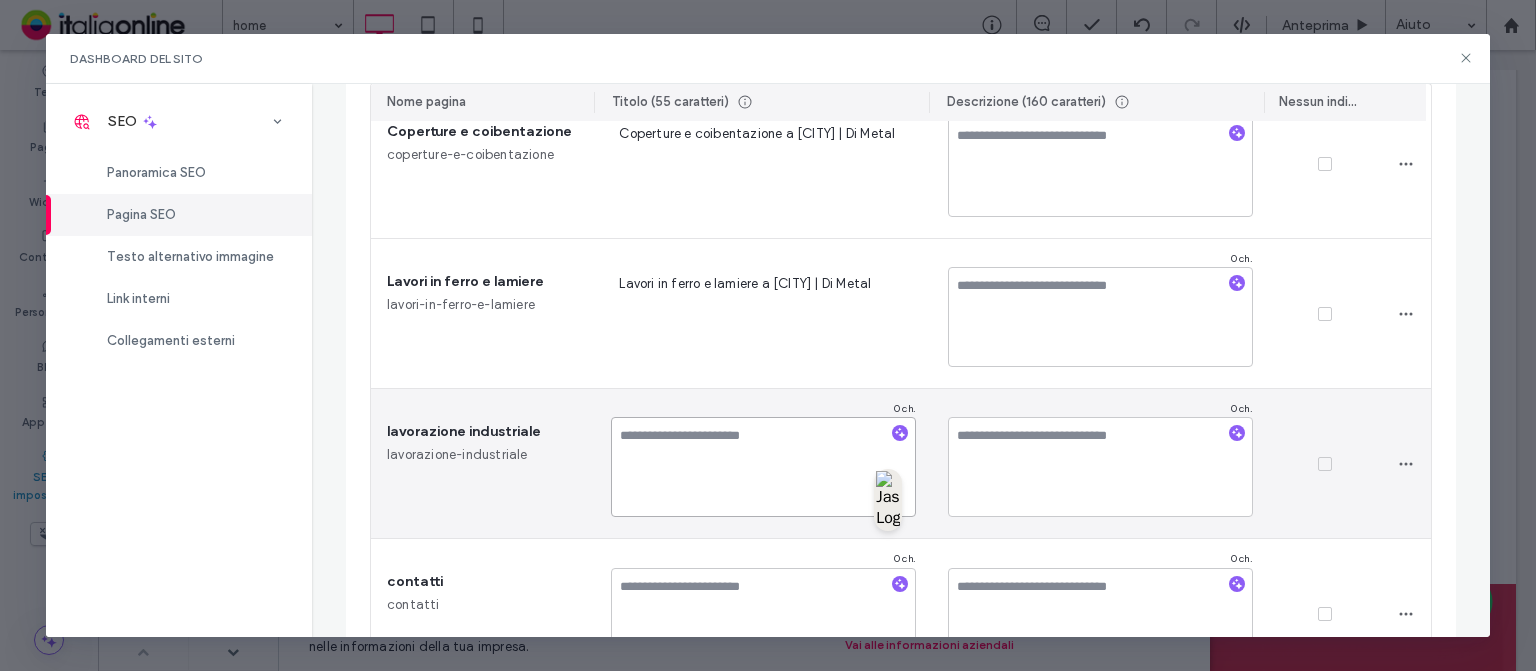 click at bounding box center (763, 467) 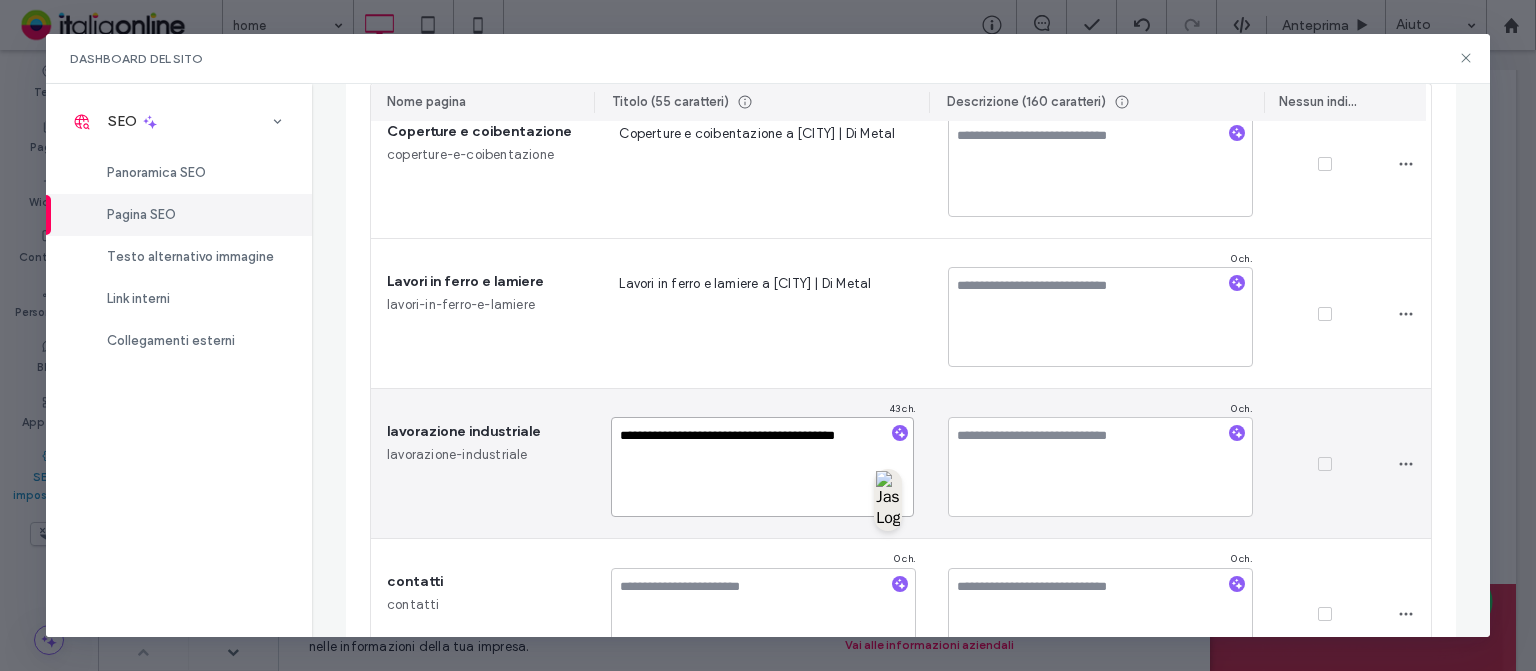 type on "**********" 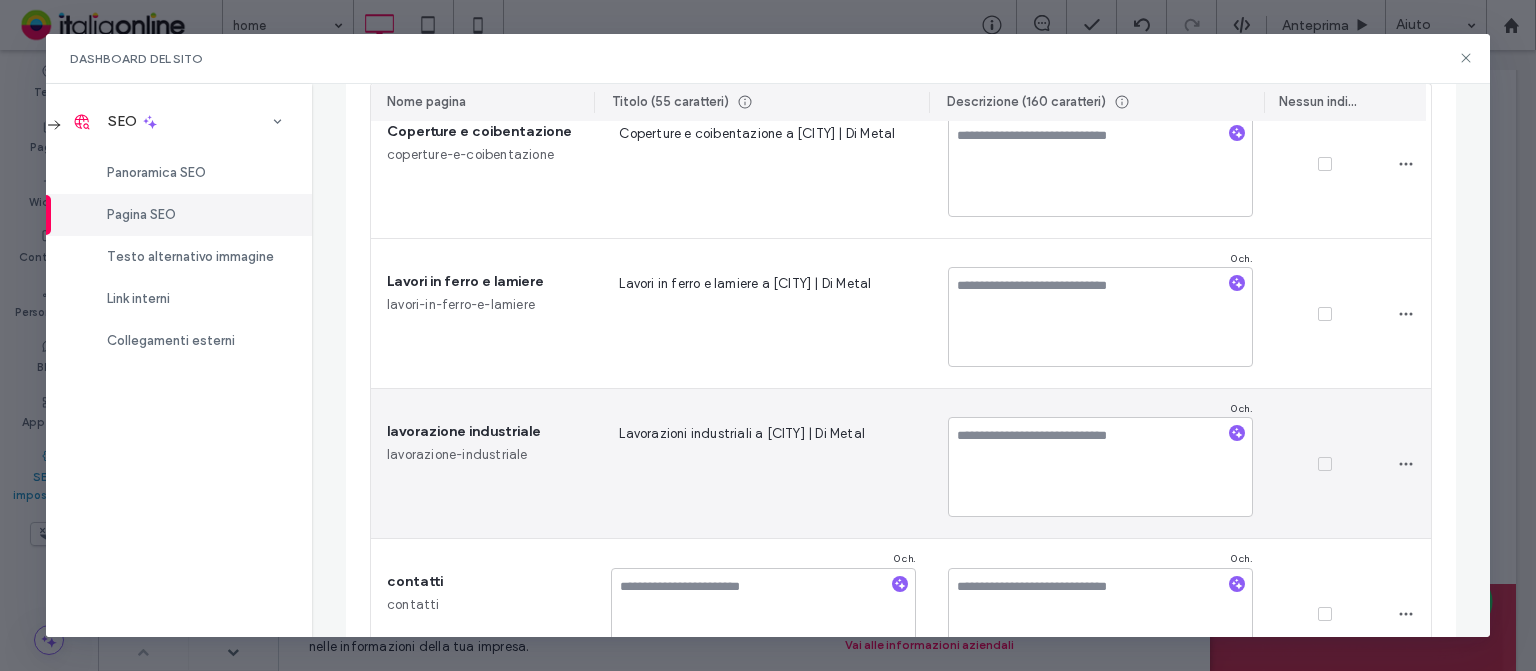 click on "lavorazione industriale lavorazione-industriale" at bounding box center (483, 463) 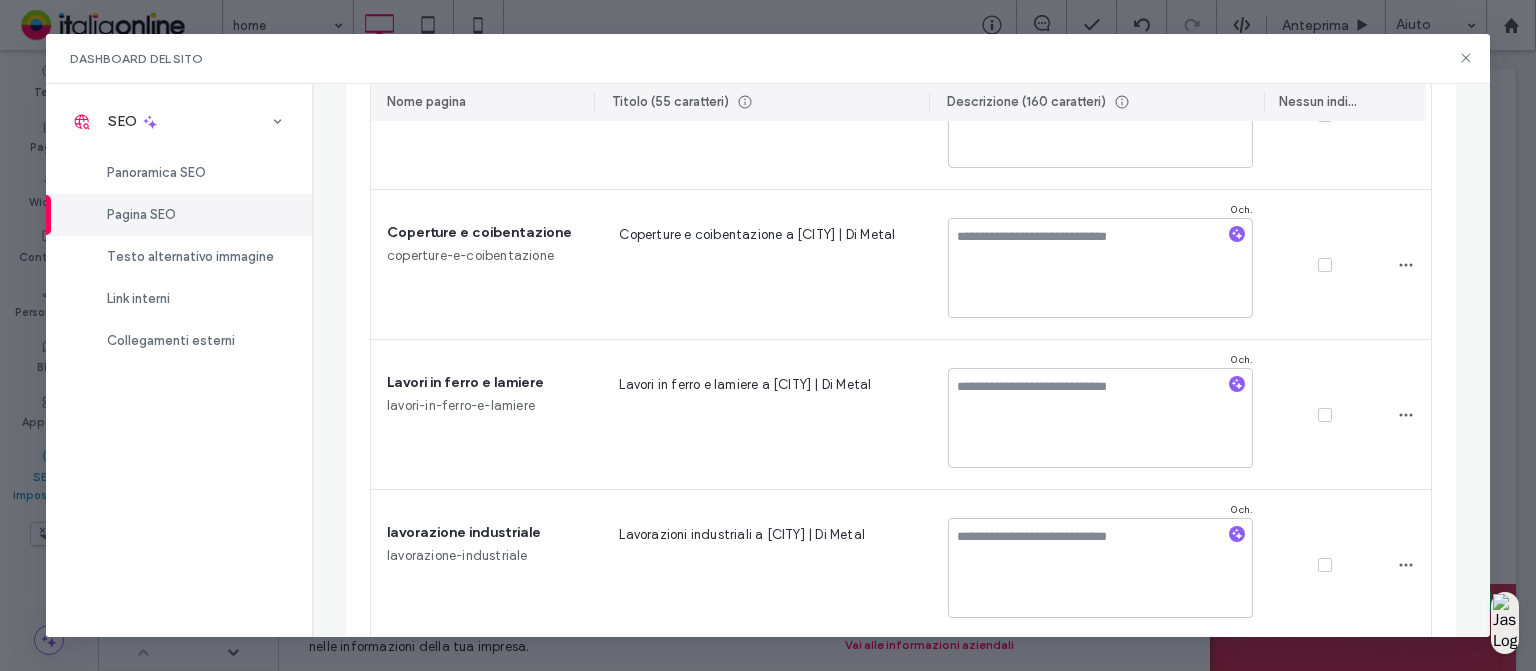 scroll, scrollTop: 855, scrollLeft: 0, axis: vertical 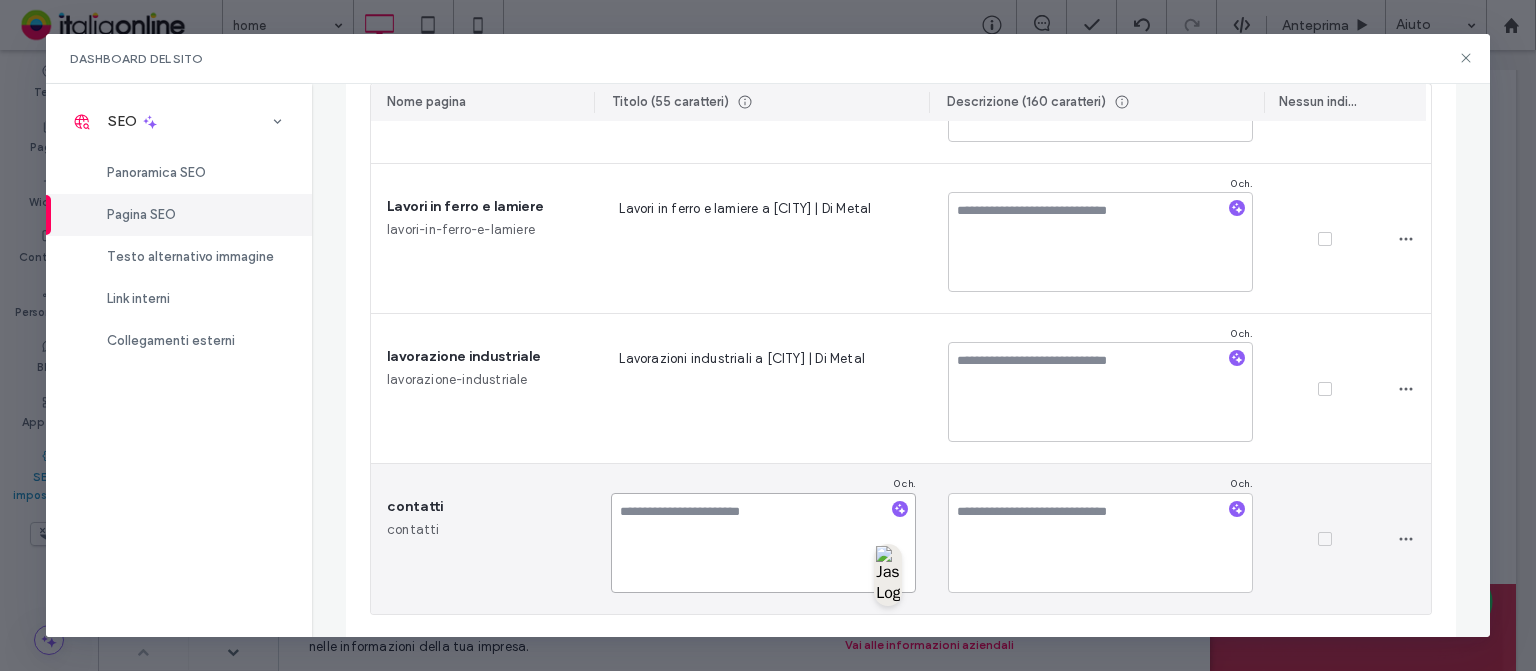 click at bounding box center (763, 543) 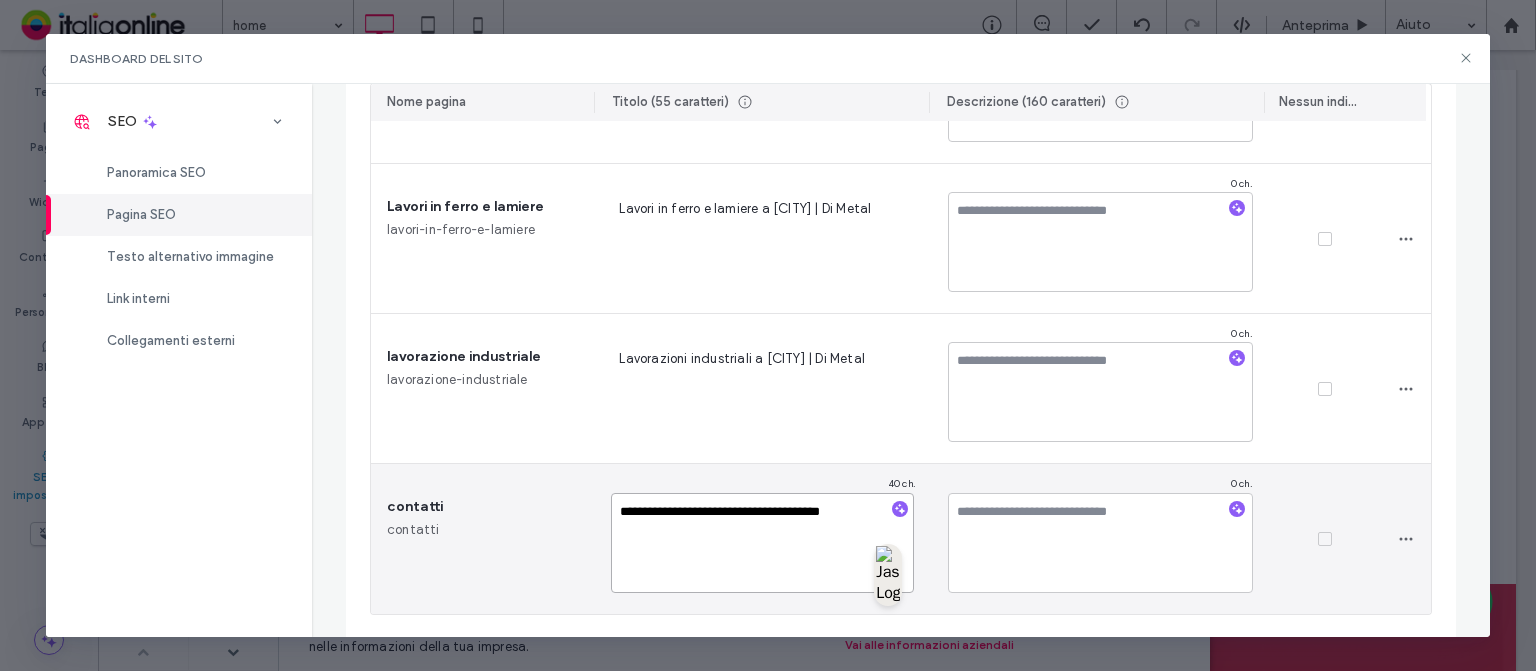 type on "**********" 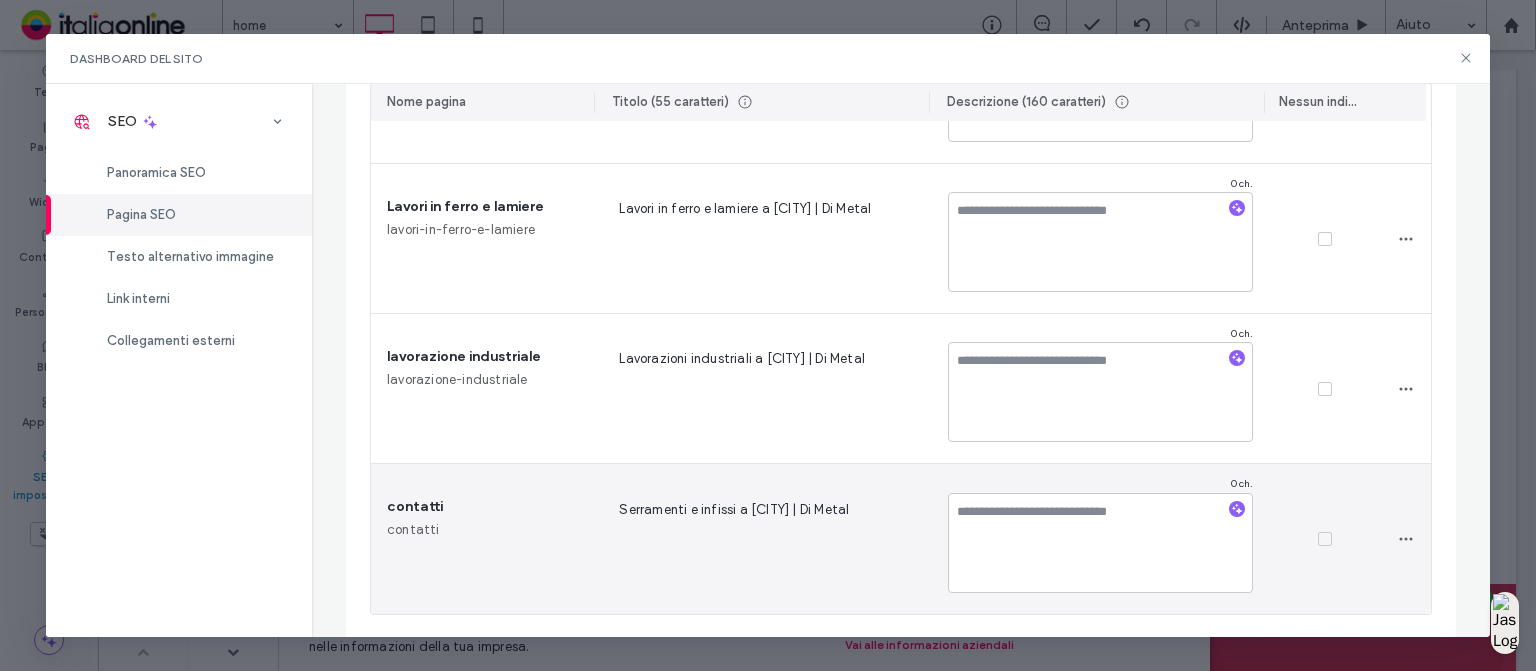 click on "contatti" at bounding box center (483, 507) 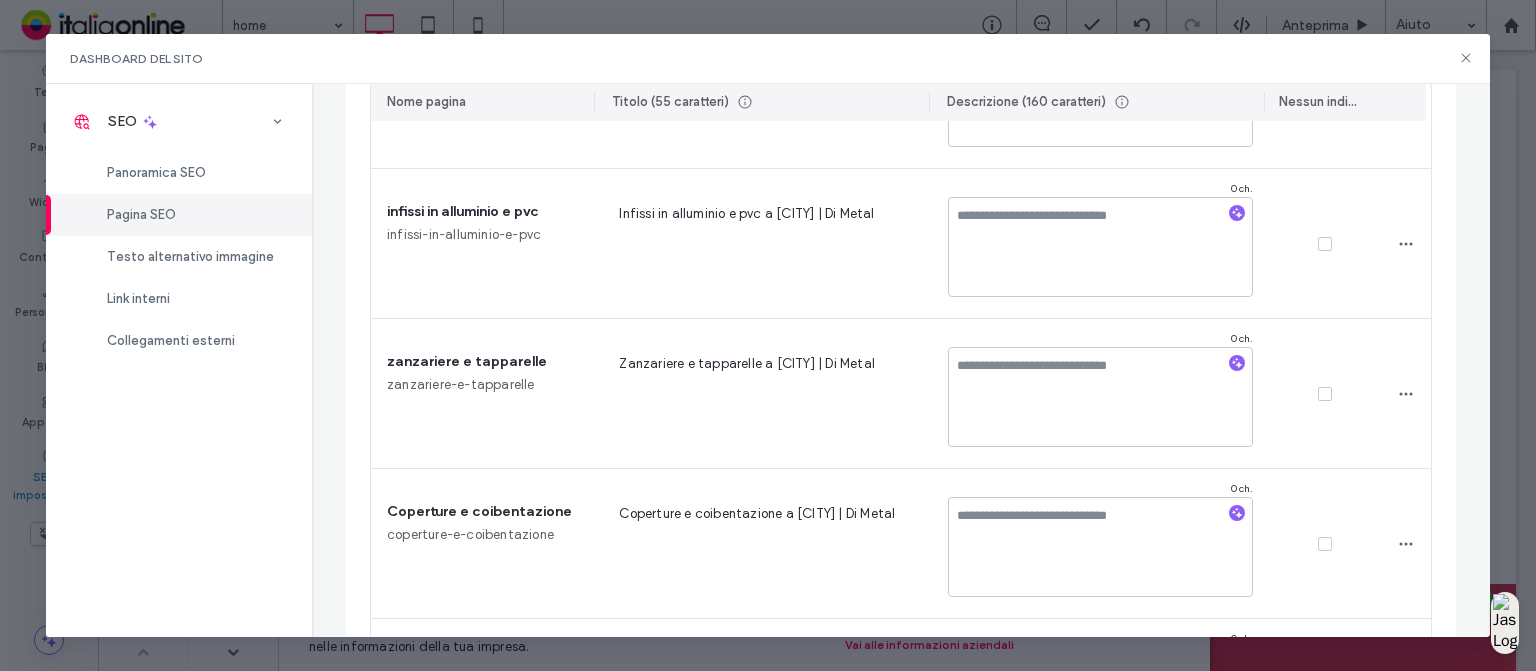 scroll, scrollTop: 0, scrollLeft: 0, axis: both 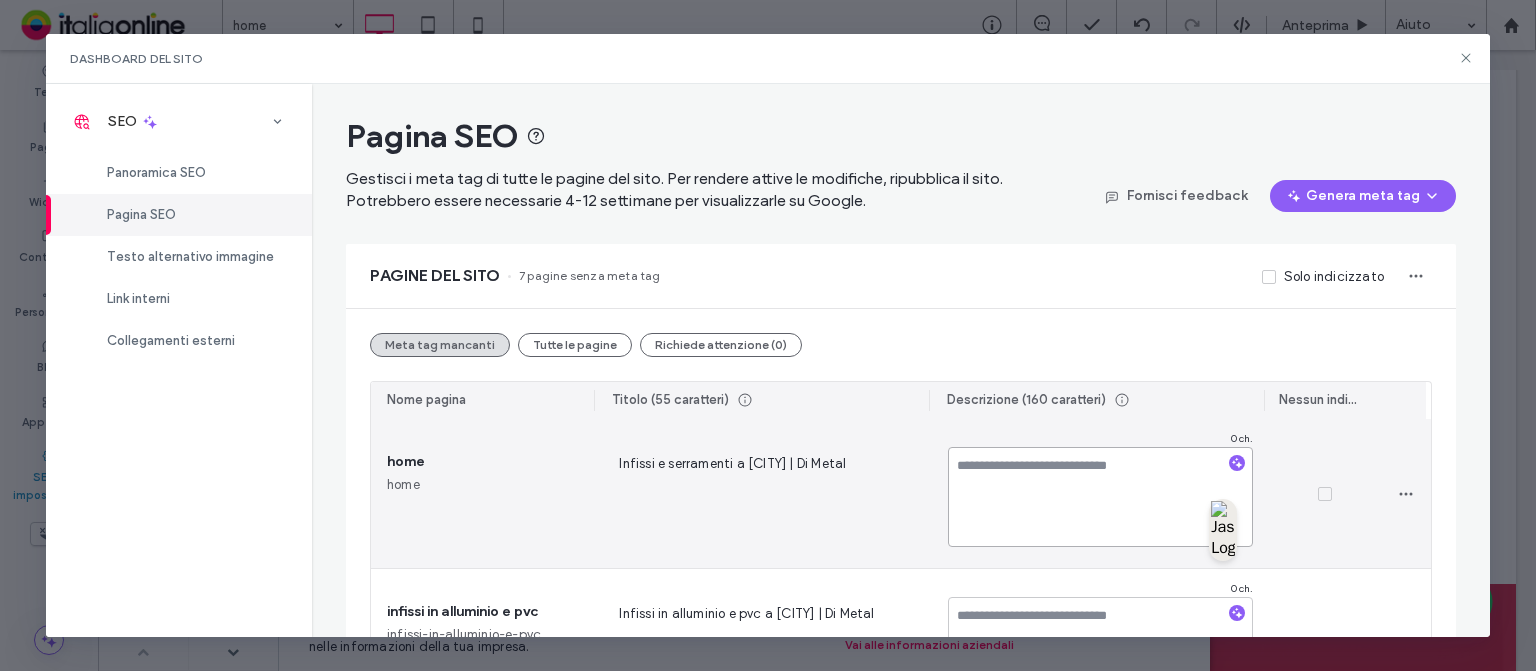 click at bounding box center (1100, 497) 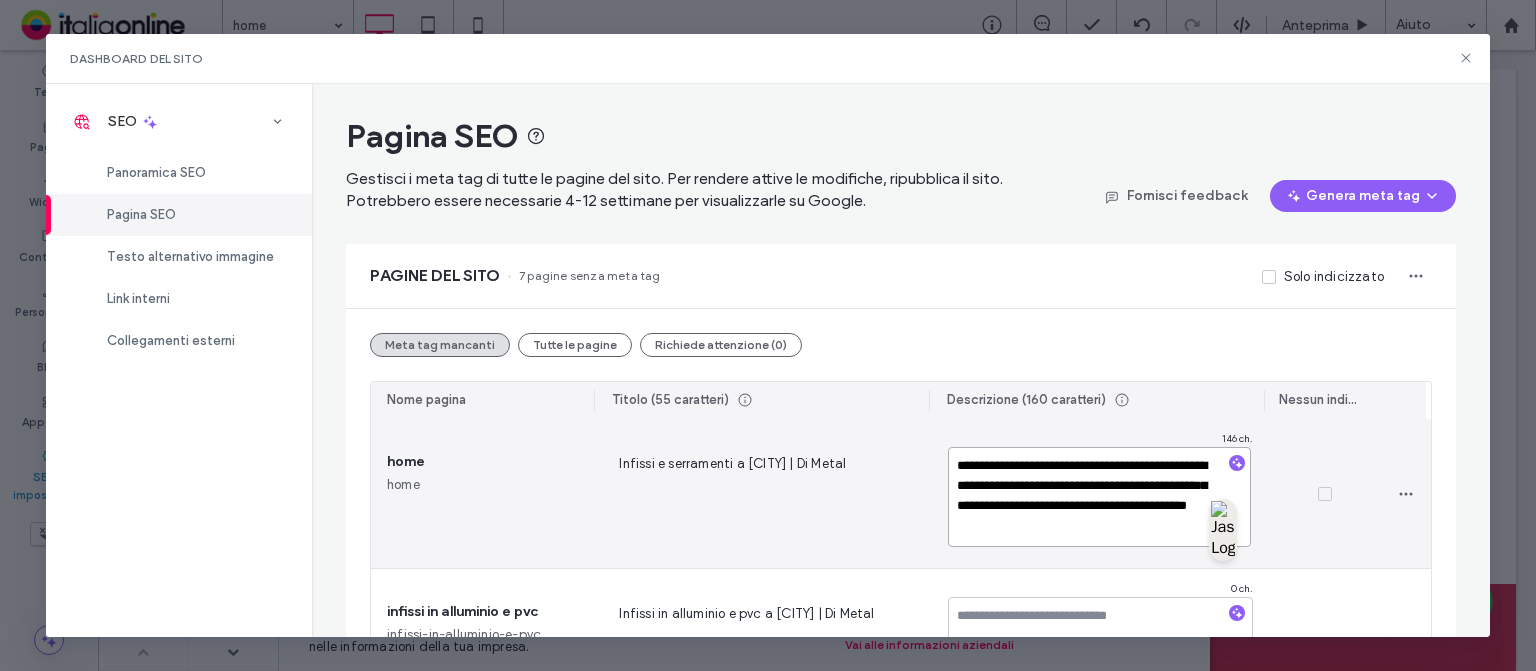 drag, startPoint x: 1011, startPoint y: 503, endPoint x: 1090, endPoint y: 511, distance: 79.40403 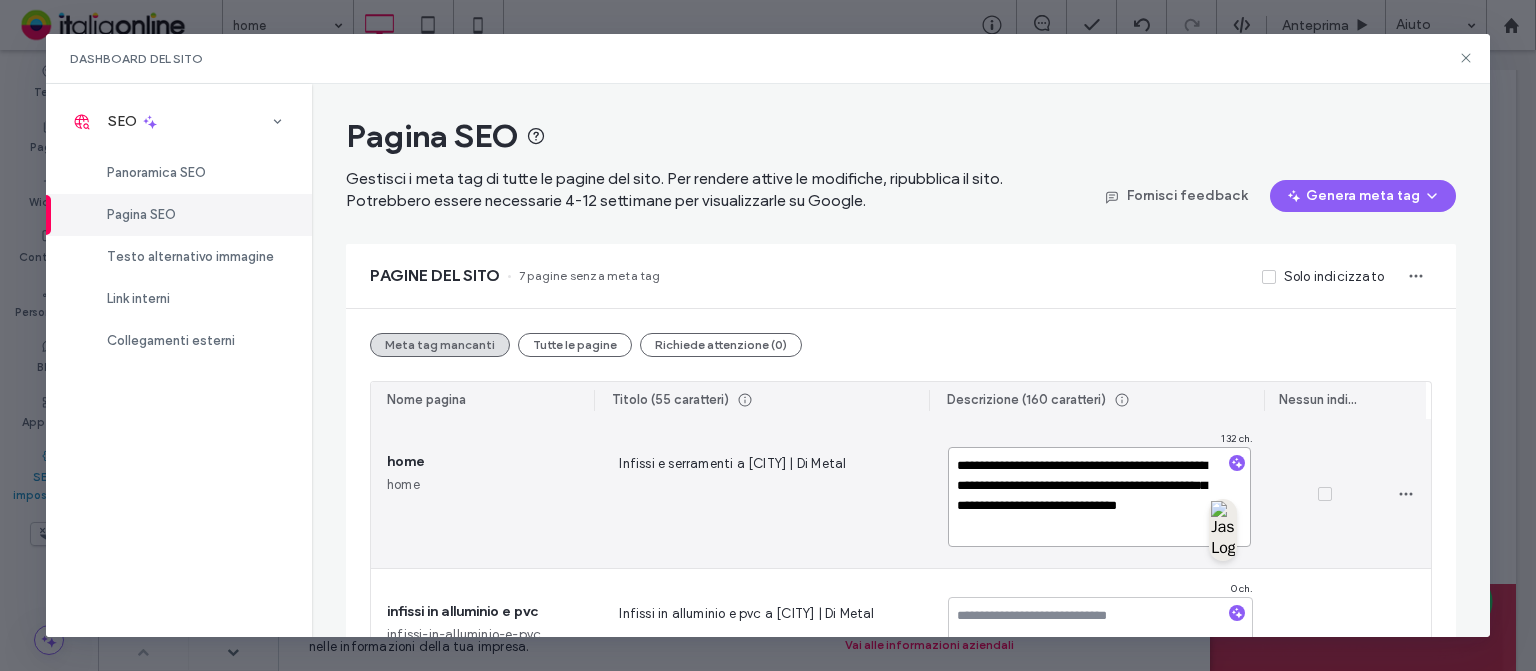 click on "**********" at bounding box center [1099, 497] 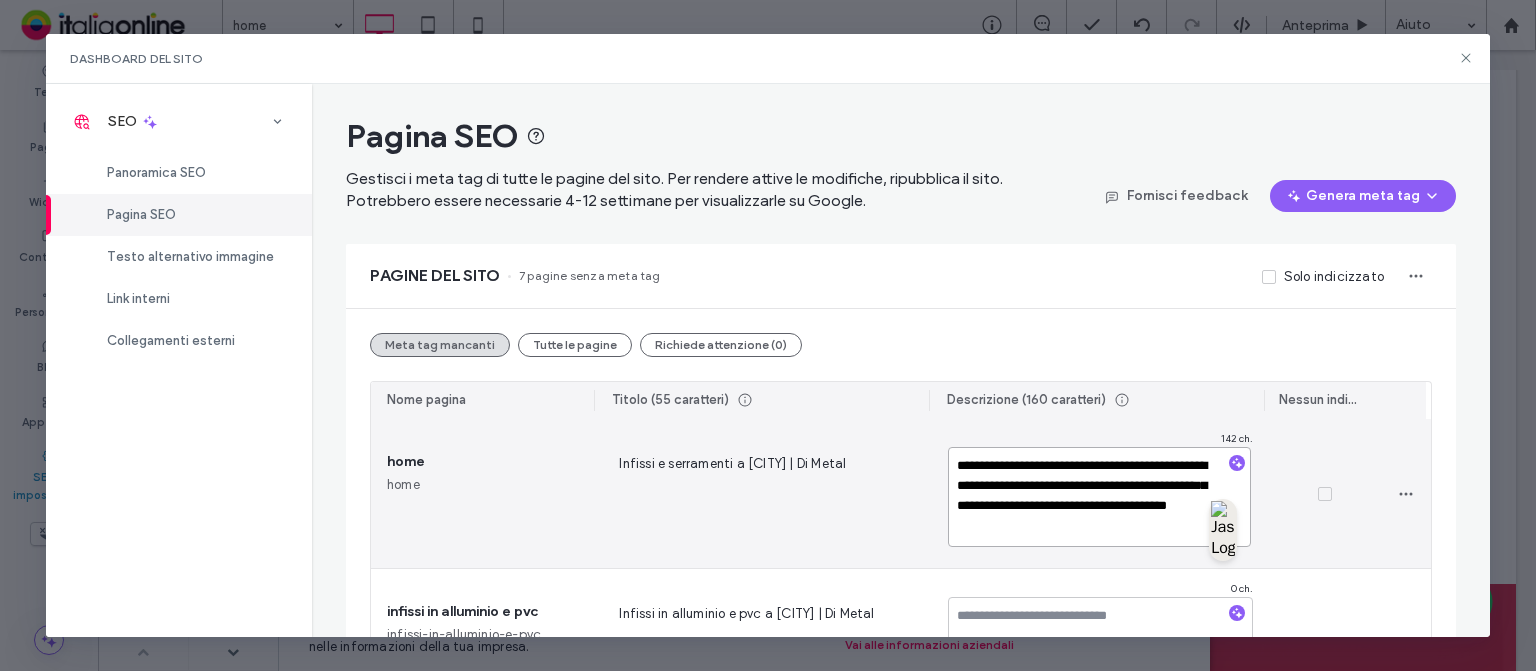 type on "**********" 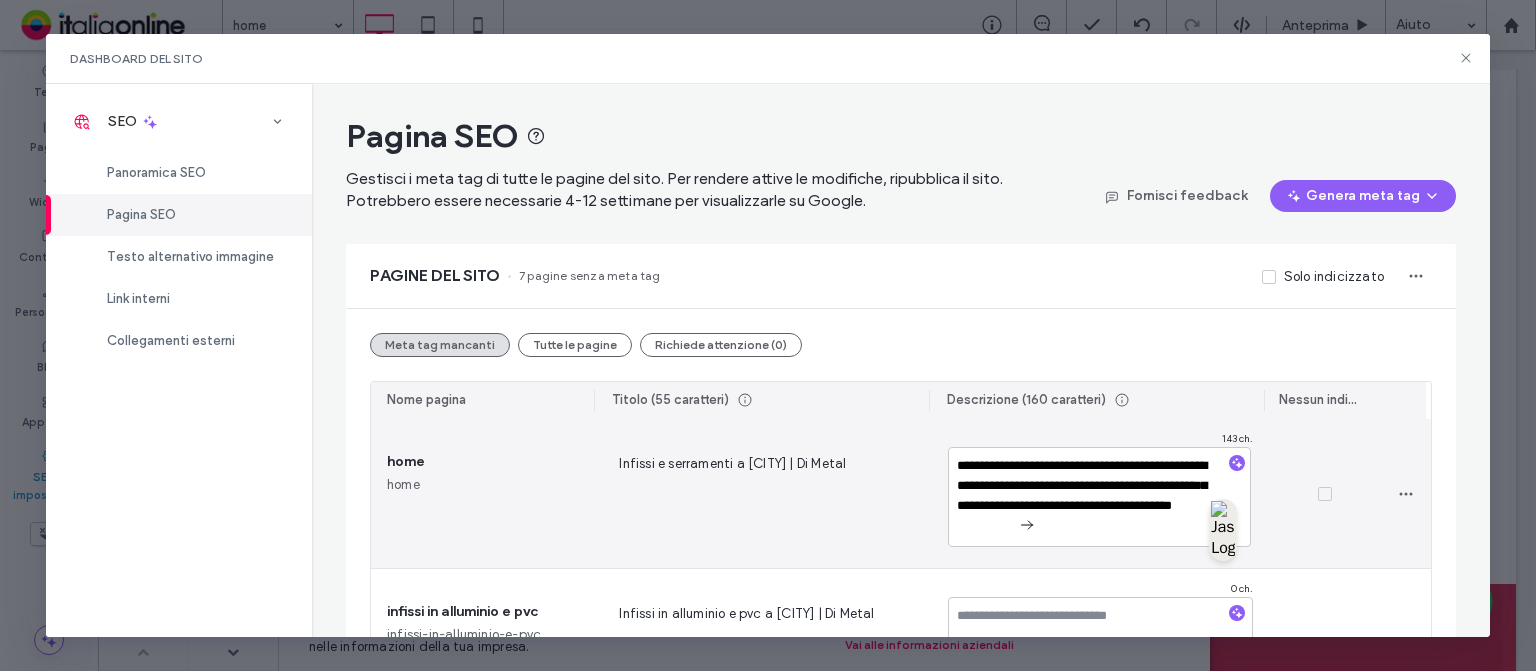 click on "Infissi e serramenti a [CITY] | Di Metal" at bounding box center (763, 493) 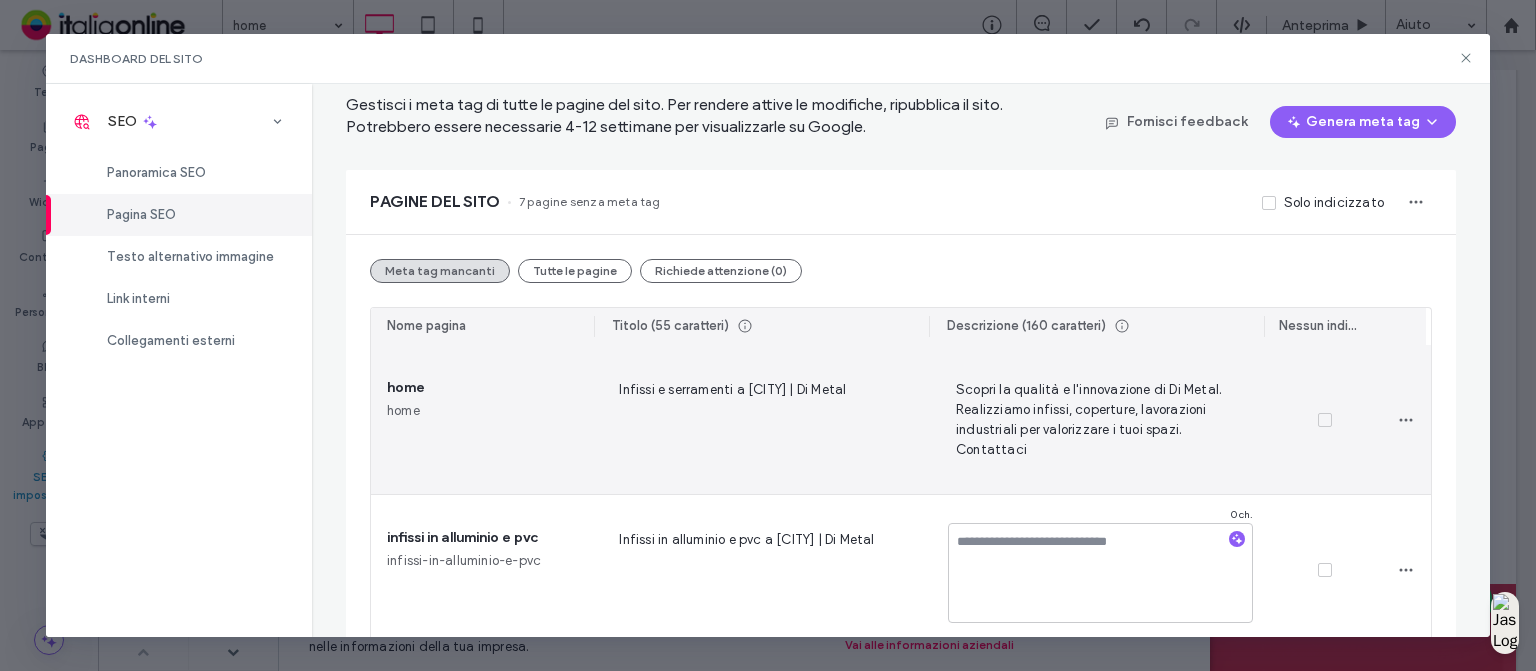 scroll, scrollTop: 80, scrollLeft: 0, axis: vertical 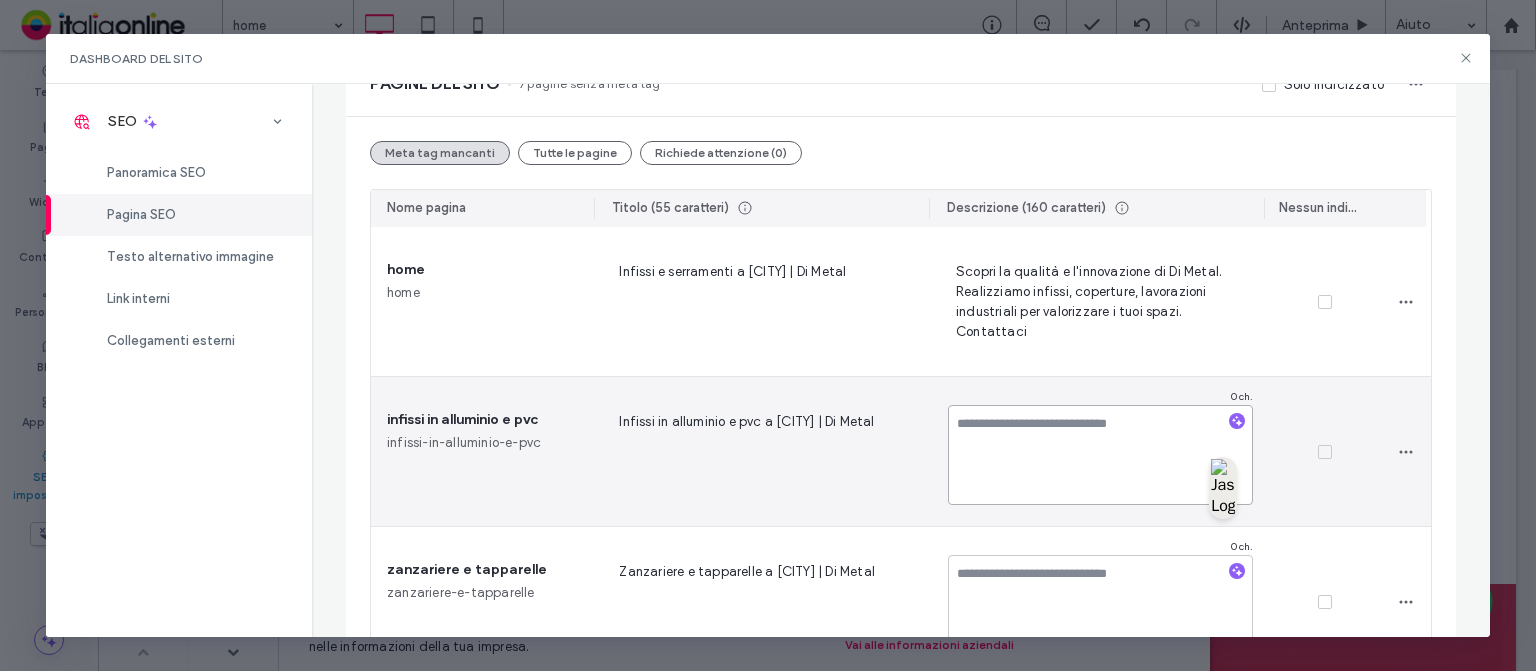 click at bounding box center (1100, 455) 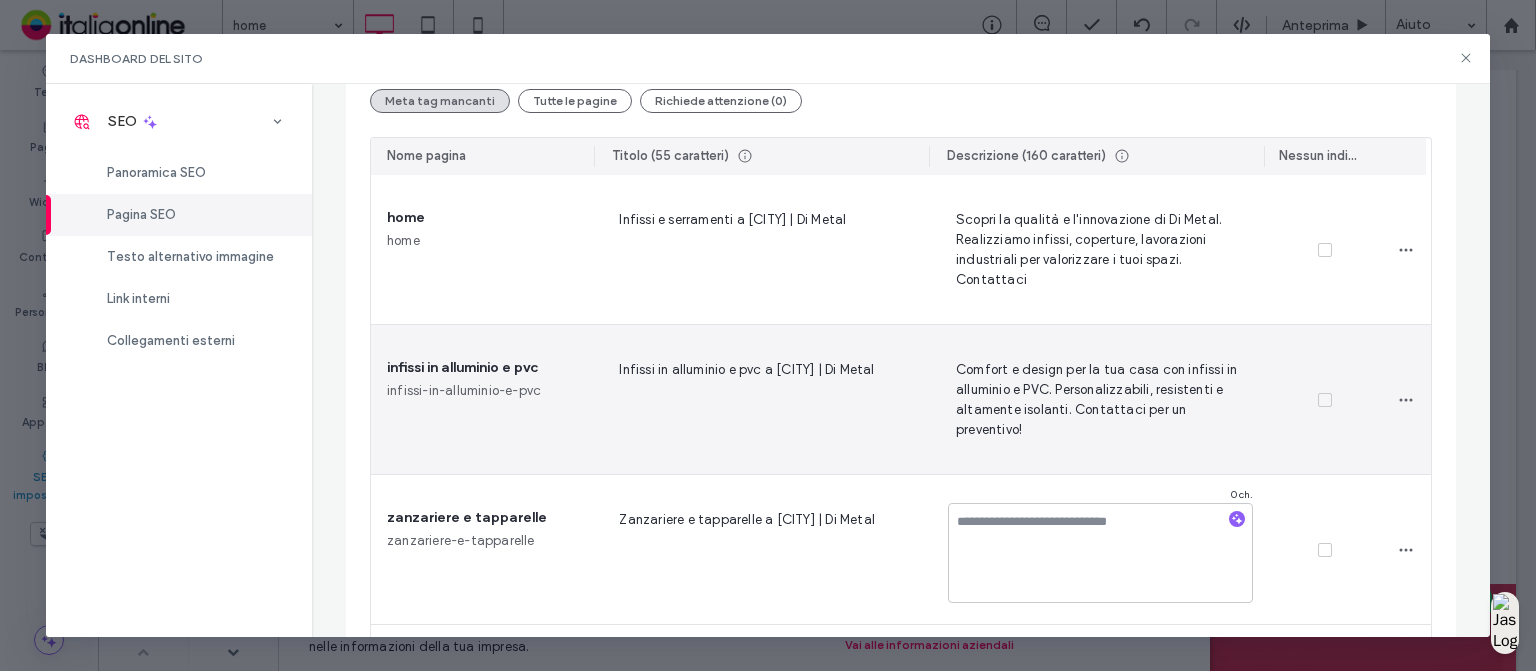 scroll, scrollTop: 346, scrollLeft: 0, axis: vertical 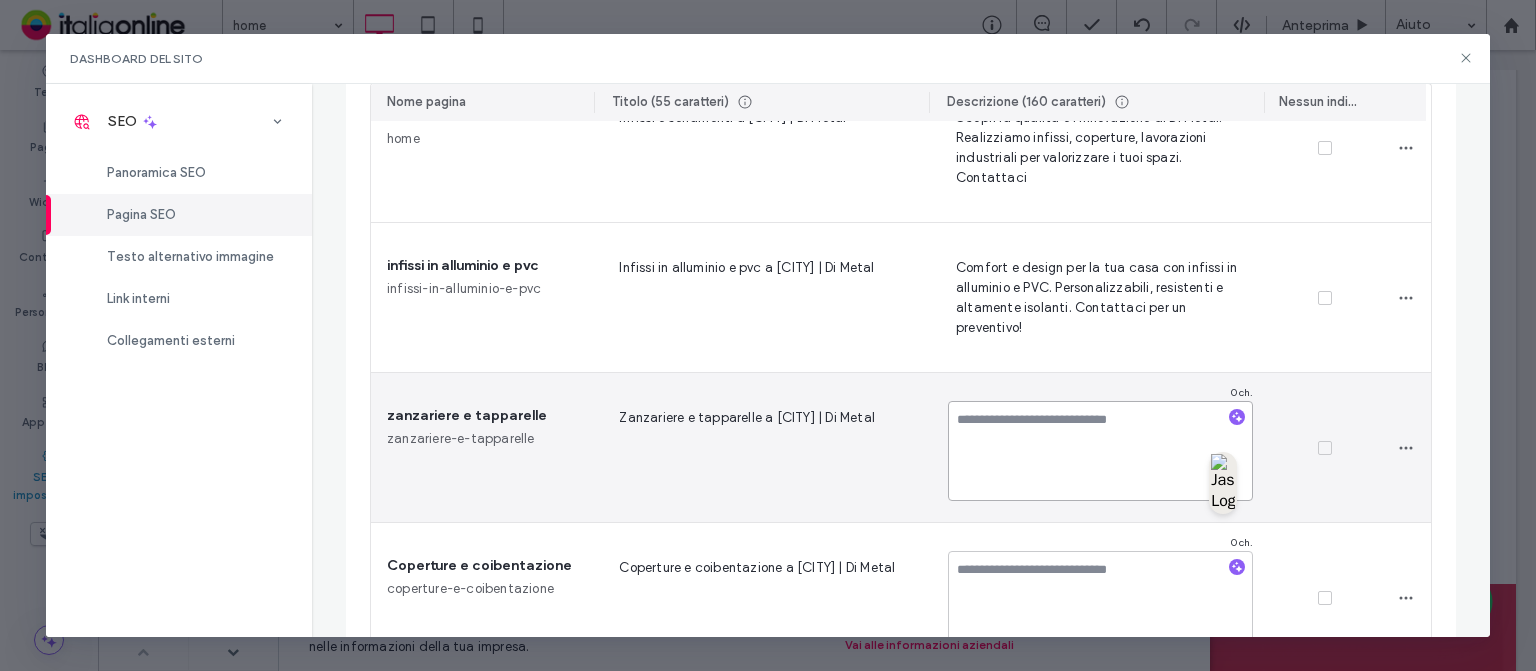 click at bounding box center [1100, 451] 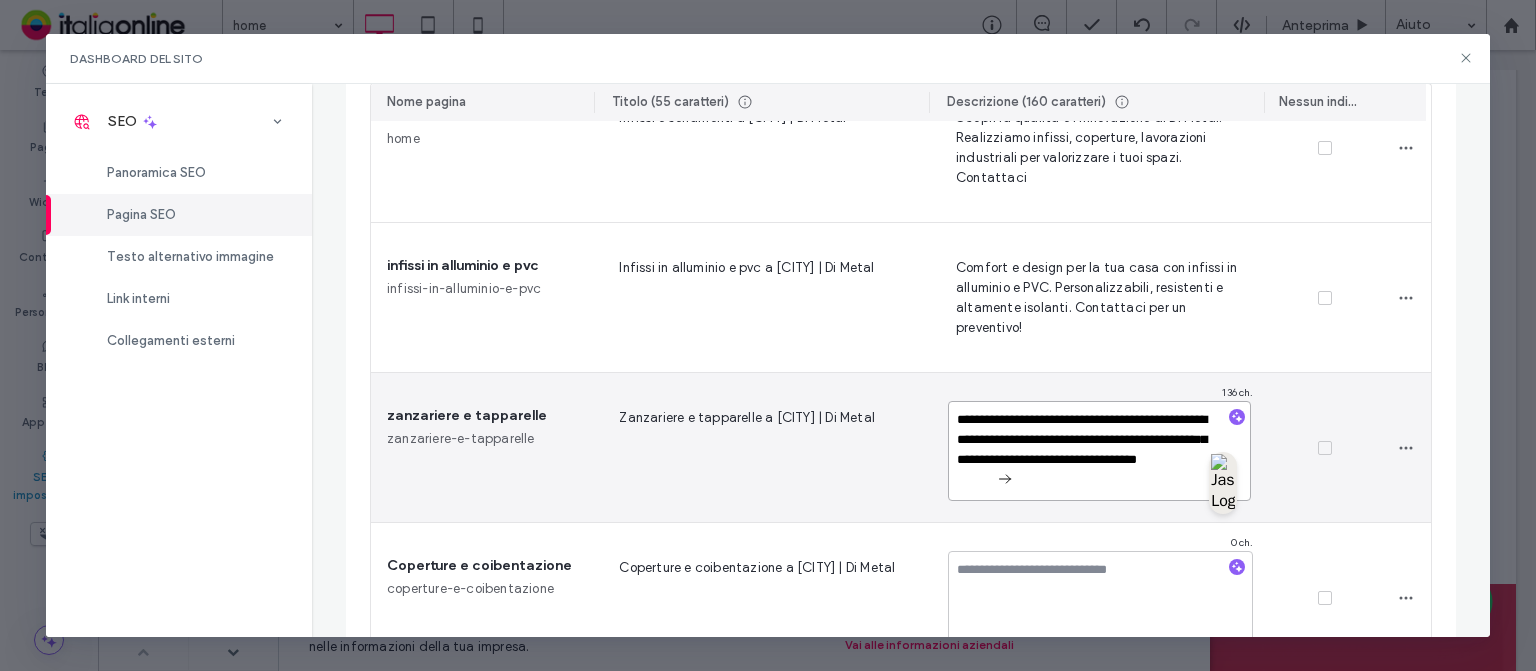 click on "**********" at bounding box center [1099, 451] 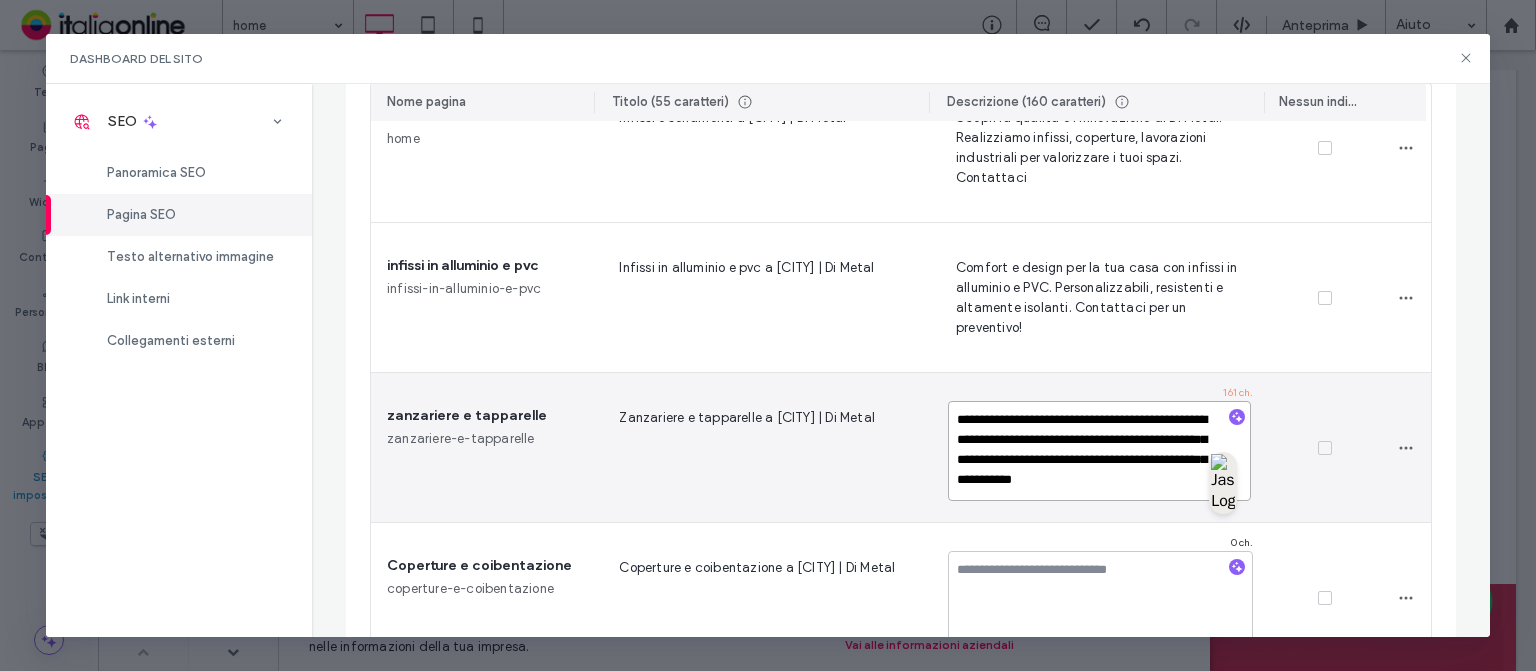 click on "**********" at bounding box center [1099, 451] 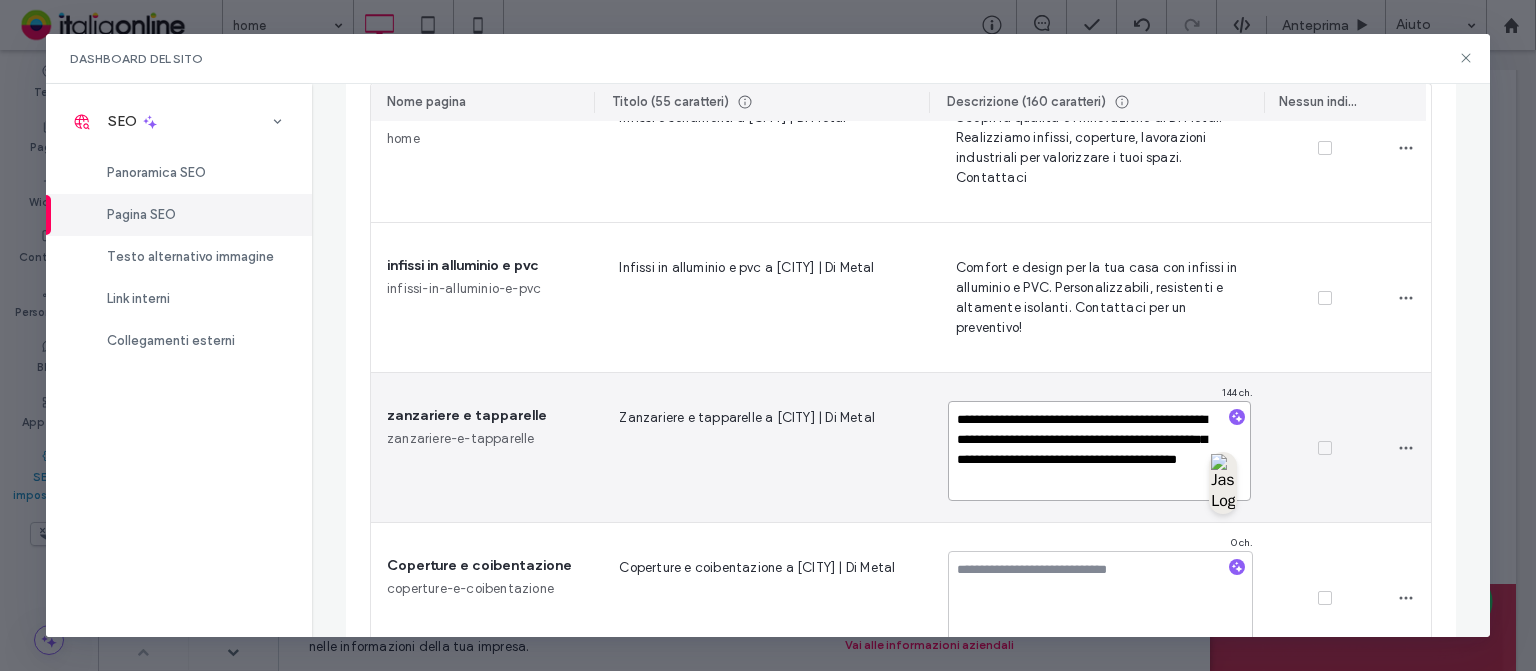 type on "**********" 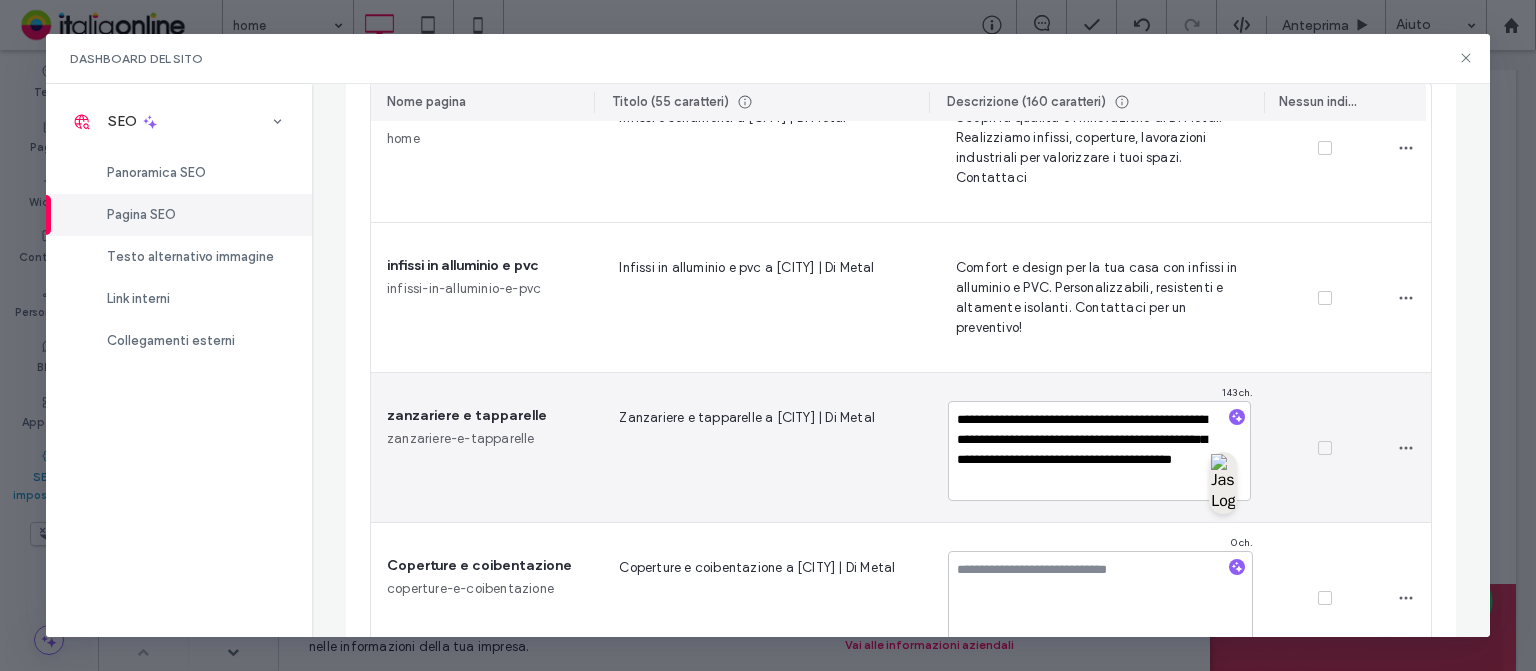 click on "Zanzariere e tapparelle a [CITY] | Di Metal" at bounding box center (763, 447) 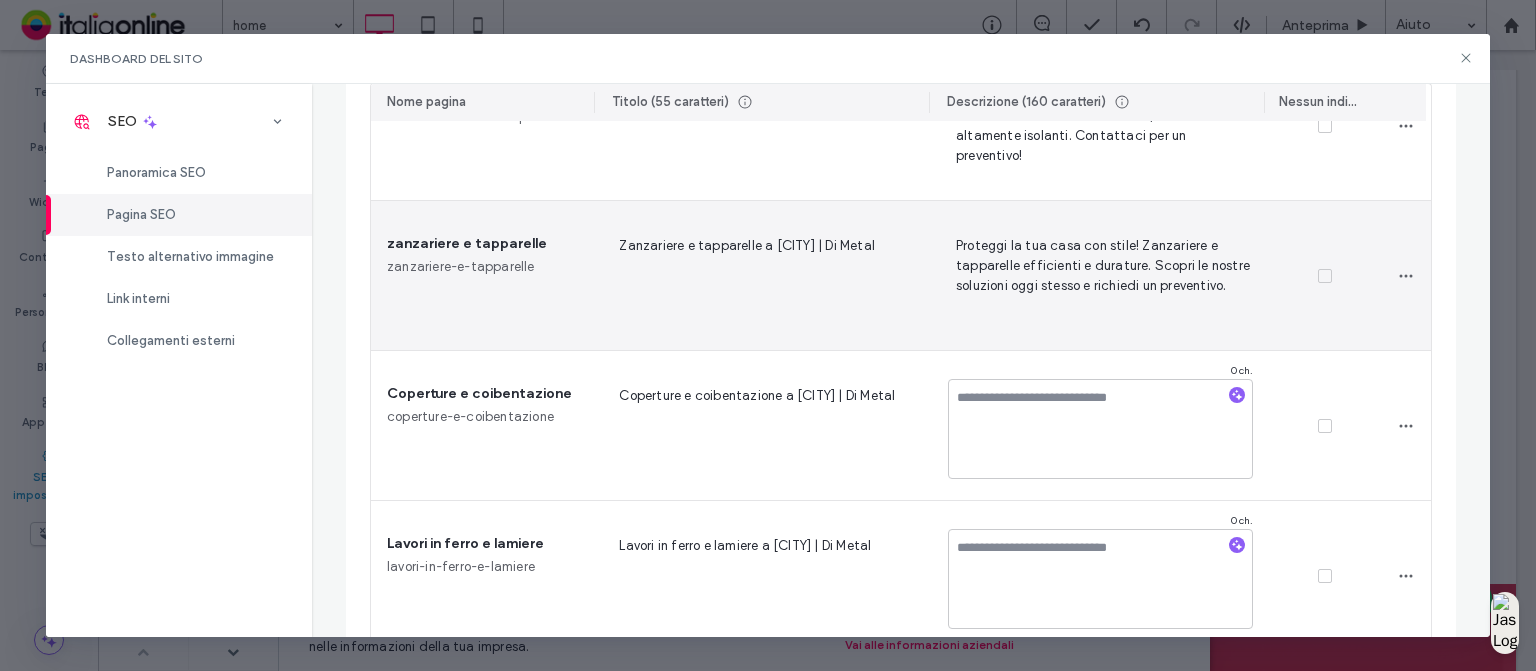 scroll, scrollTop: 522, scrollLeft: 0, axis: vertical 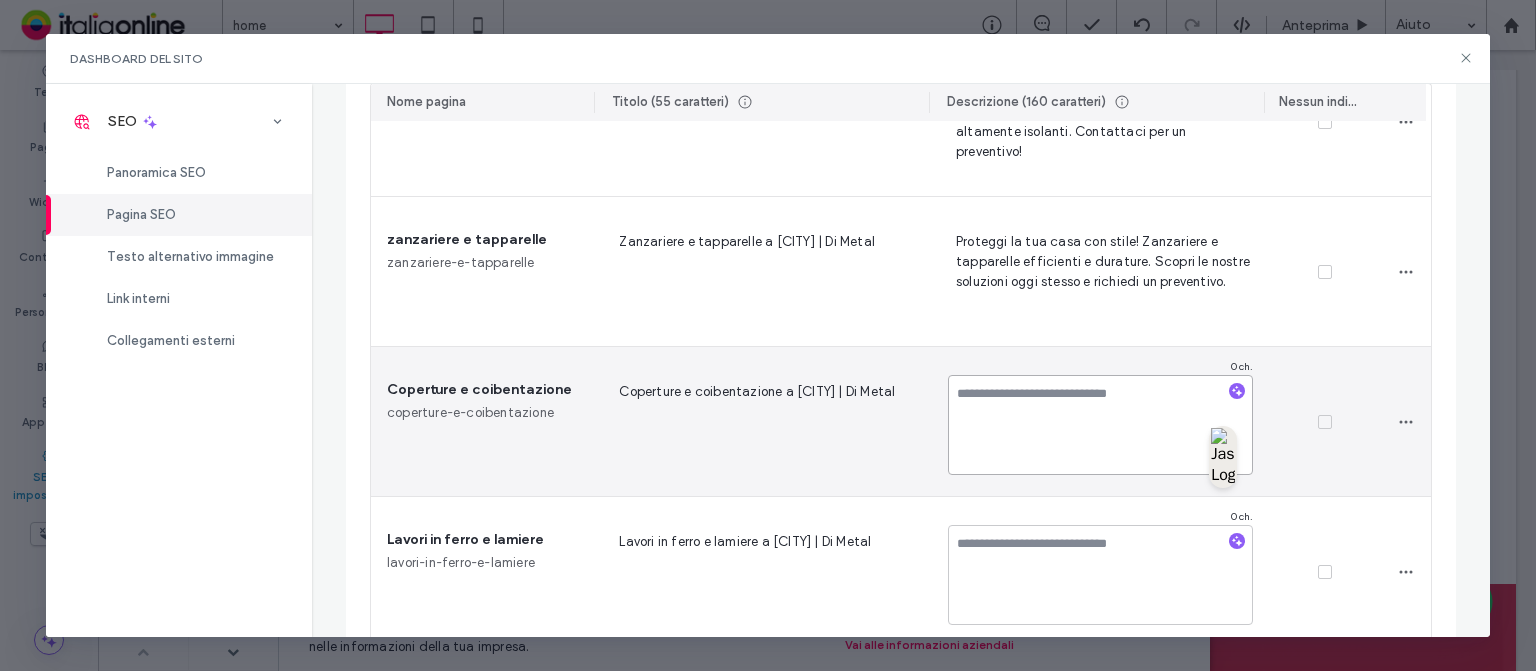 click at bounding box center [1100, 425] 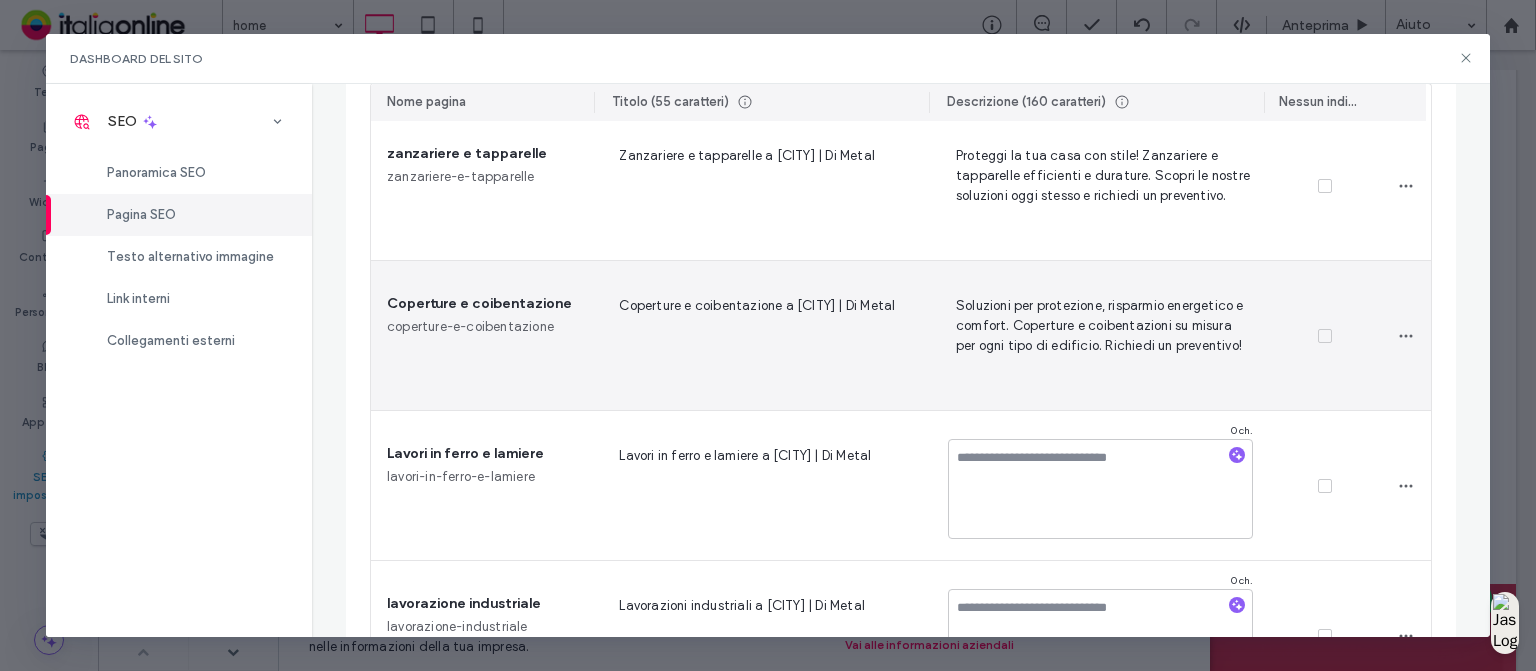scroll, scrollTop: 672, scrollLeft: 0, axis: vertical 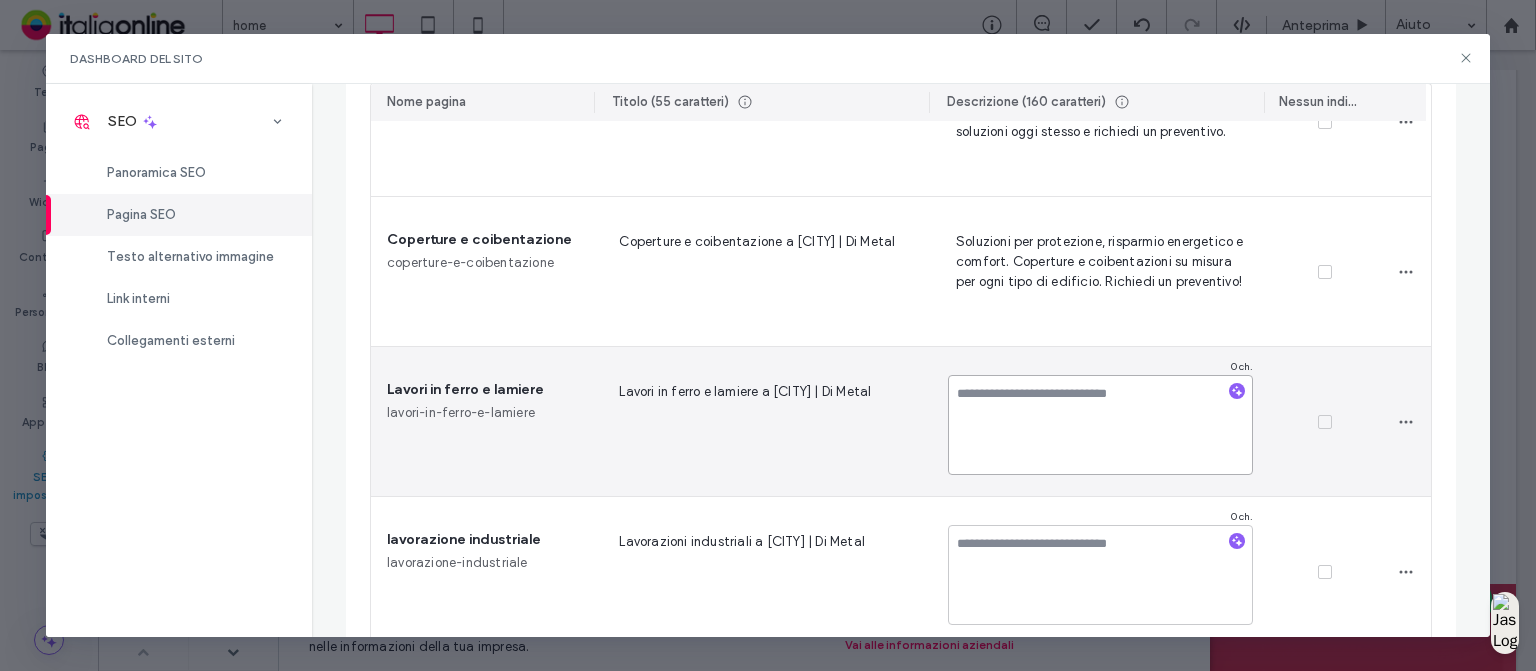 click at bounding box center (1100, 425) 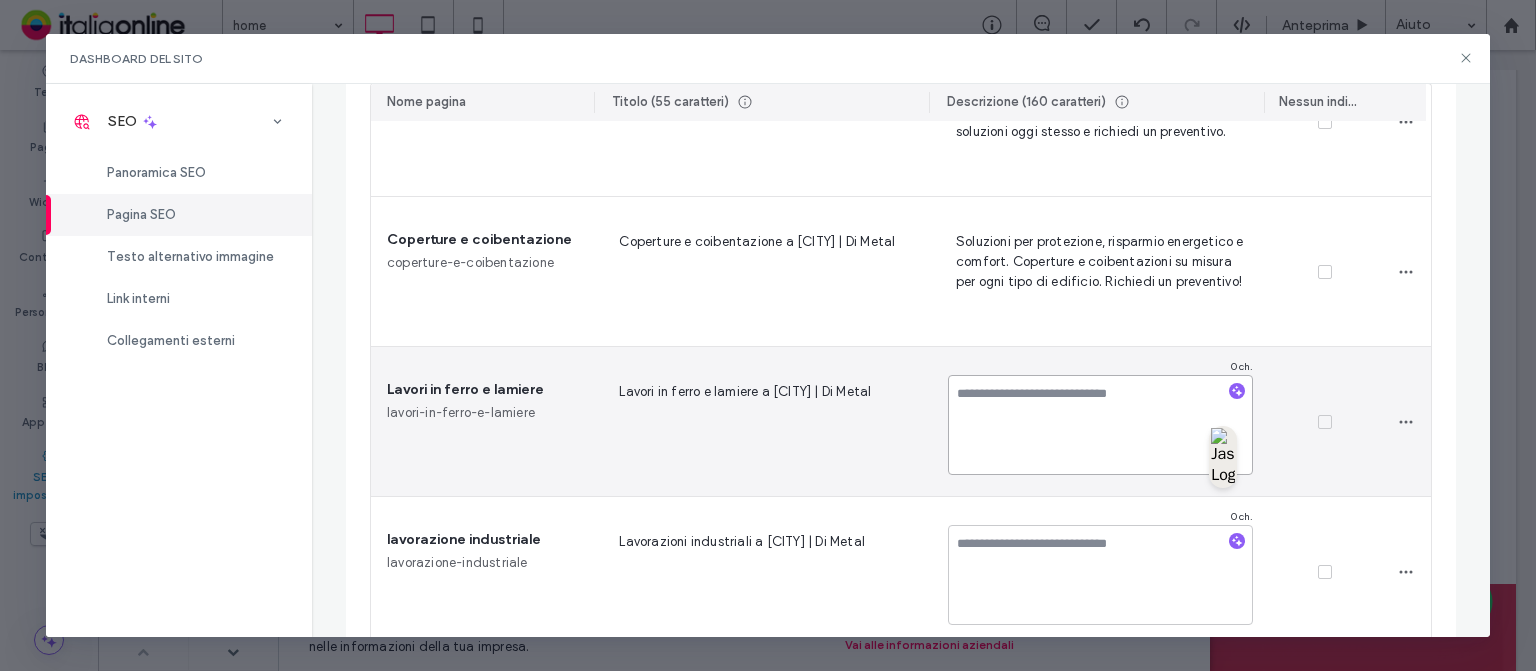 paste on "**********" 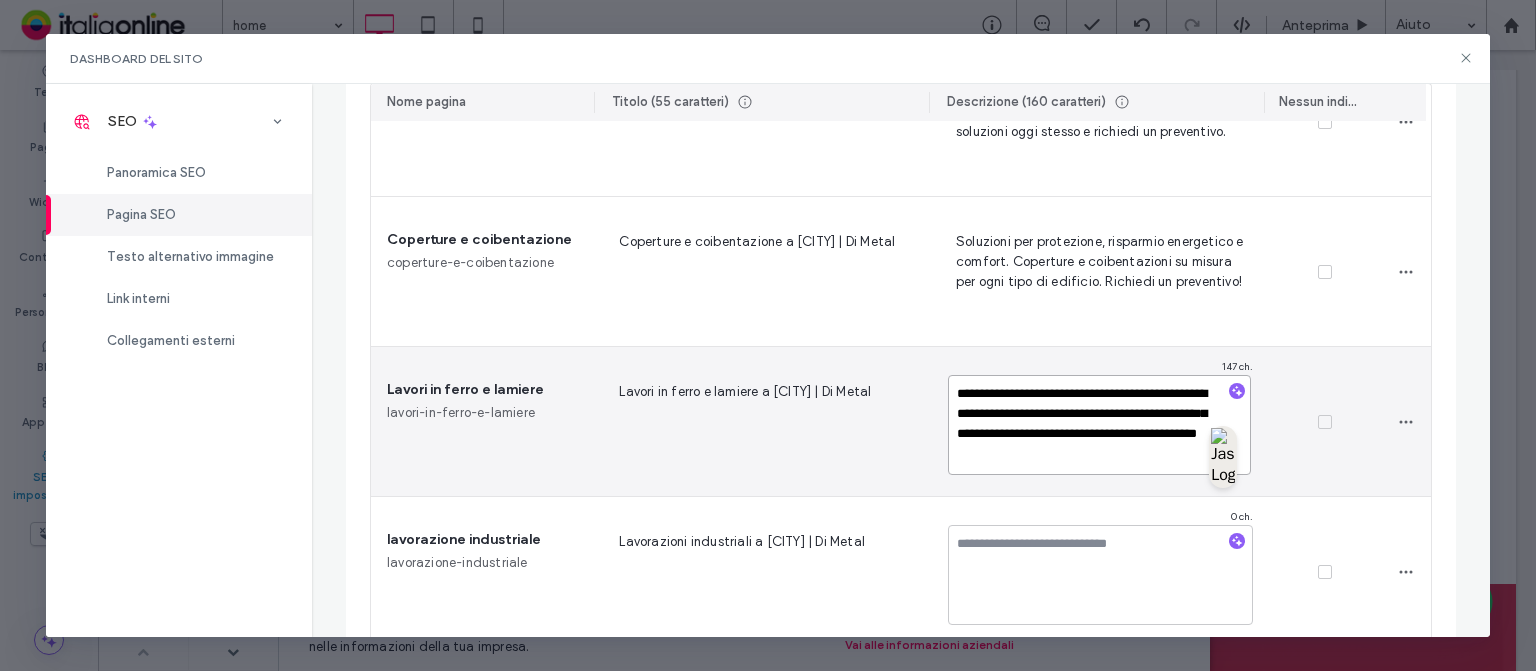 type on "**********" 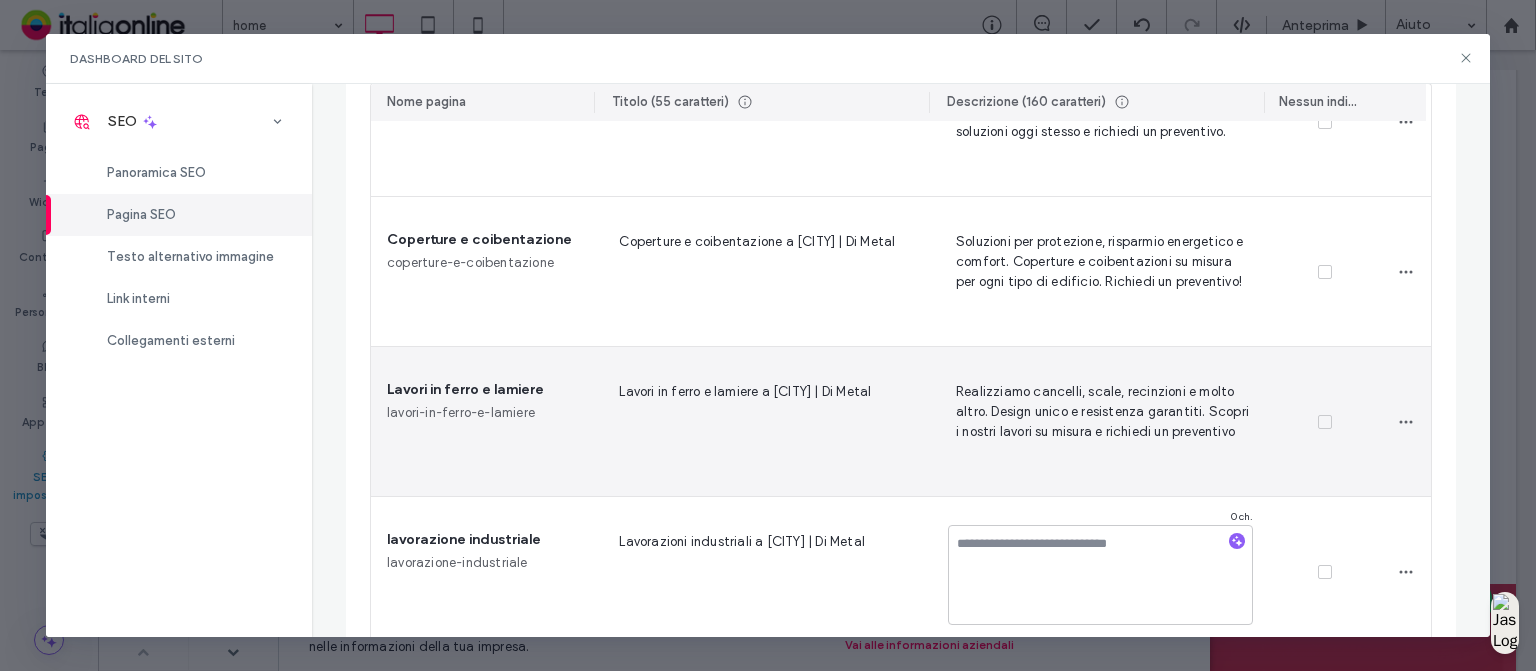 click on "Lavori in ferro e lamiere a [CITY] | Di Metal" at bounding box center (763, 421) 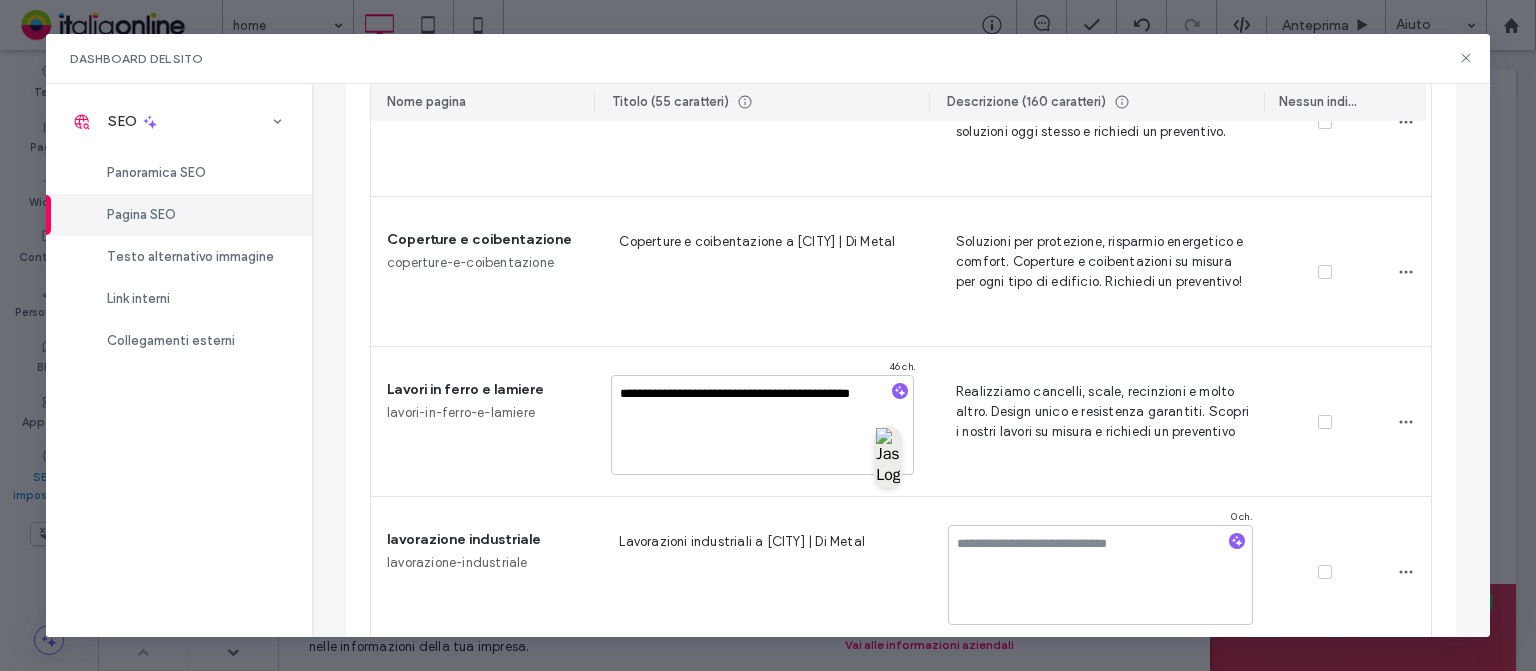 drag, startPoint x: 741, startPoint y: 79, endPoint x: 752, endPoint y: 1, distance: 78.77182 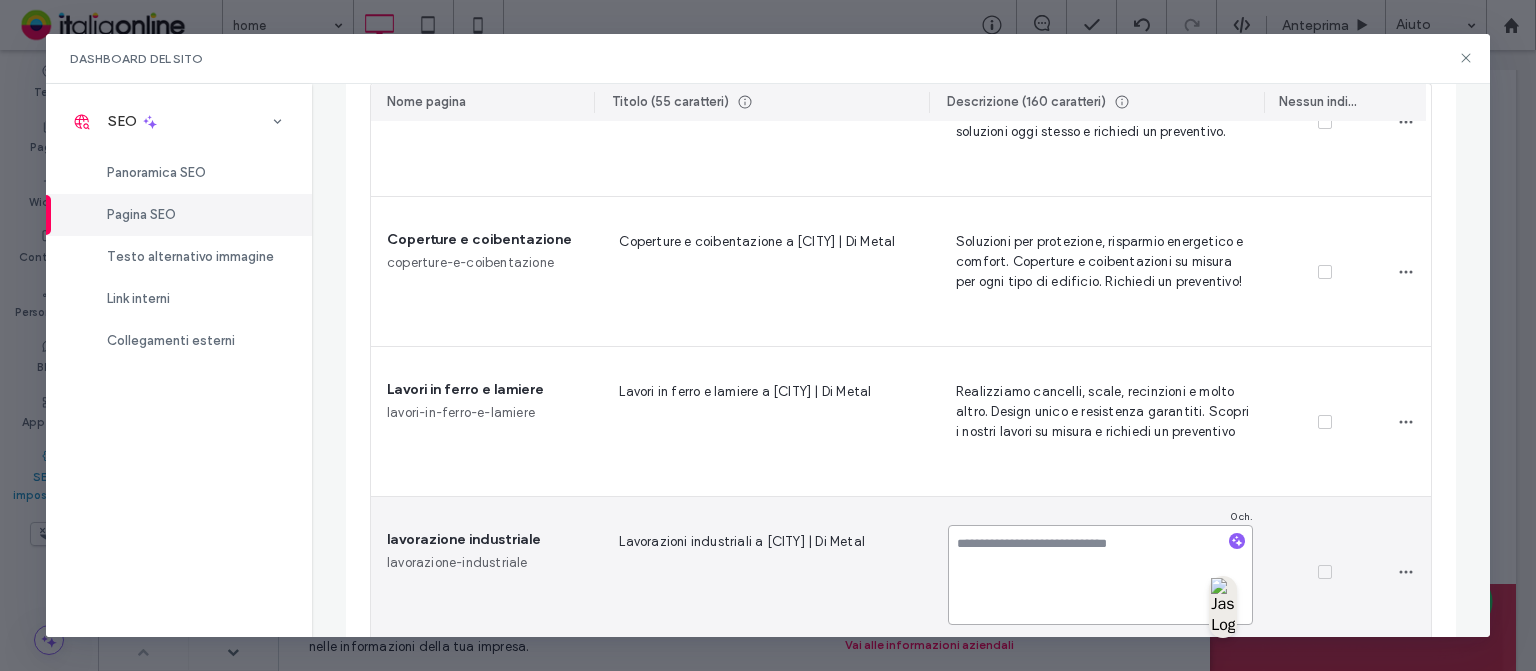 click at bounding box center (1100, 575) 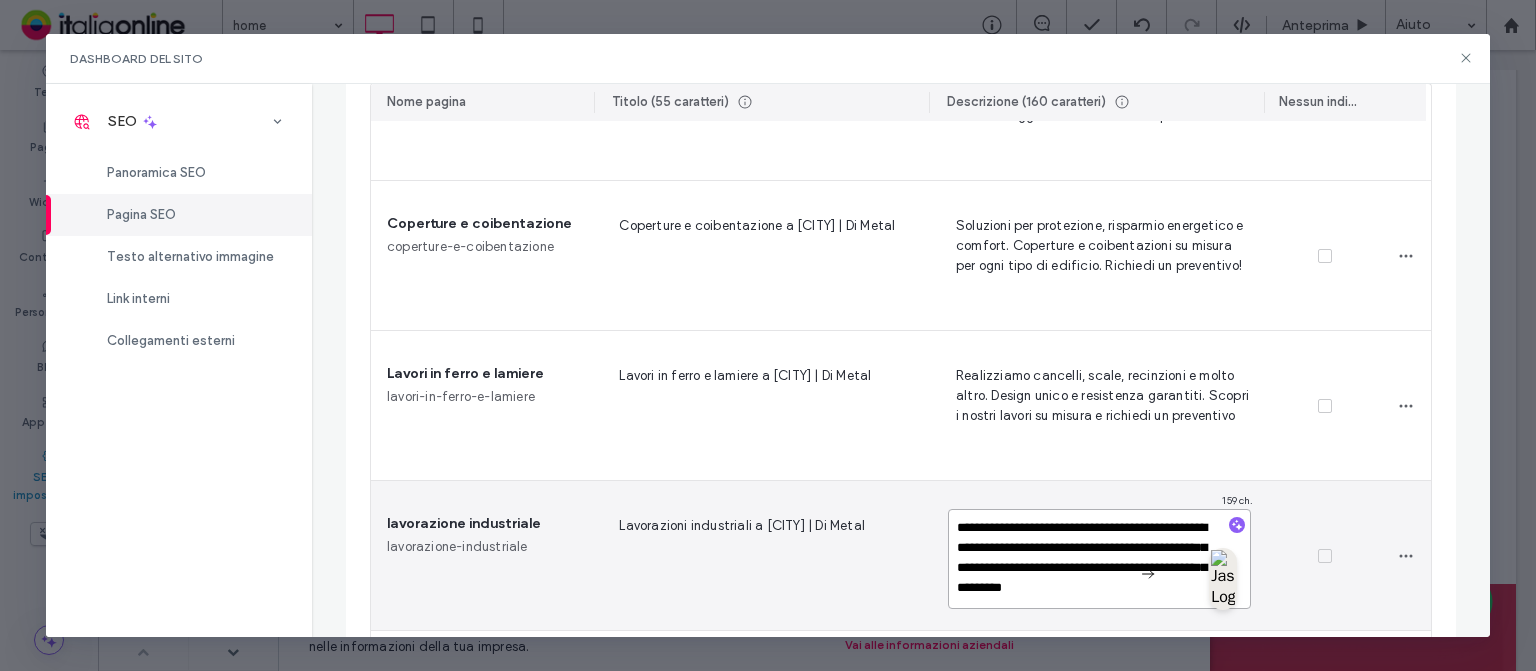scroll, scrollTop: 702, scrollLeft: 0, axis: vertical 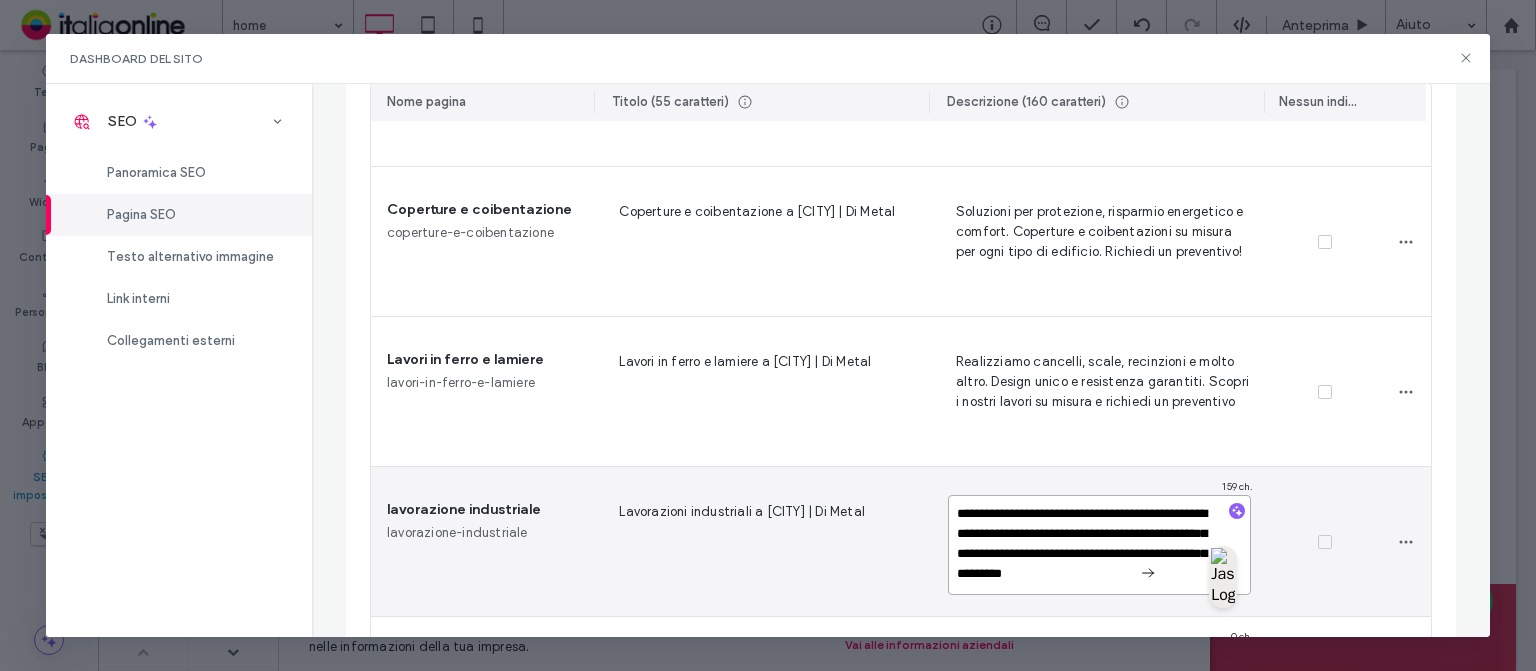 click on "**********" at bounding box center [1099, 545] 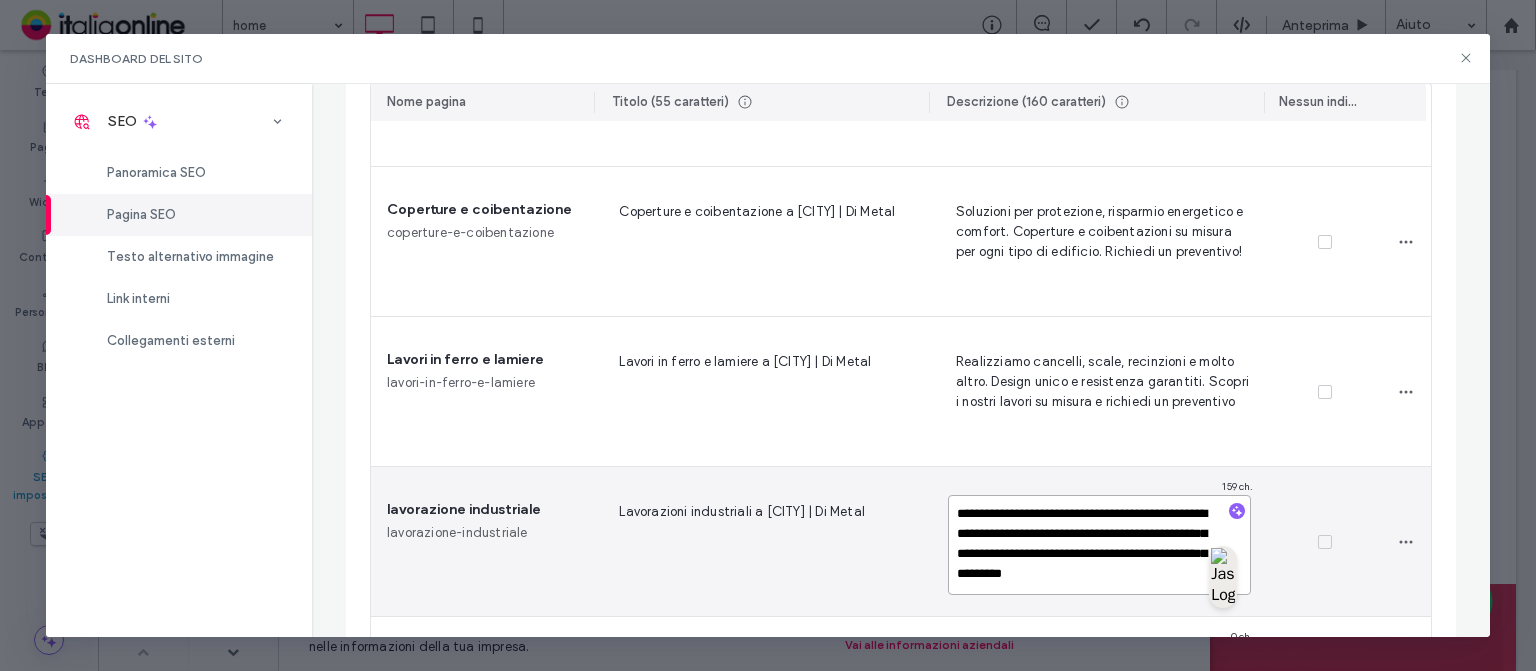 click on "**********" at bounding box center [1099, 545] 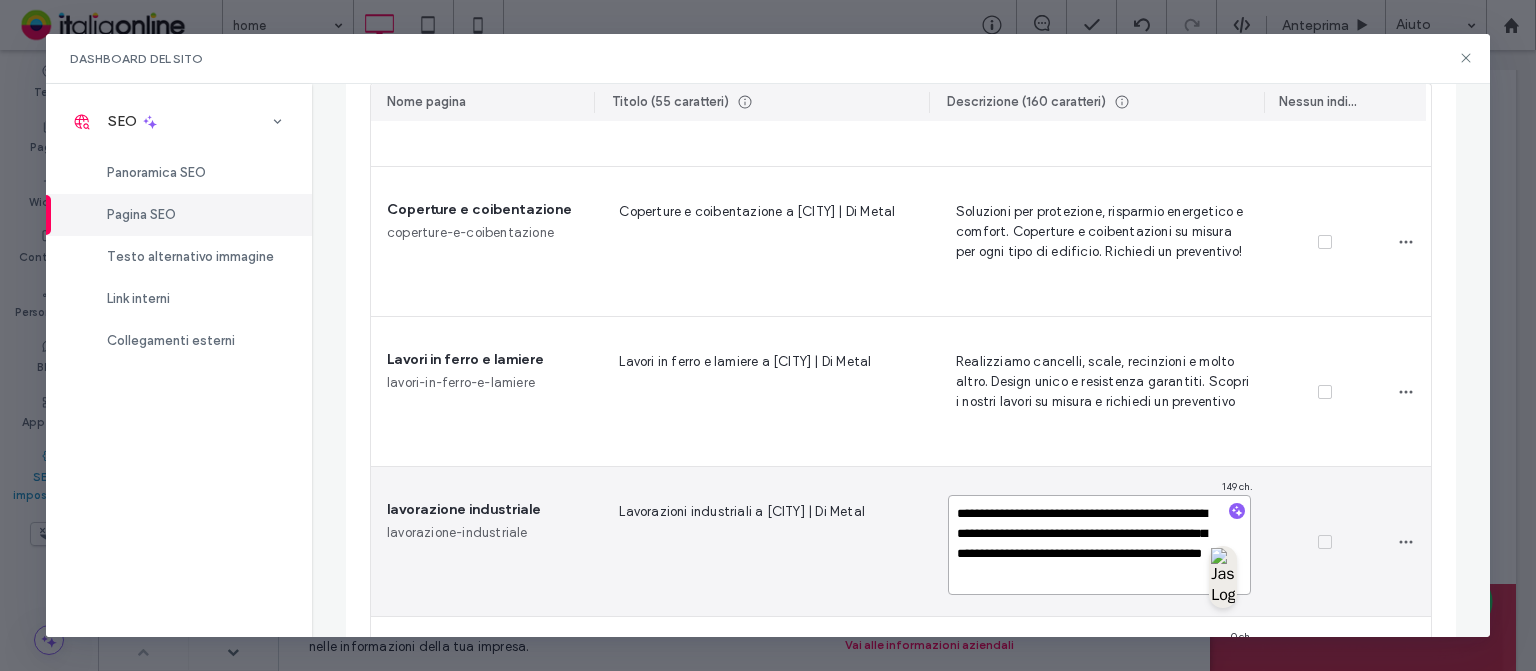 type on "**********" 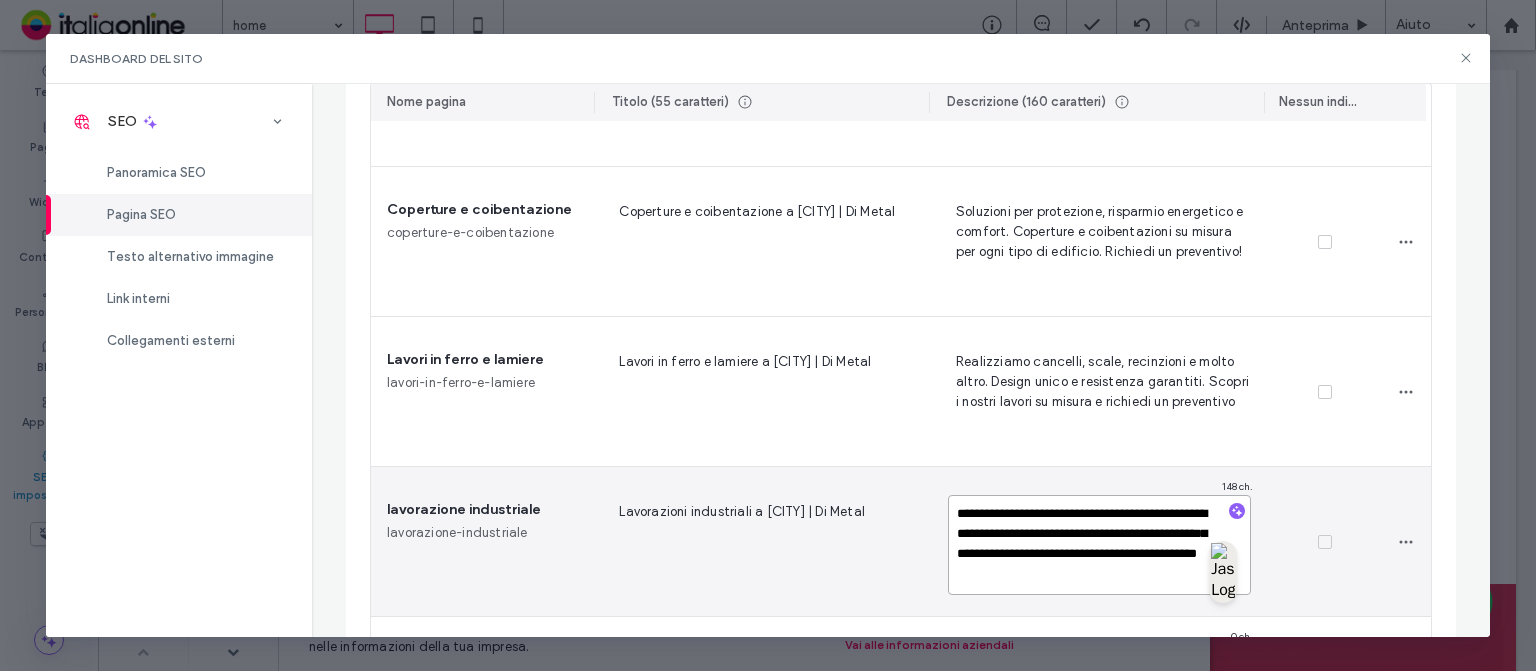 scroll, scrollTop: 855, scrollLeft: 0, axis: vertical 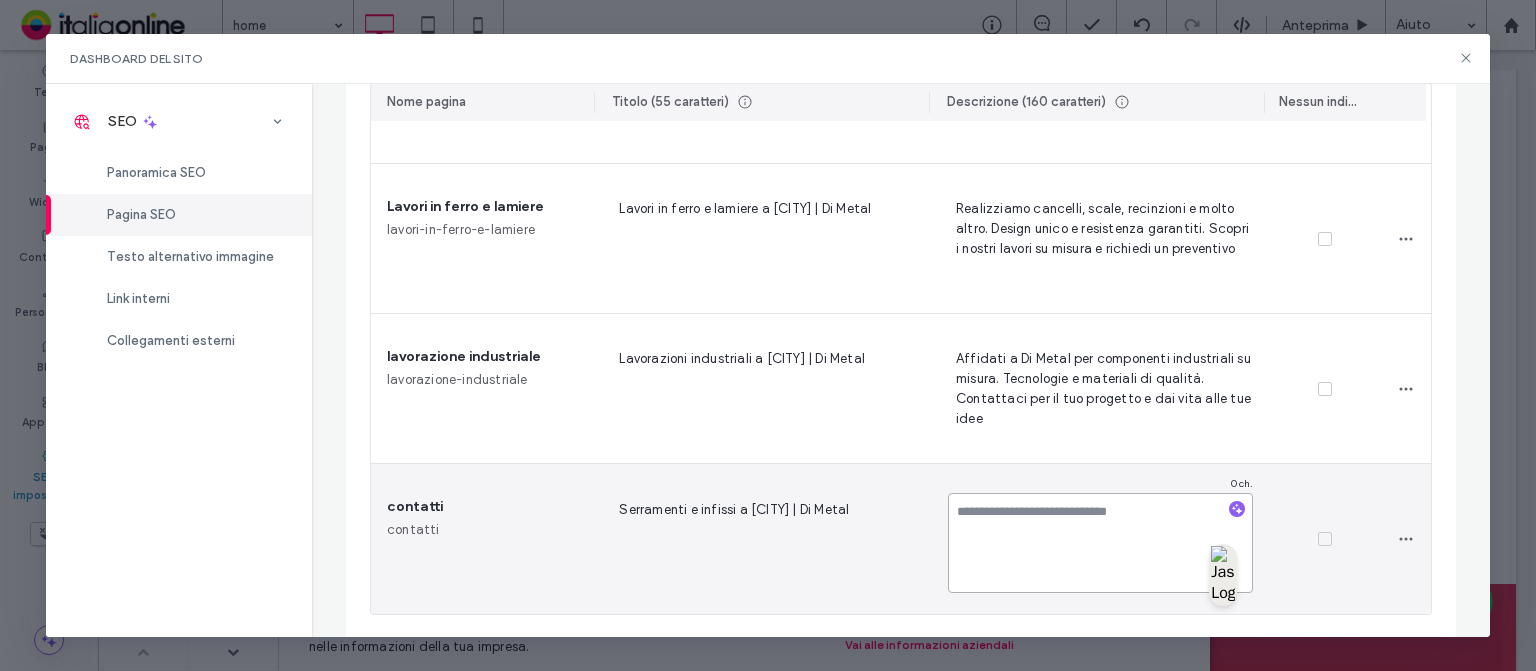 click at bounding box center (1100, 543) 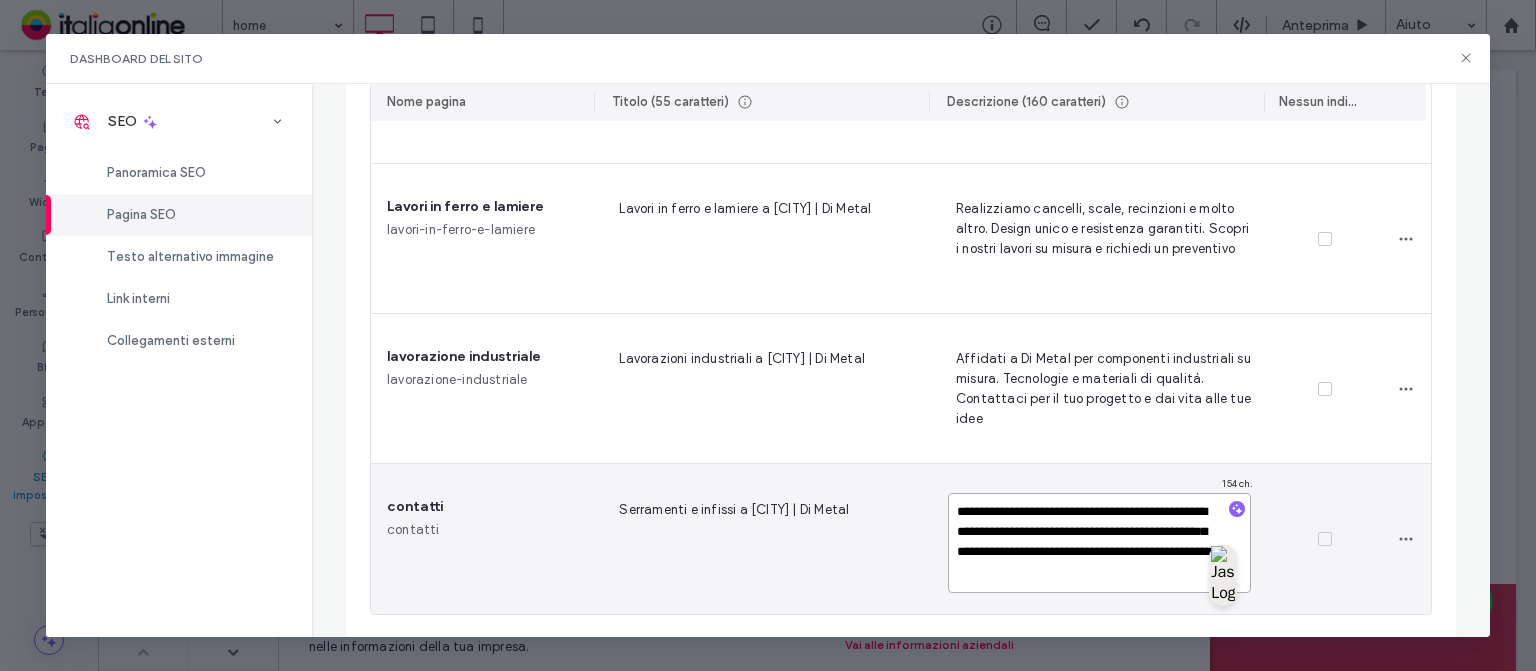 type on "**********" 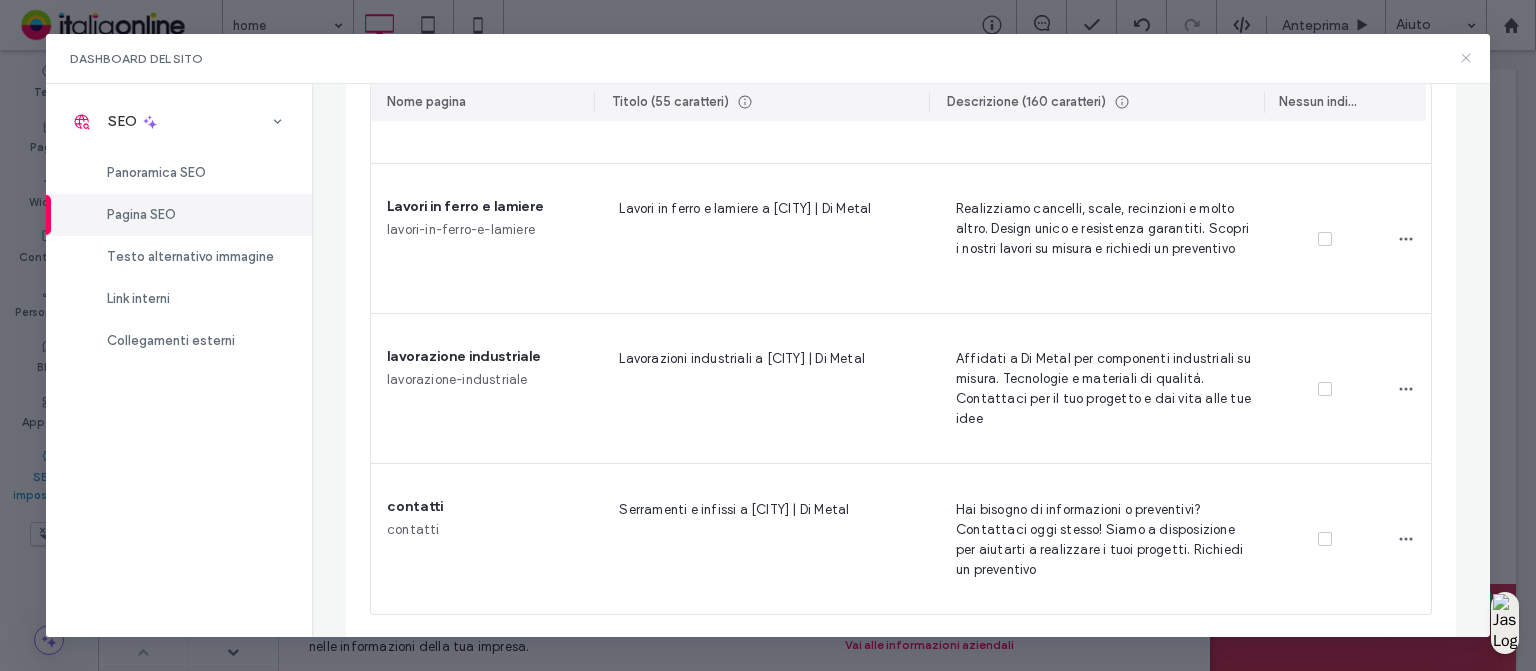 drag, startPoint x: 1464, startPoint y: 53, endPoint x: 1223, endPoint y: 41, distance: 241.29857 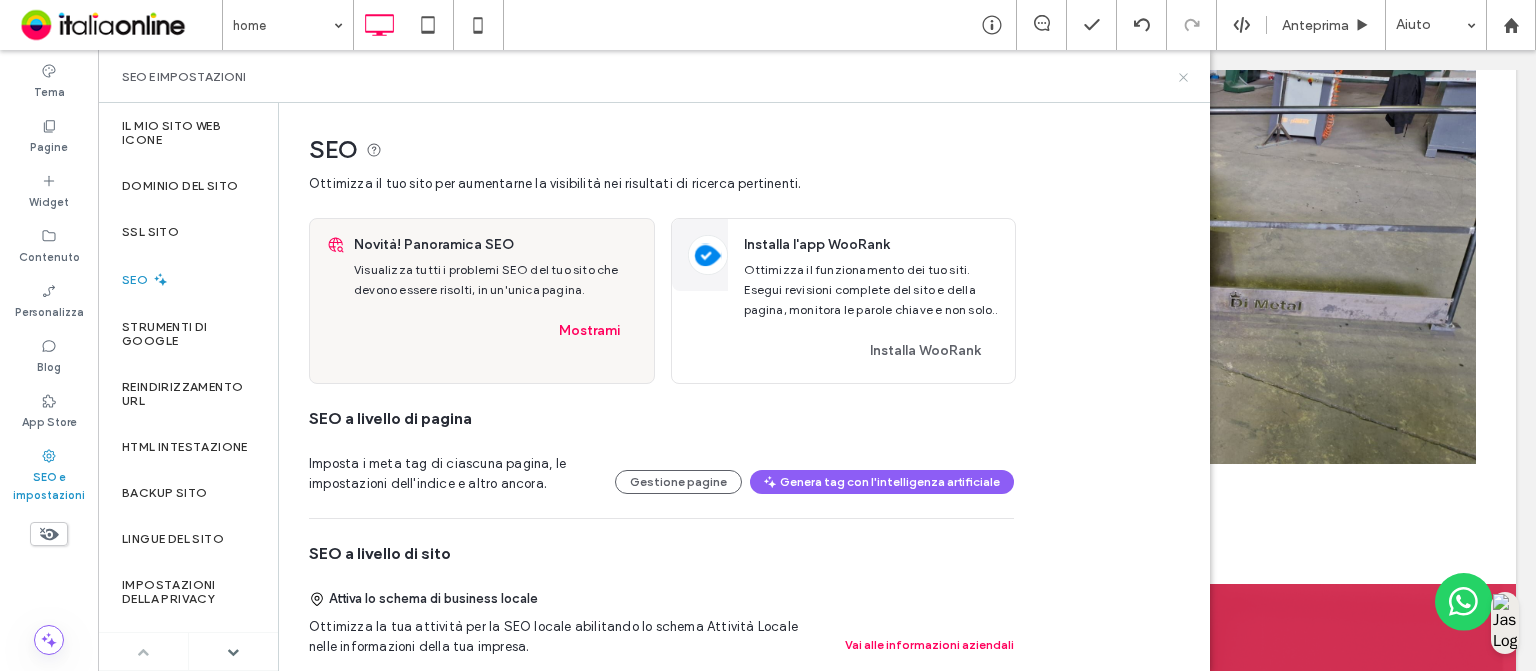 click 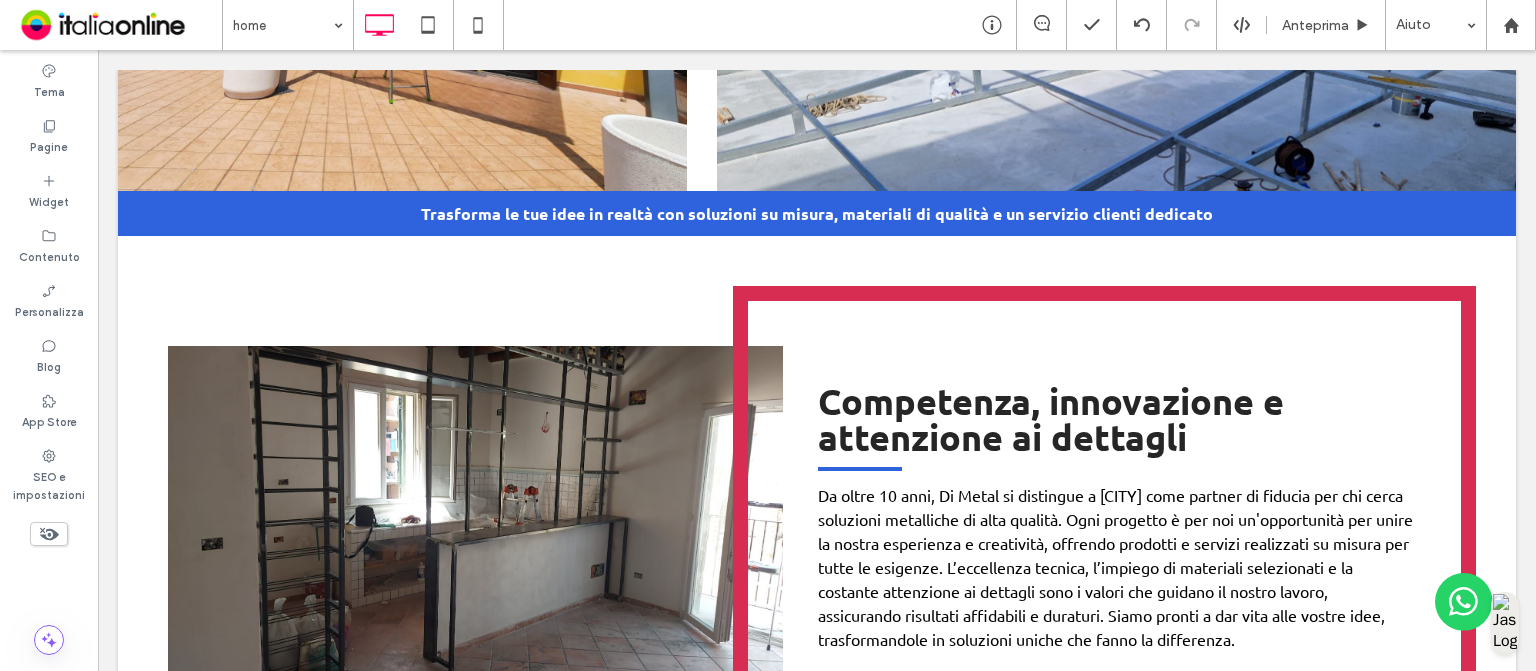 scroll, scrollTop: 0, scrollLeft: 0, axis: both 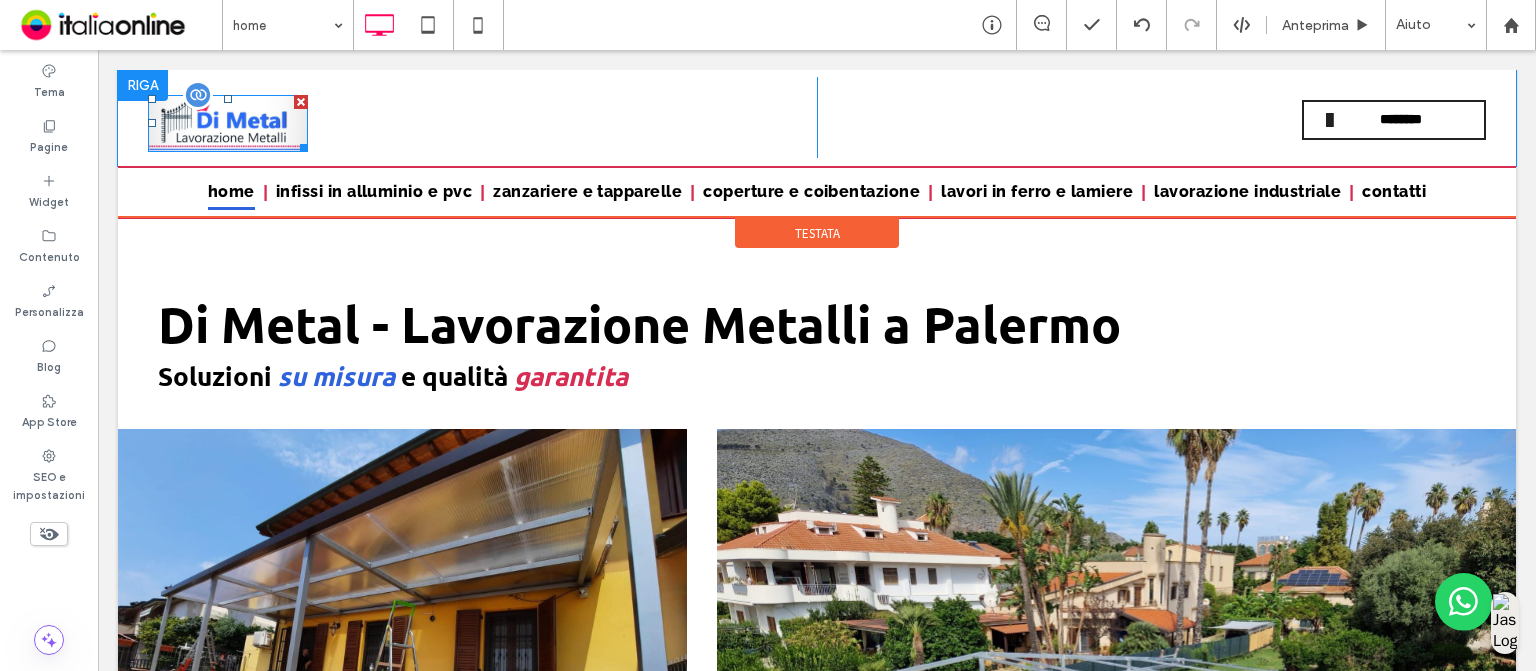 click at bounding box center (228, 124) 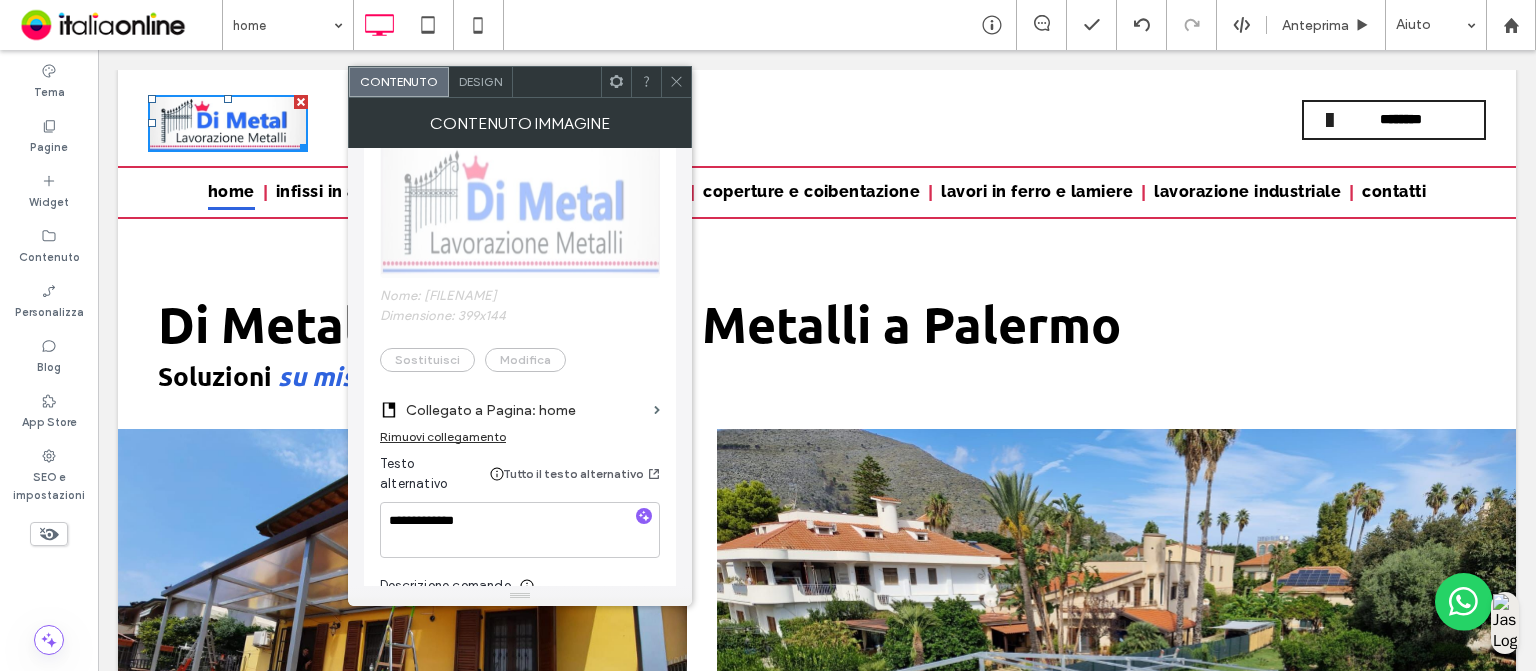 scroll, scrollTop: 520, scrollLeft: 0, axis: vertical 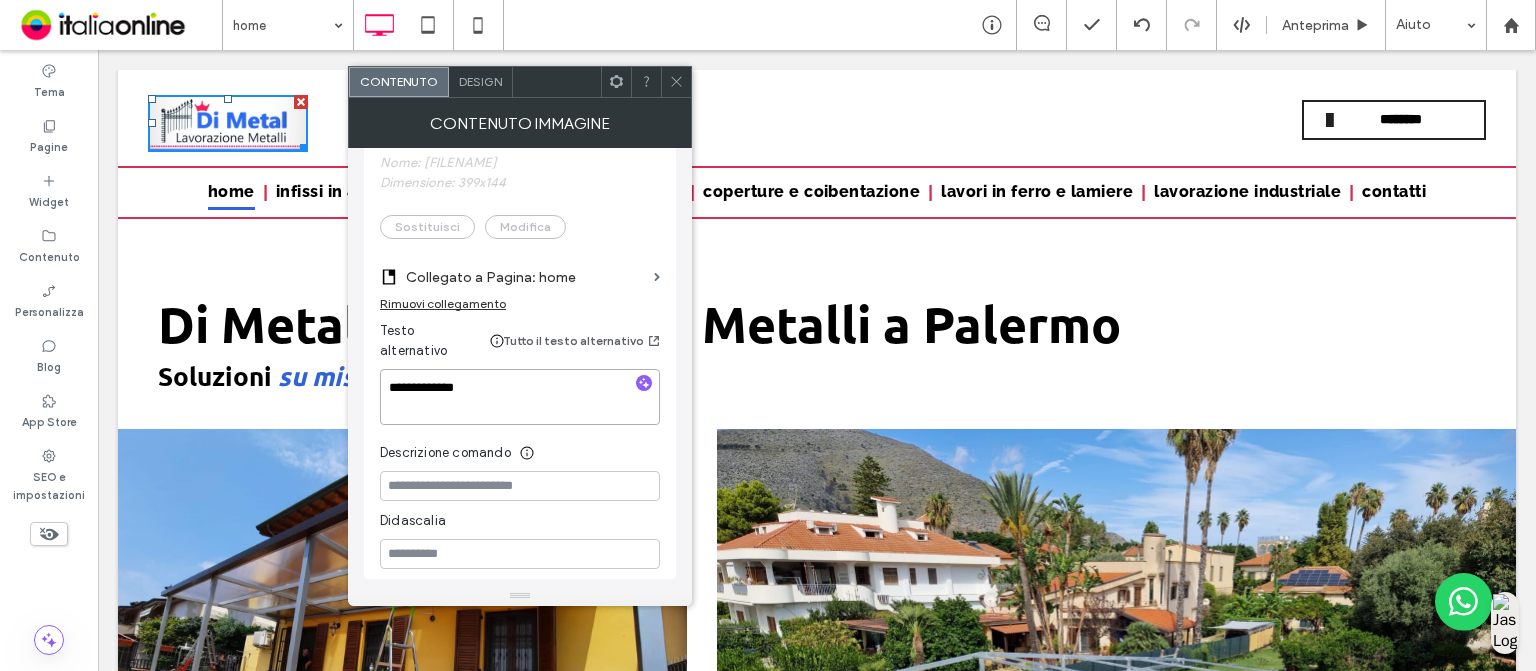 click on "**********" at bounding box center (520, 397) 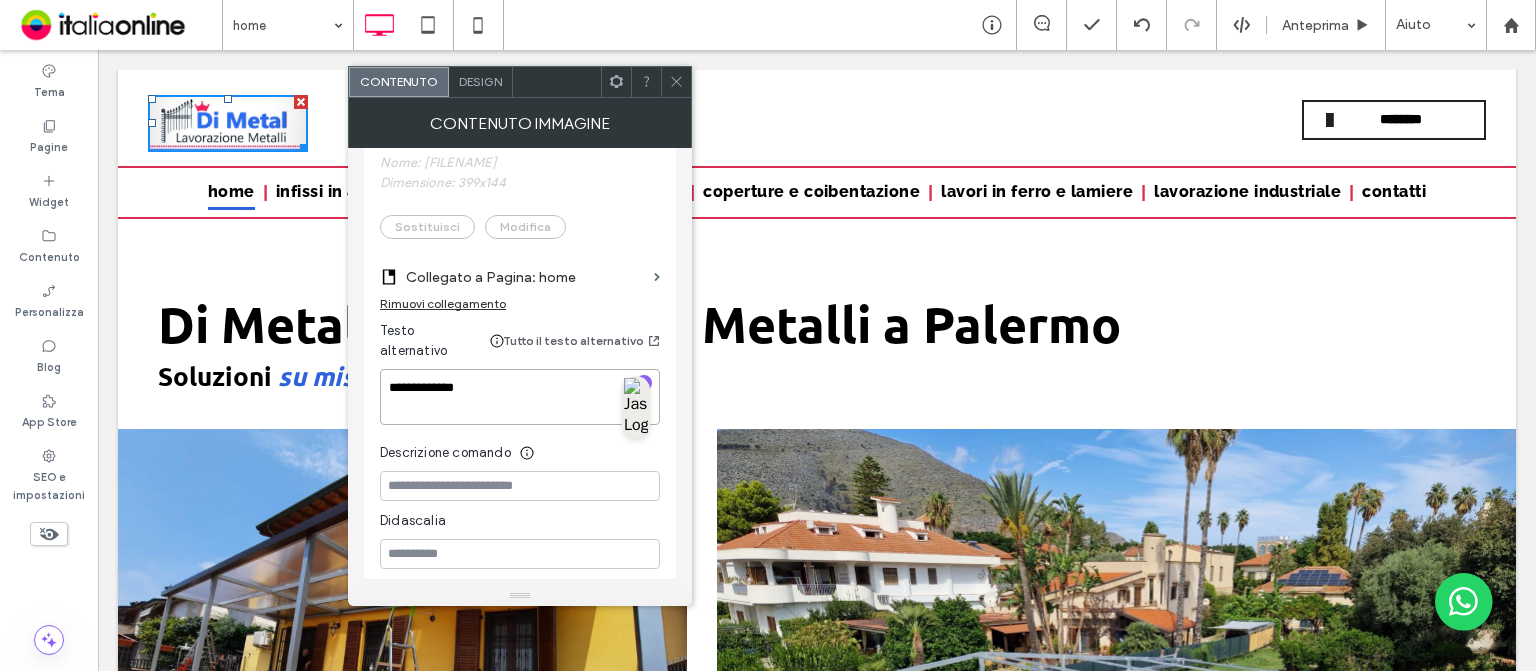click on "**********" at bounding box center (520, 397) 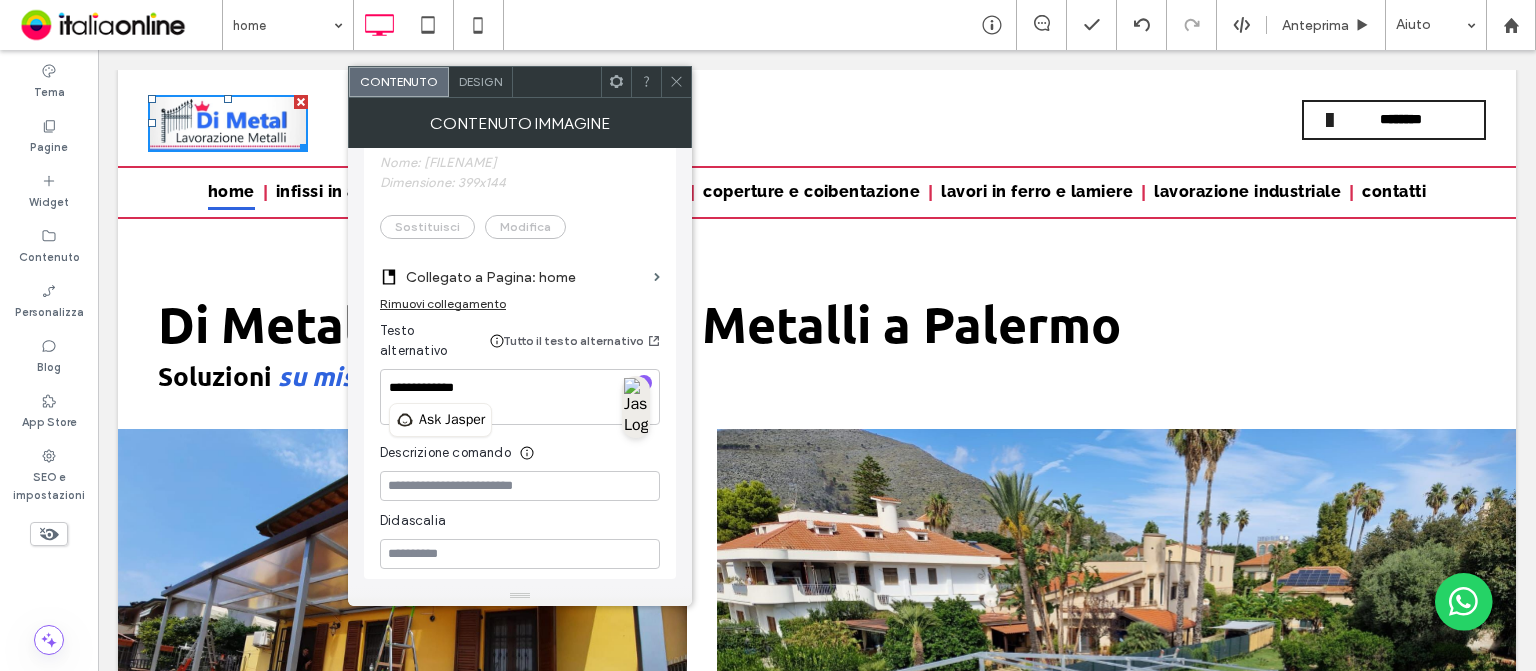 click on "Contenuto immagine" at bounding box center (520, 123) 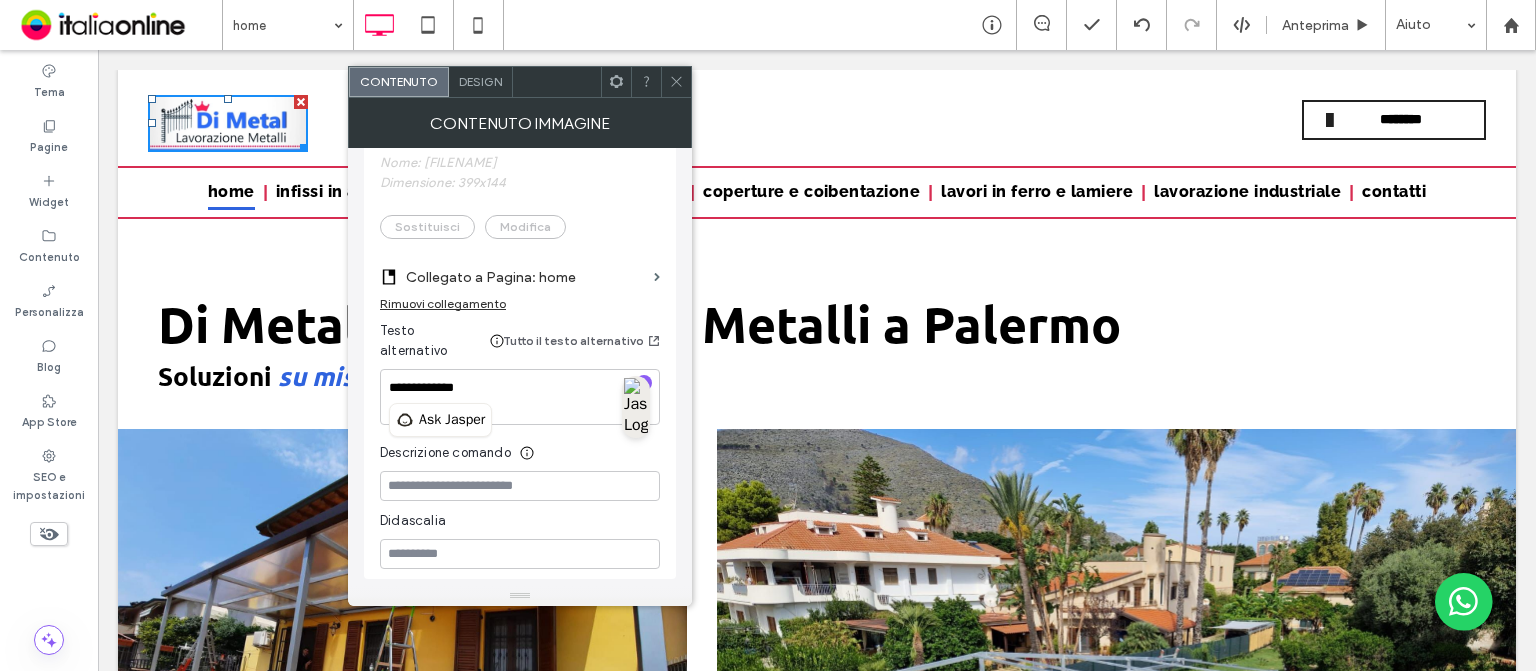 click at bounding box center (676, 82) 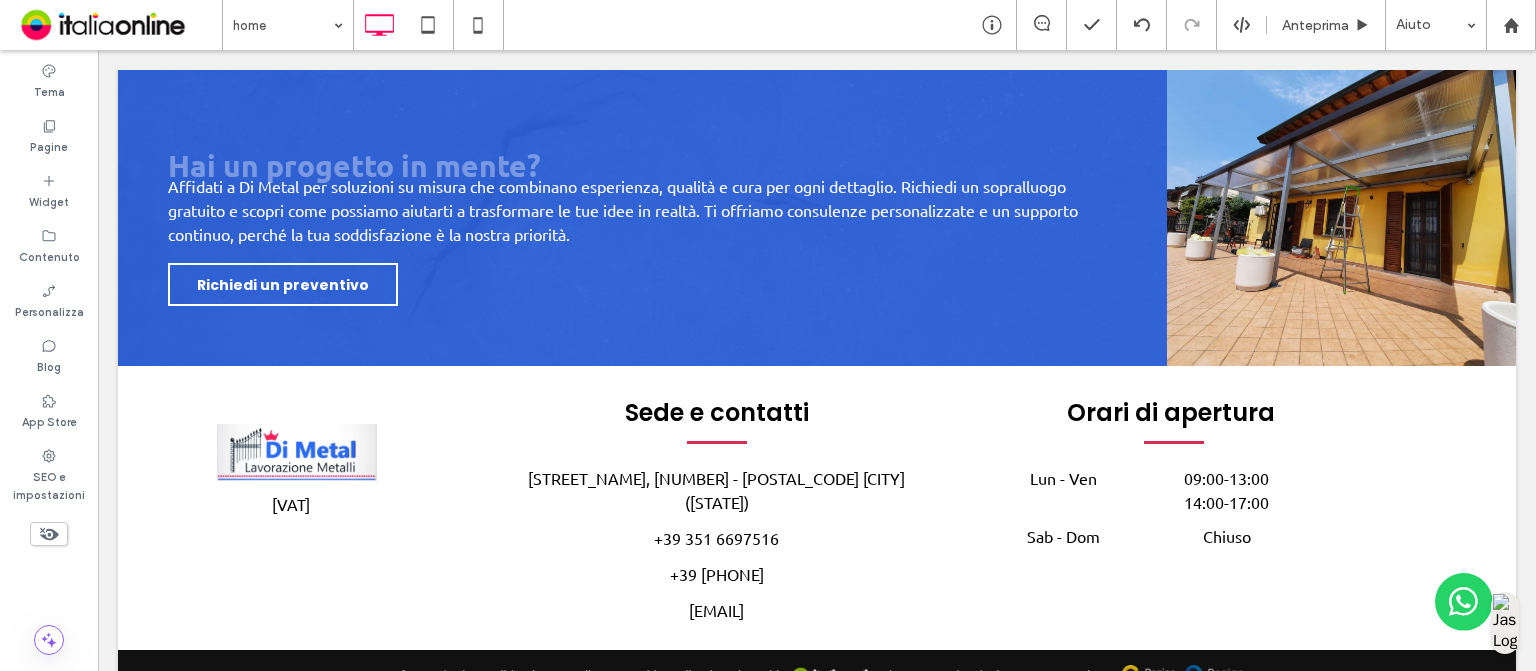 scroll, scrollTop: 2987, scrollLeft: 0, axis: vertical 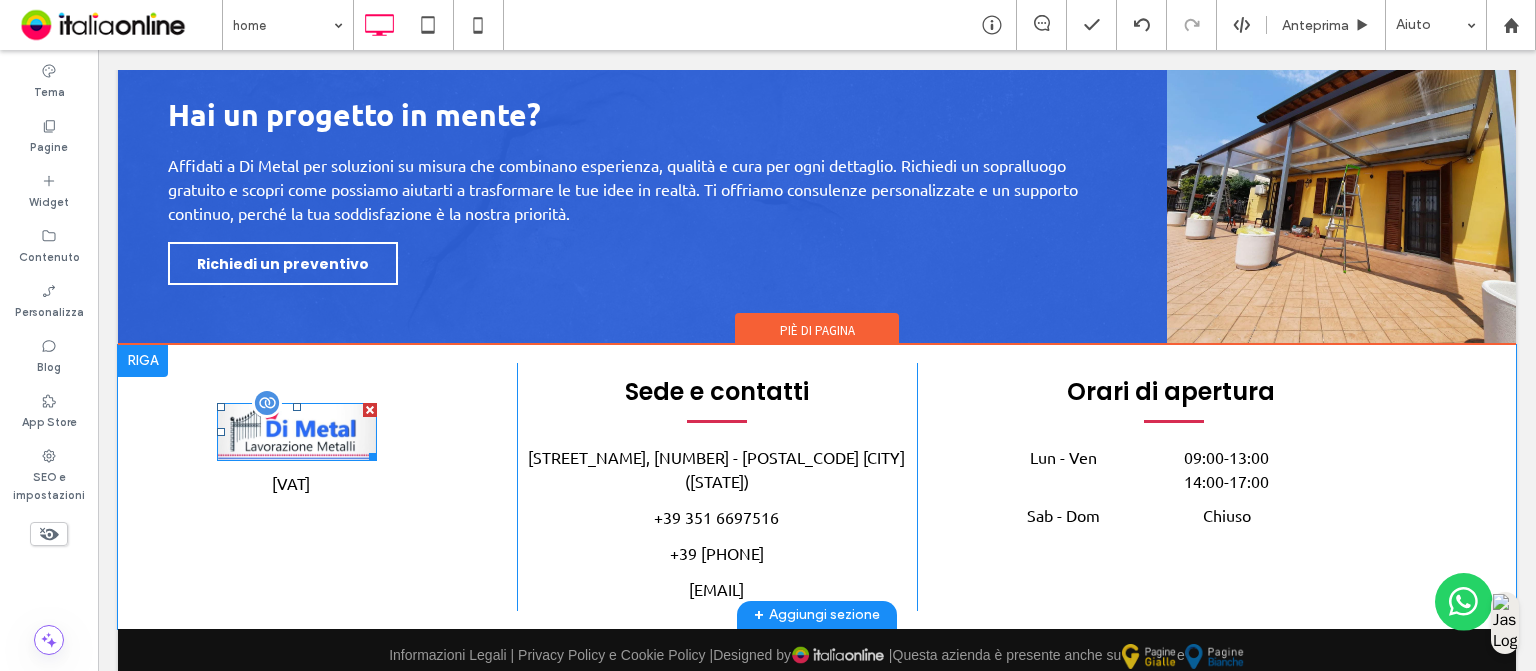 click at bounding box center (297, 432) 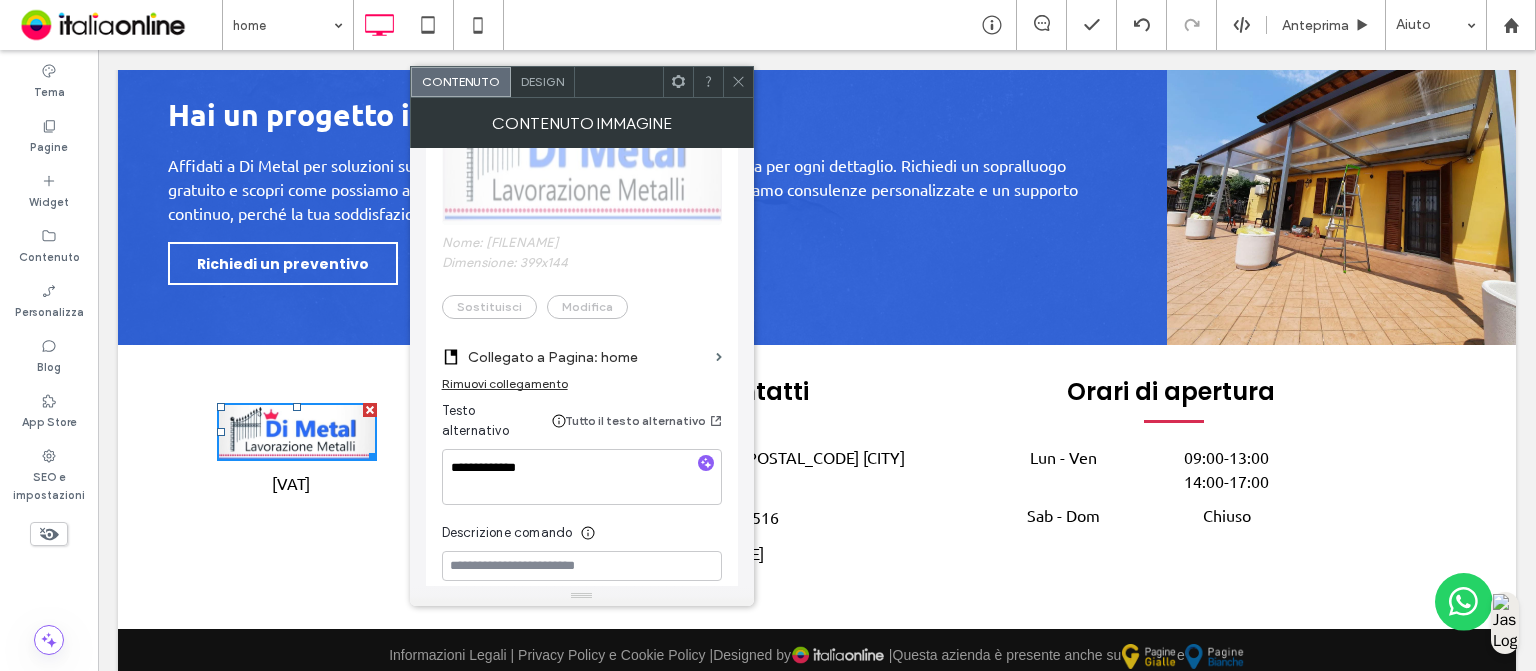 scroll, scrollTop: 450, scrollLeft: 0, axis: vertical 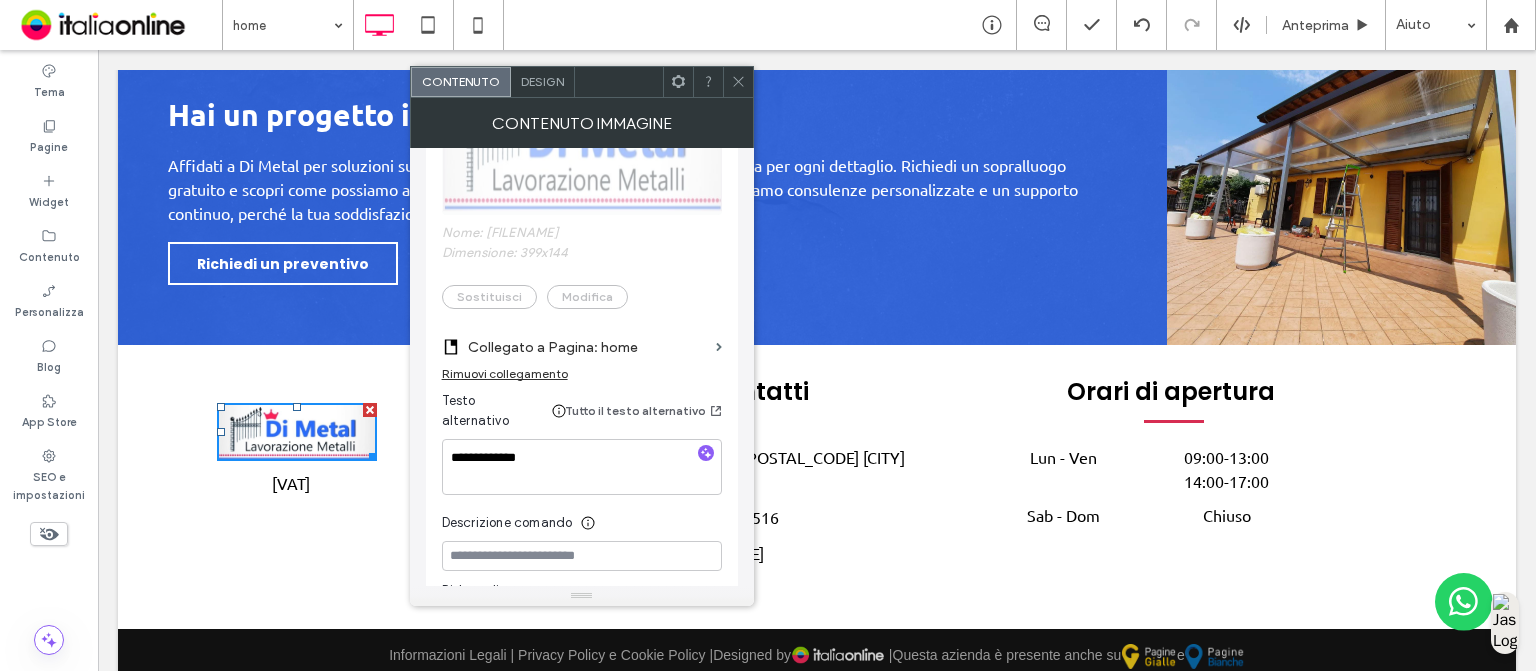 drag, startPoint x: 735, startPoint y: 82, endPoint x: 548, endPoint y: 13, distance: 199.32385 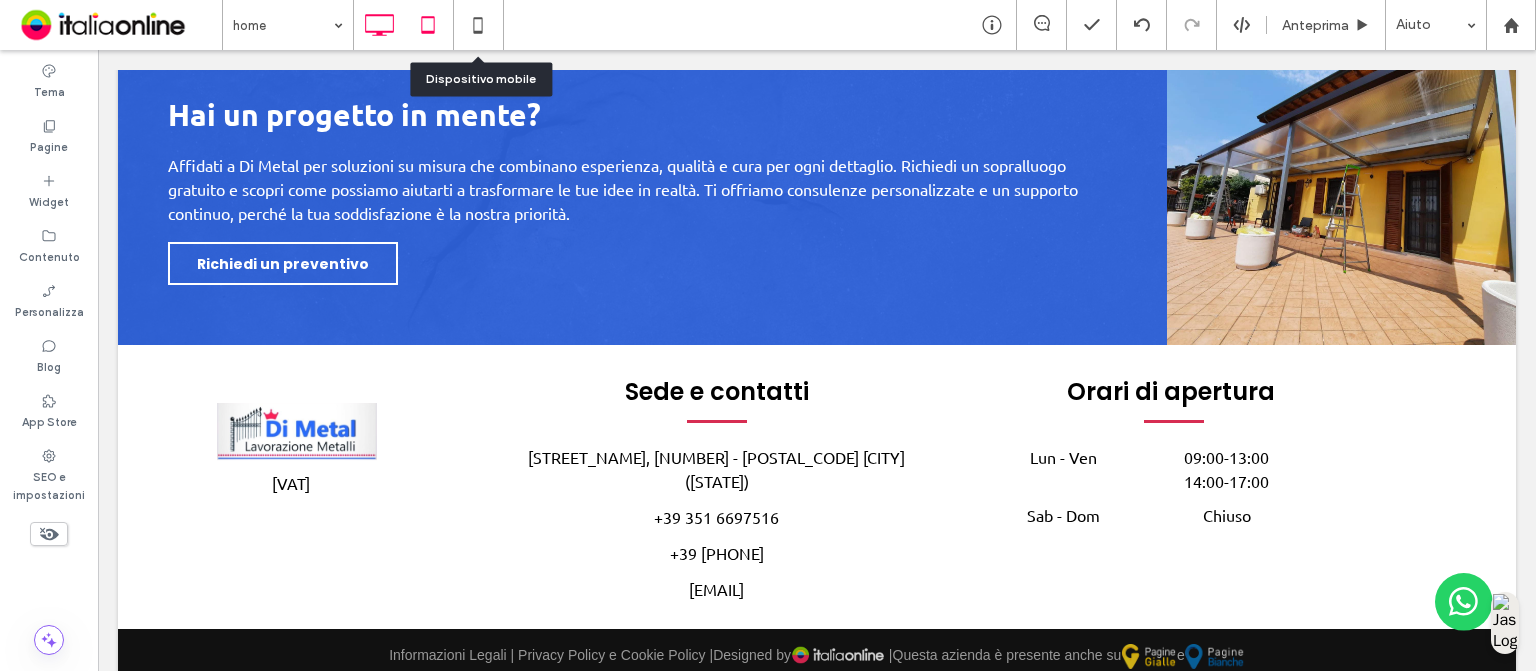 click 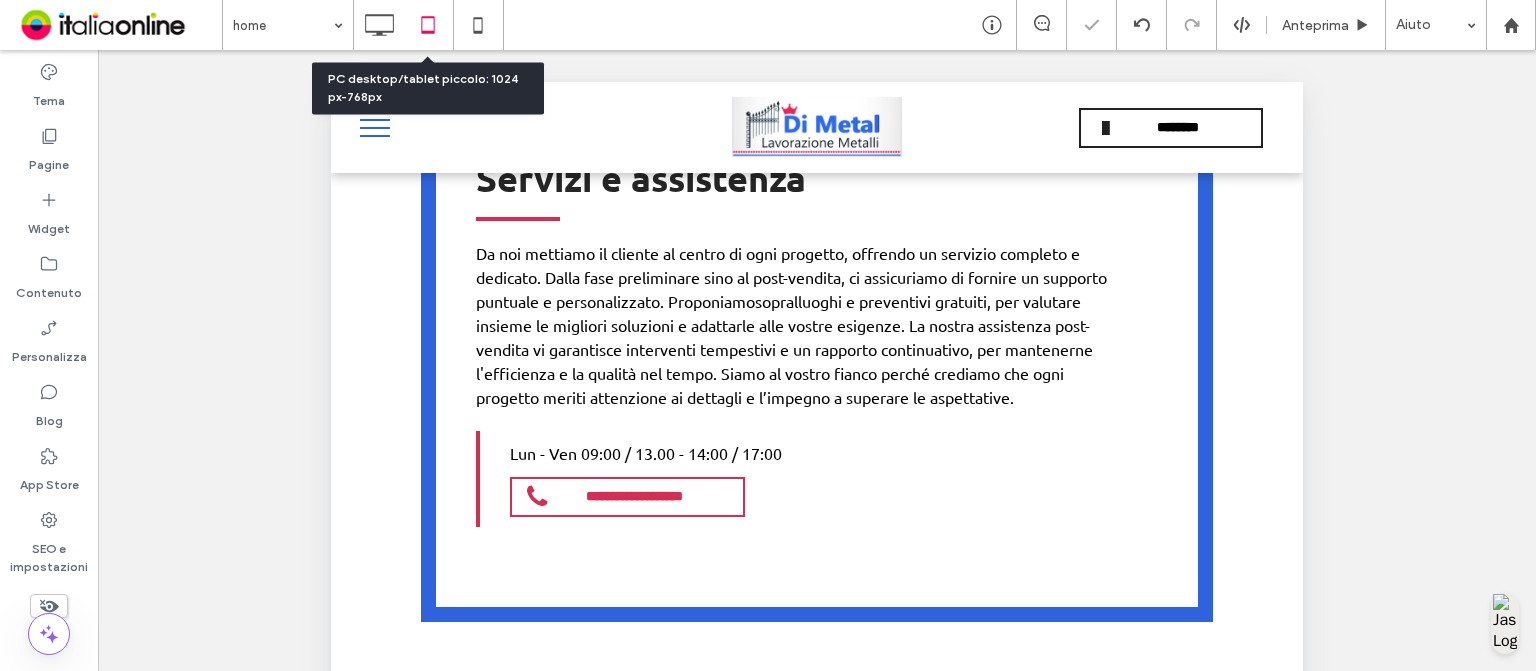 click 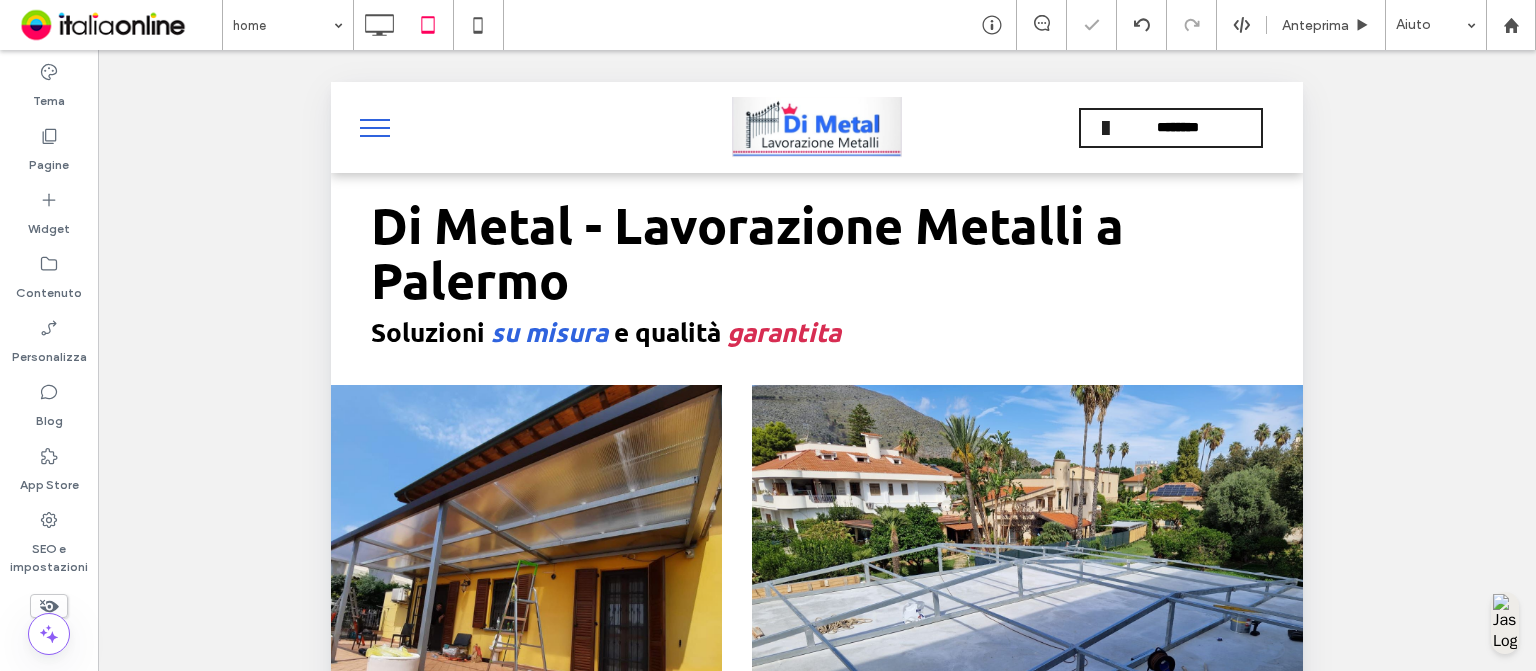 scroll, scrollTop: 0, scrollLeft: 0, axis: both 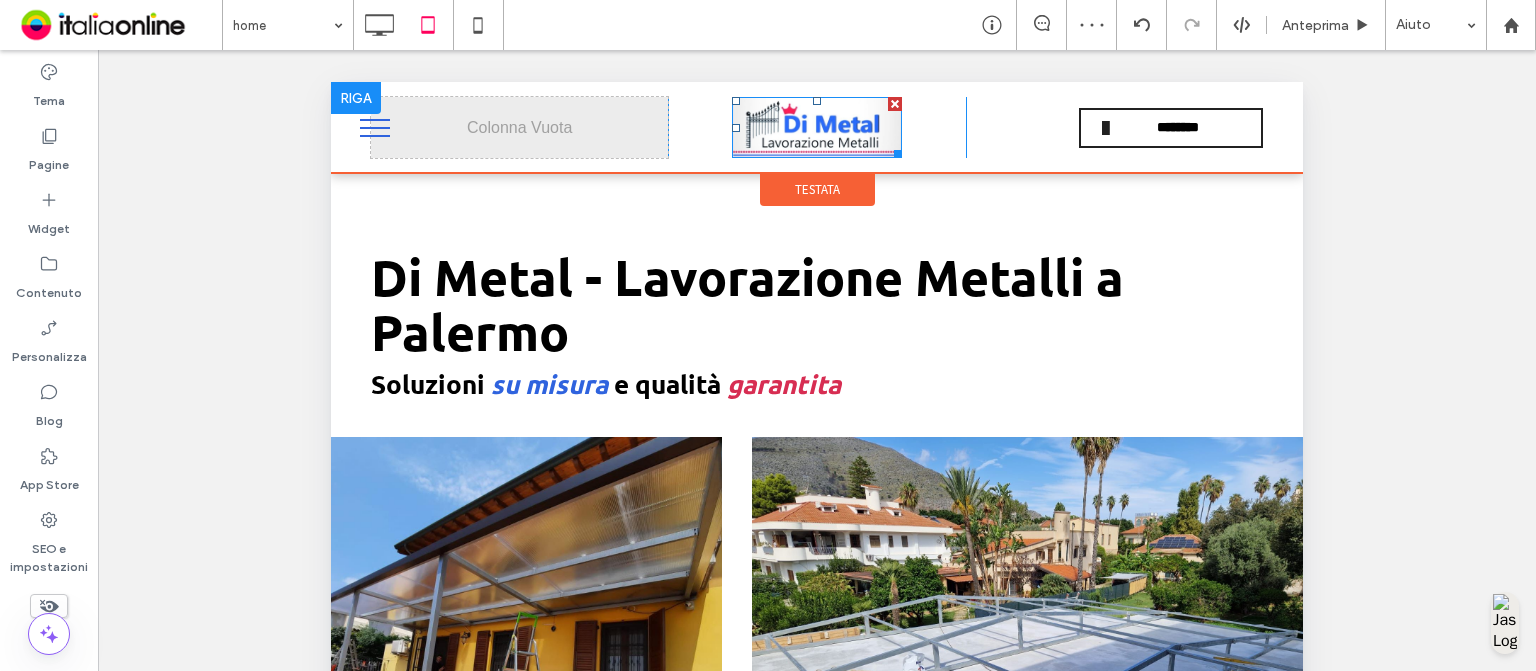 drag, startPoint x: 854, startPoint y: 135, endPoint x: 736, endPoint y: 164, distance: 121.511314 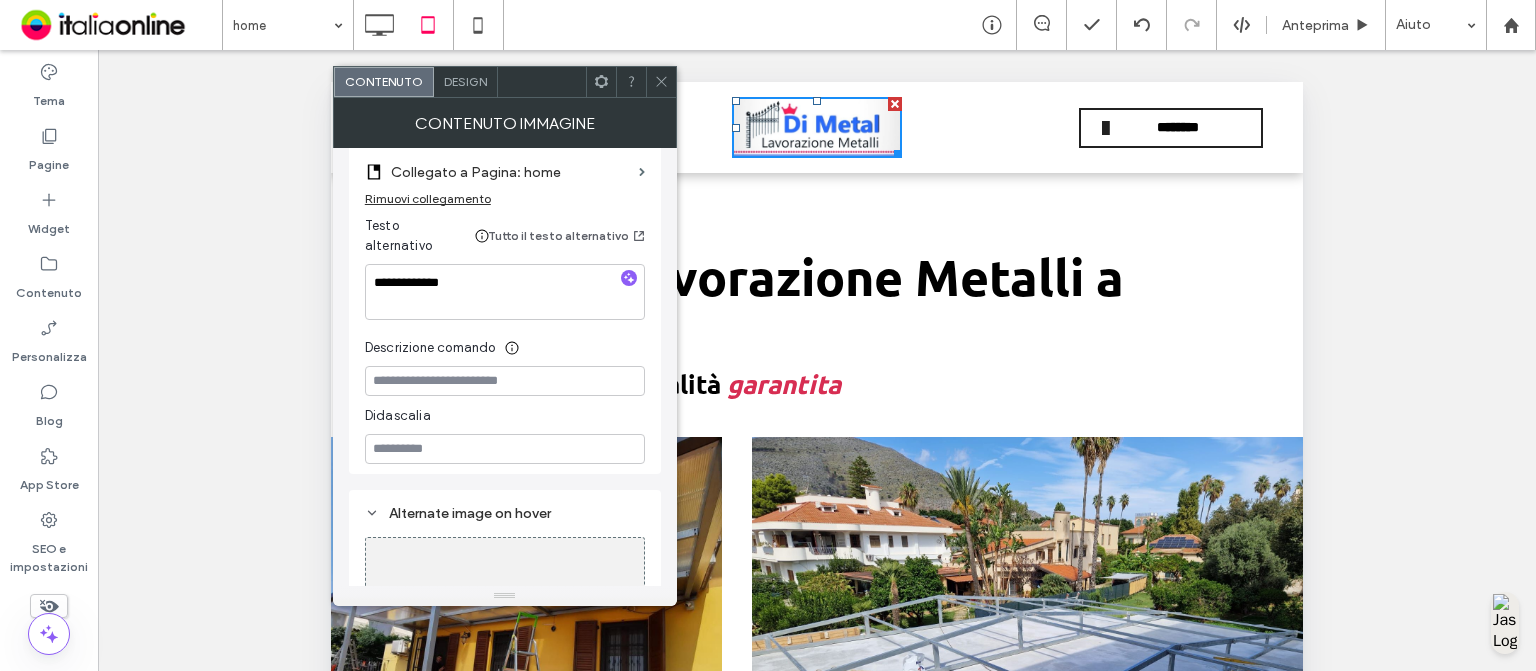 scroll, scrollTop: 504, scrollLeft: 0, axis: vertical 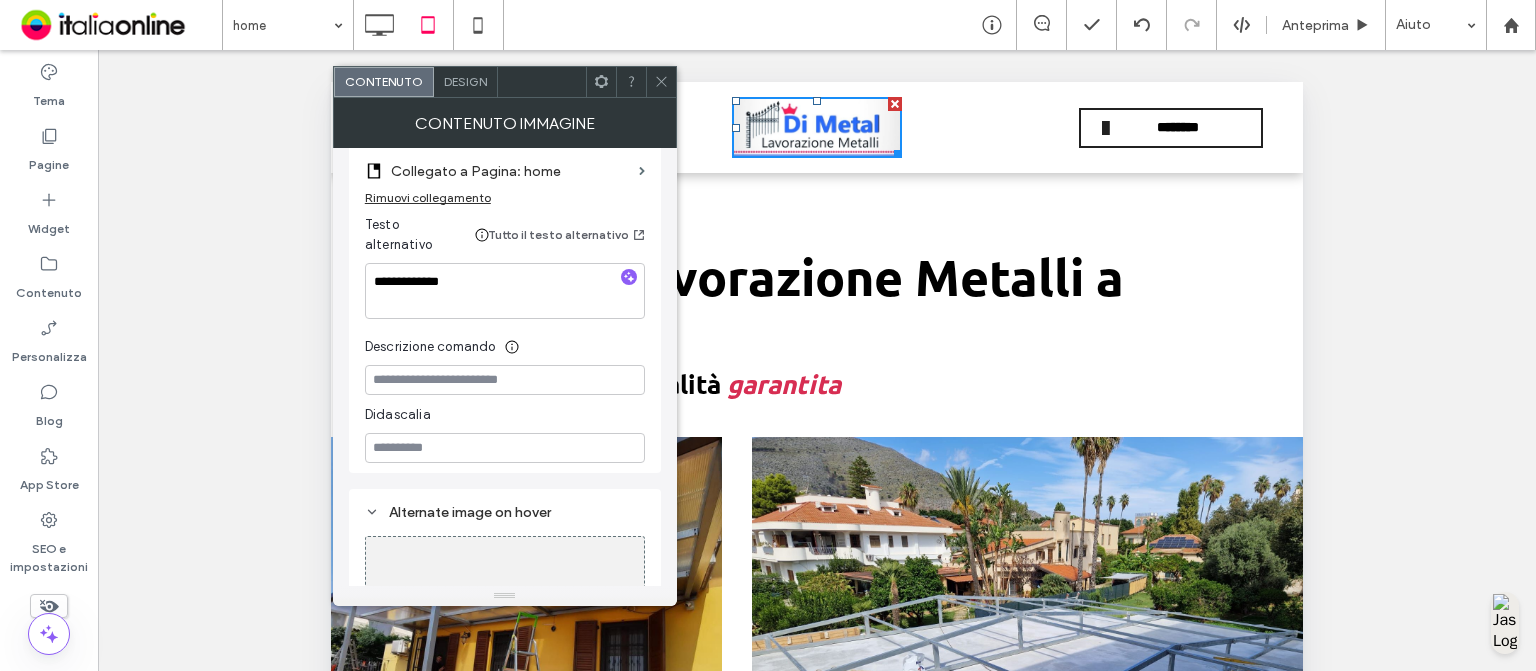 click 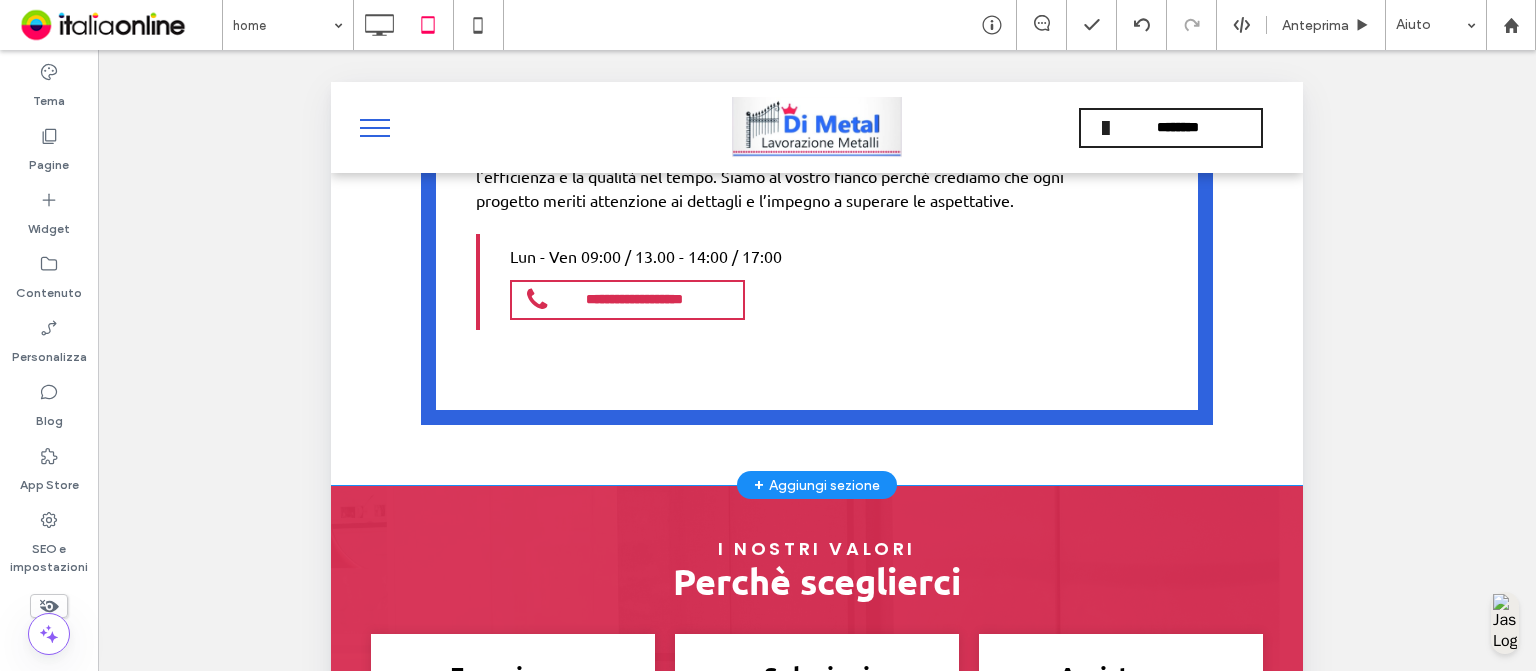 scroll, scrollTop: 3516, scrollLeft: 0, axis: vertical 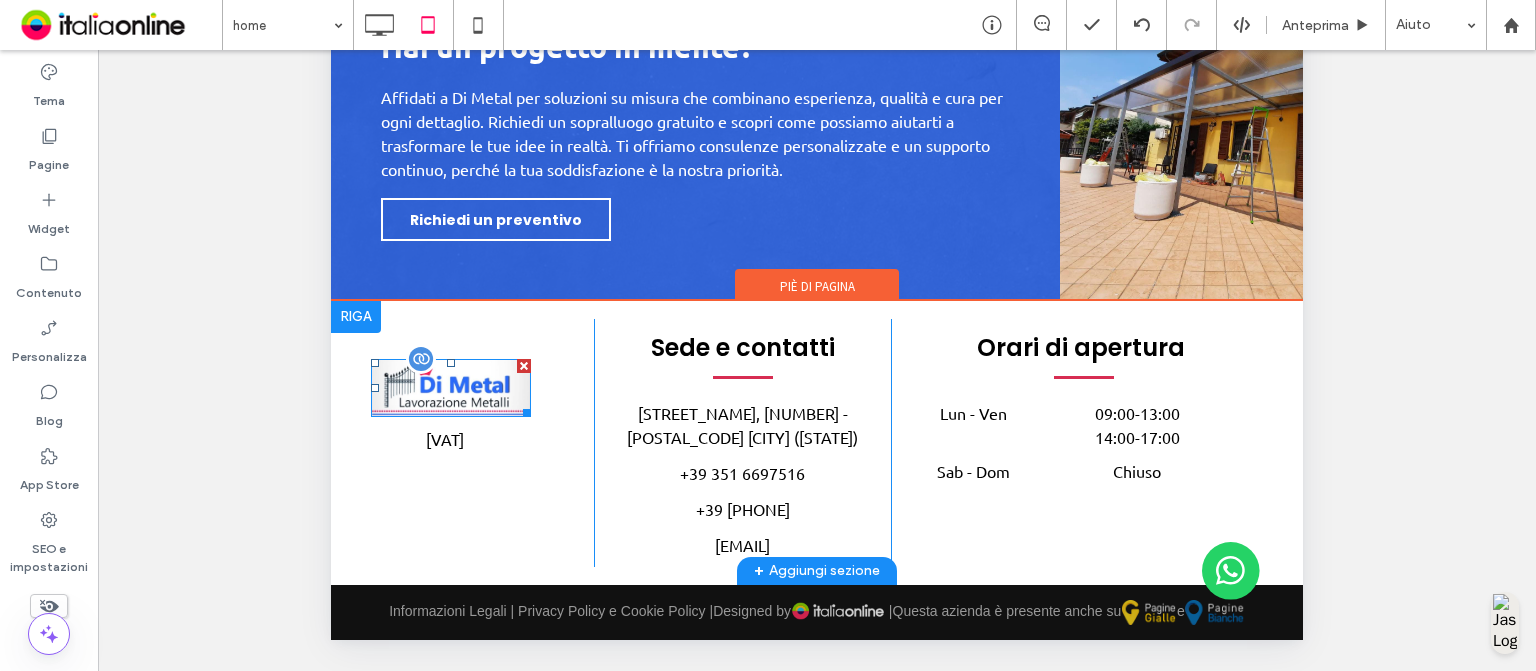 drag, startPoint x: 446, startPoint y: 396, endPoint x: 341, endPoint y: 433, distance: 111.32835 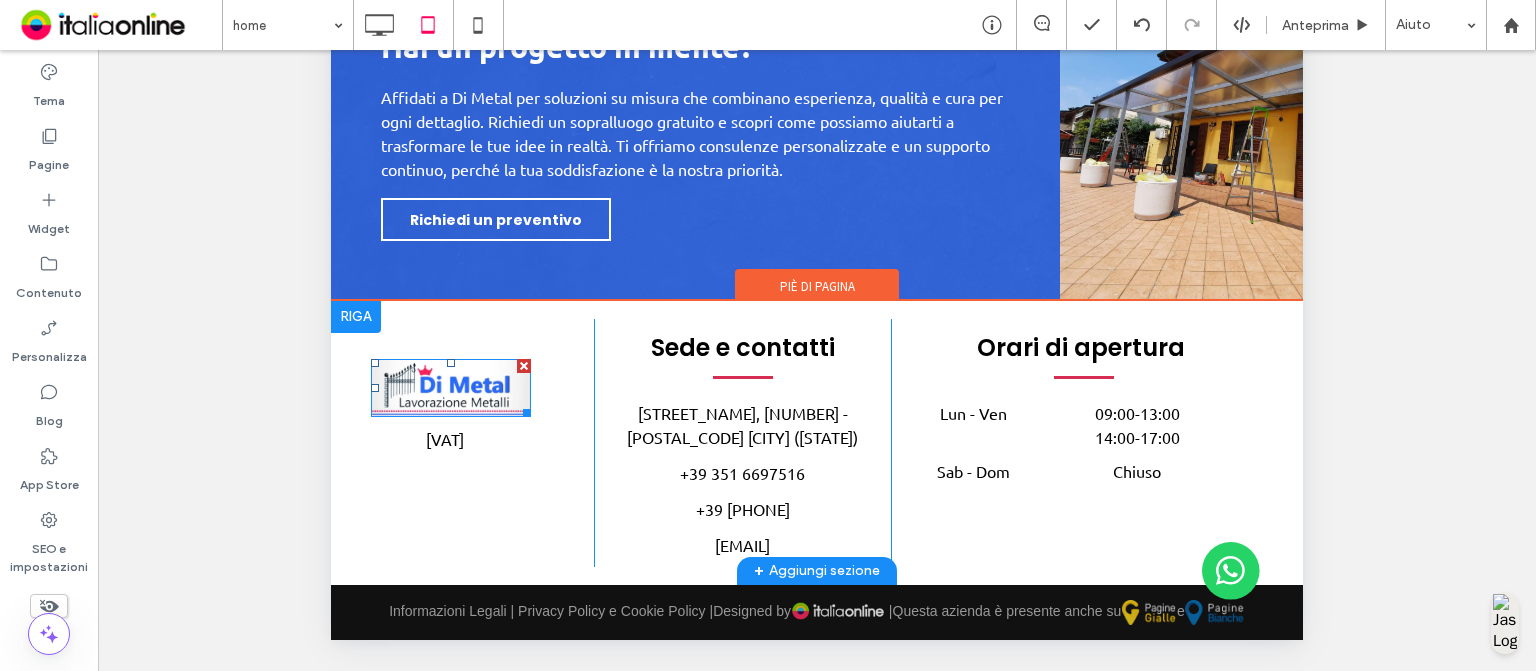 click at bounding box center (451, 388) 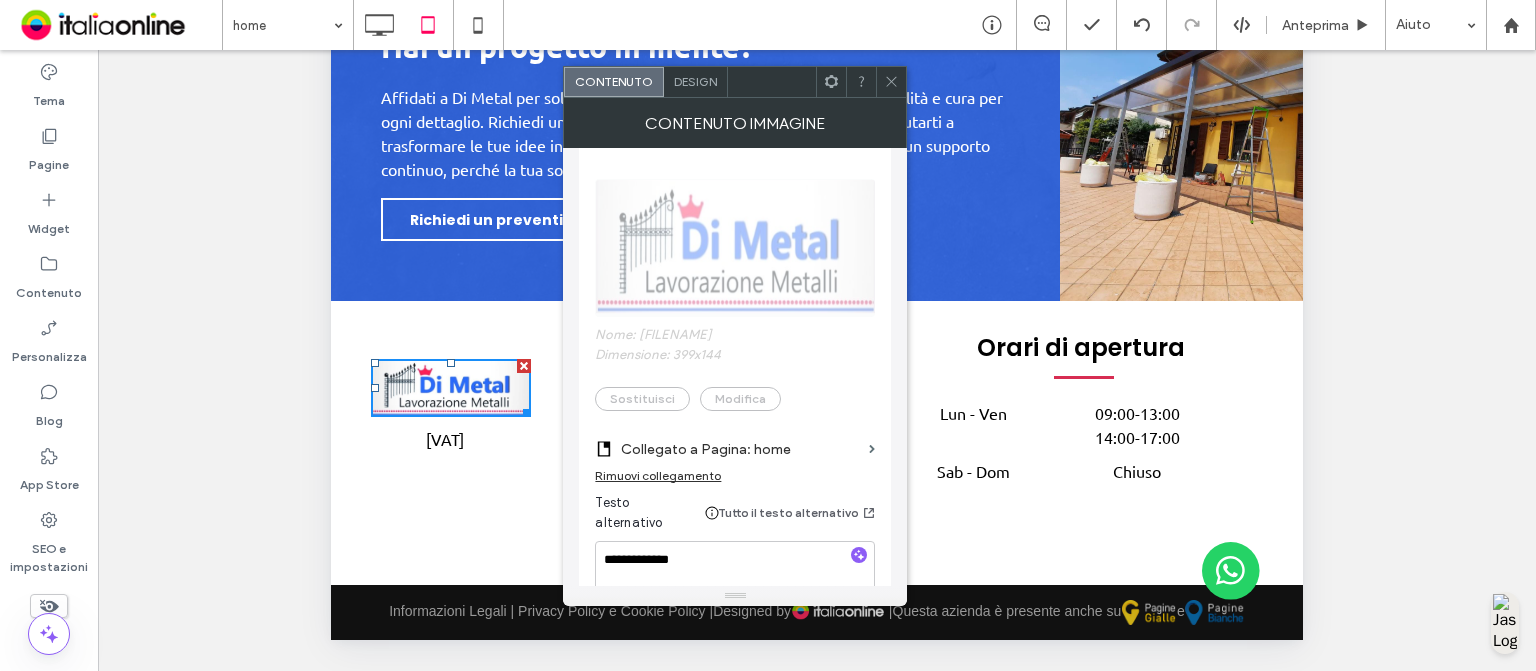 scroll, scrollTop: 432, scrollLeft: 0, axis: vertical 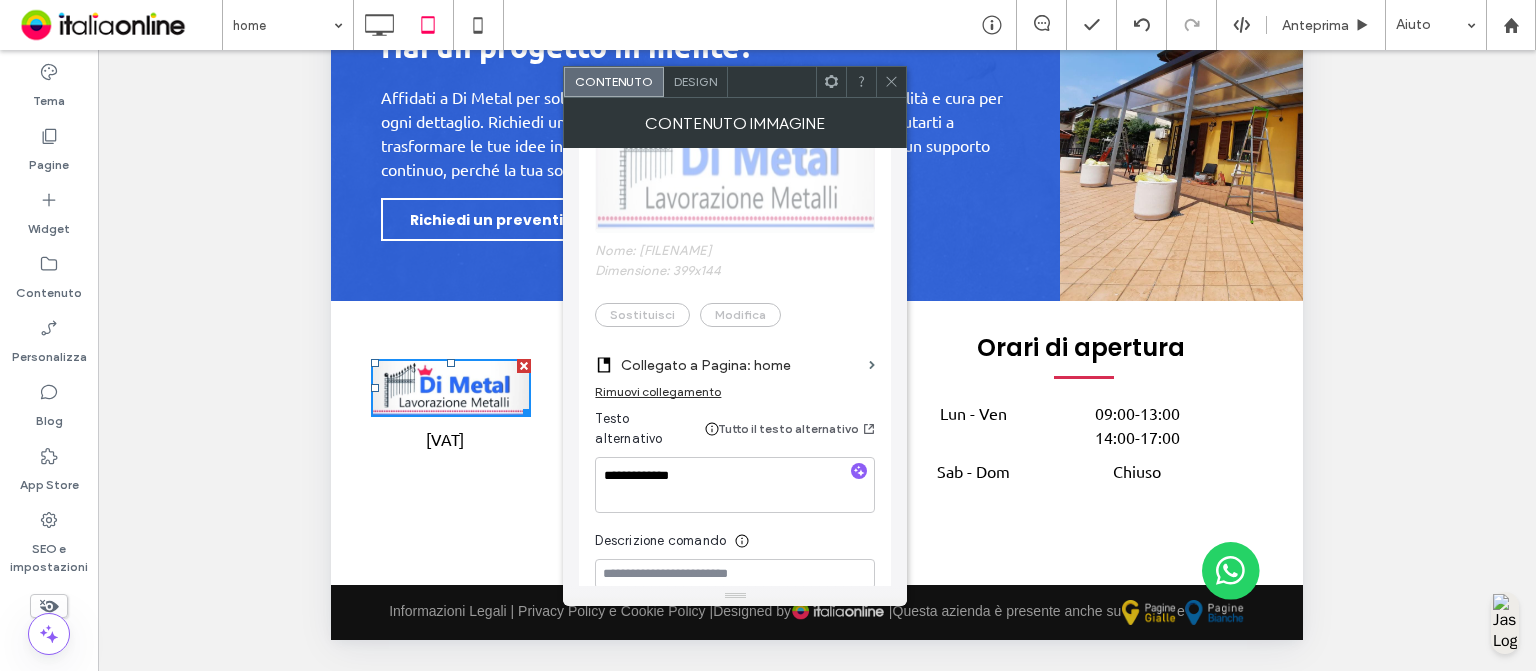 click at bounding box center (891, 82) 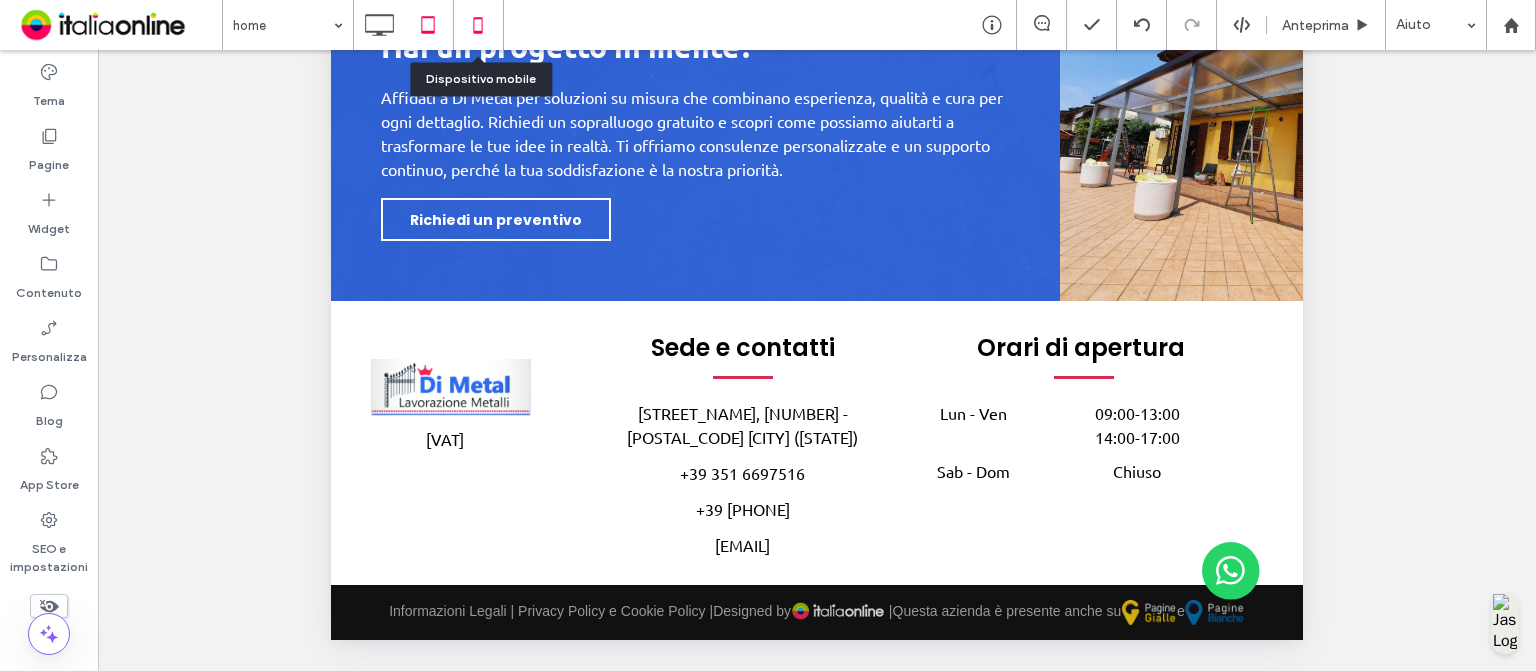 click 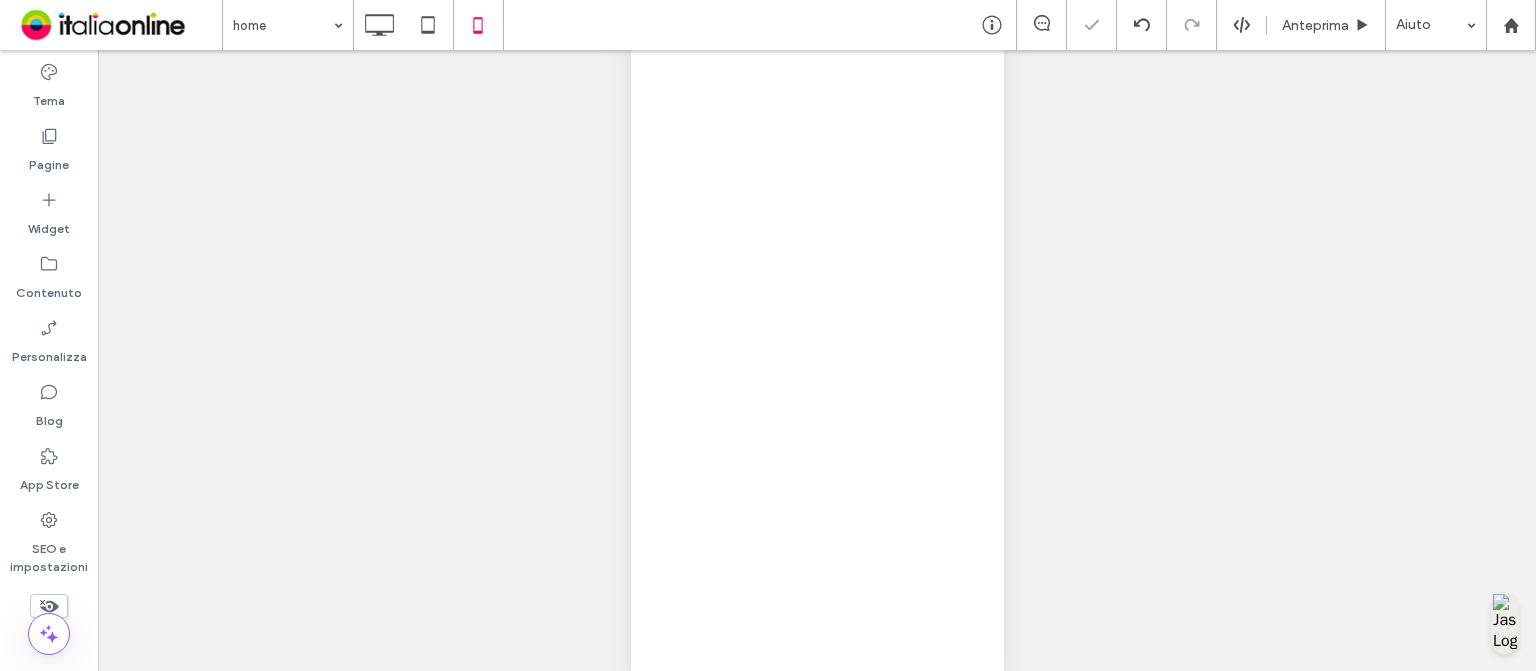 scroll, scrollTop: 0, scrollLeft: 0, axis: both 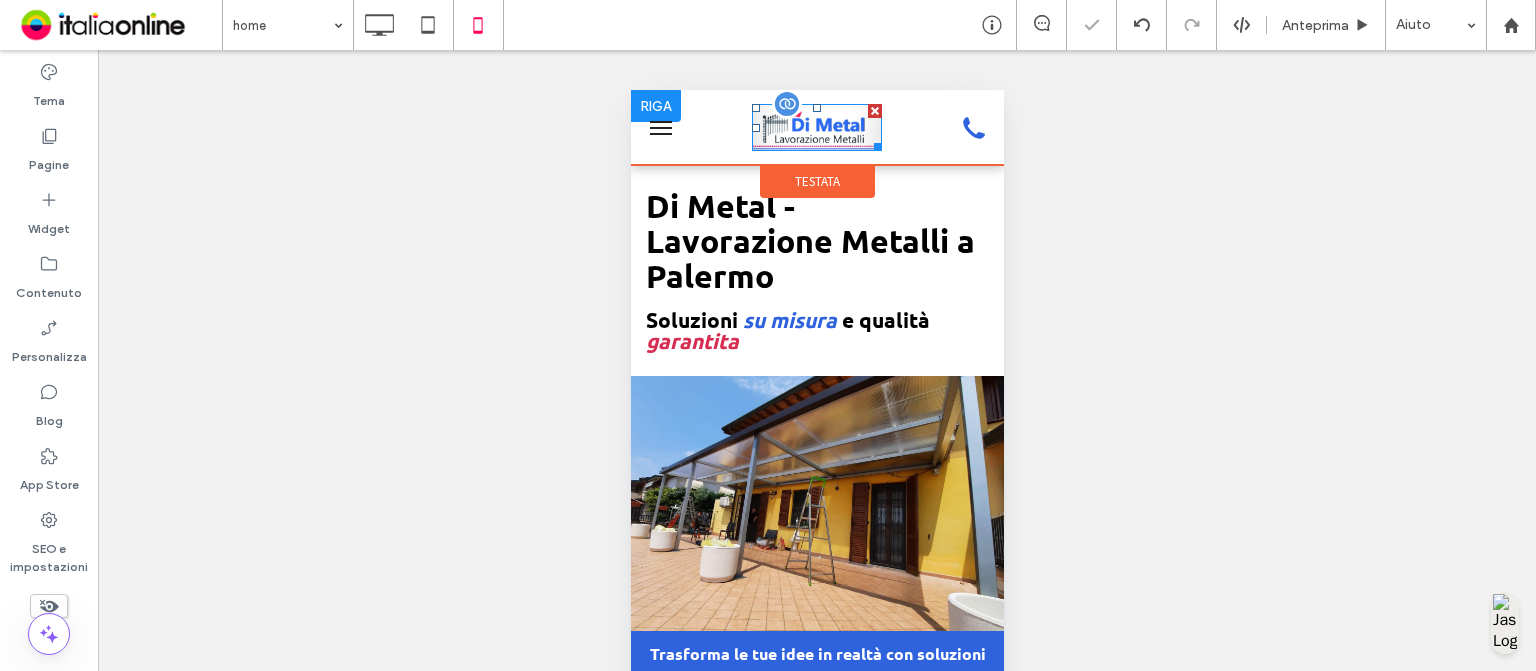 click at bounding box center [816, 127] 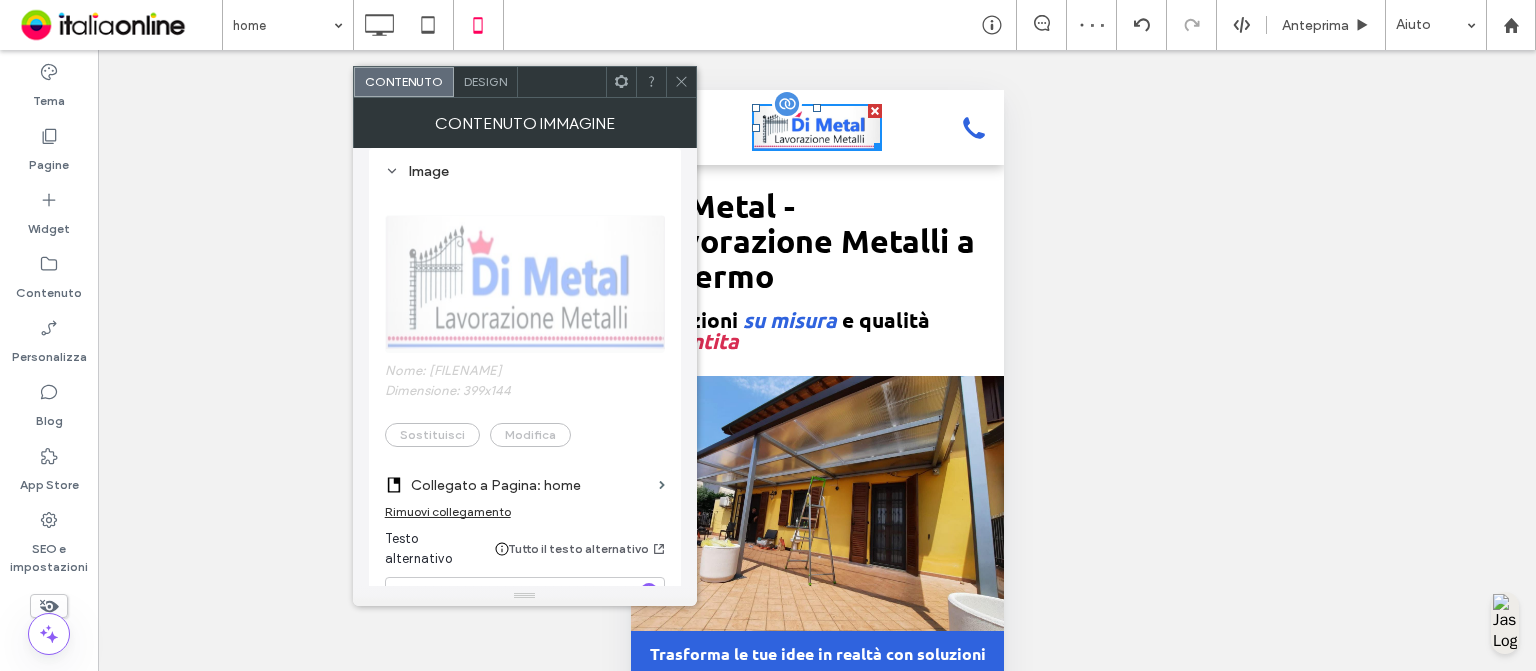 scroll, scrollTop: 434, scrollLeft: 0, axis: vertical 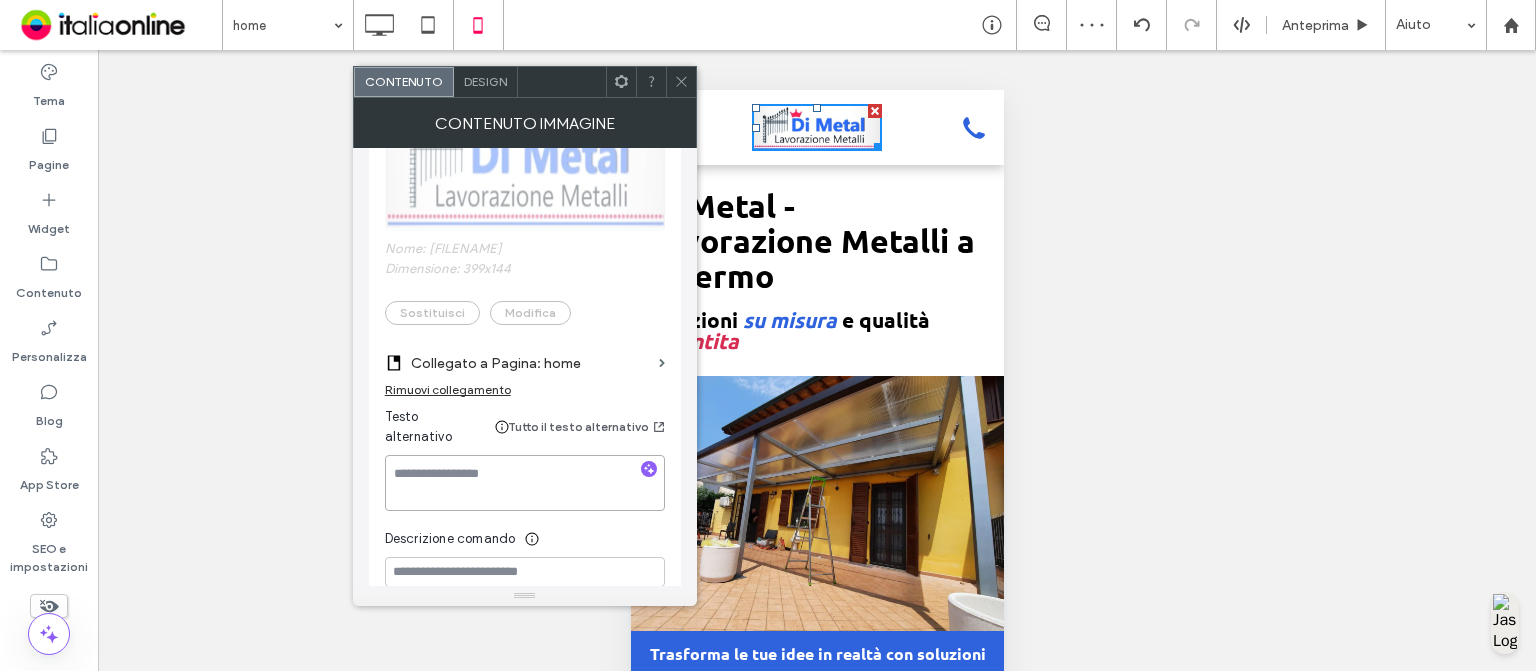 click at bounding box center [525, 483] 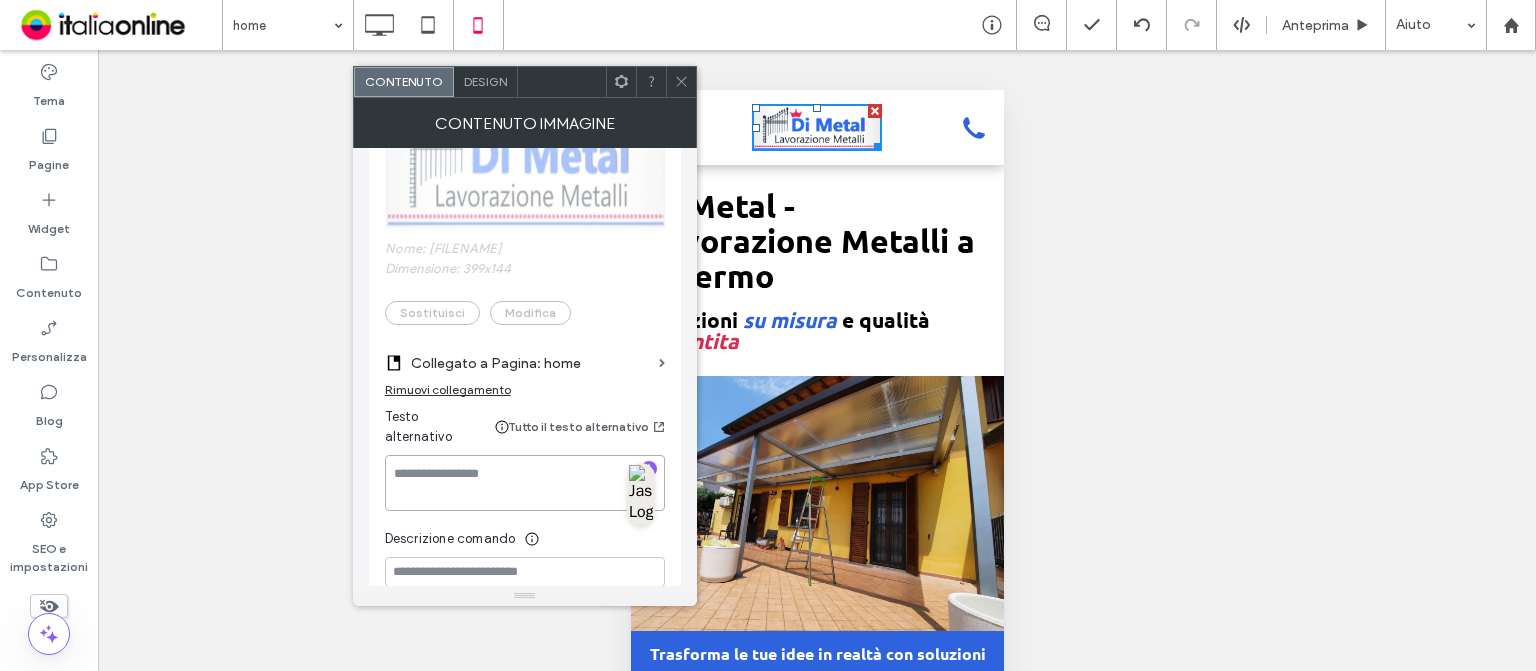 paste on "**********" 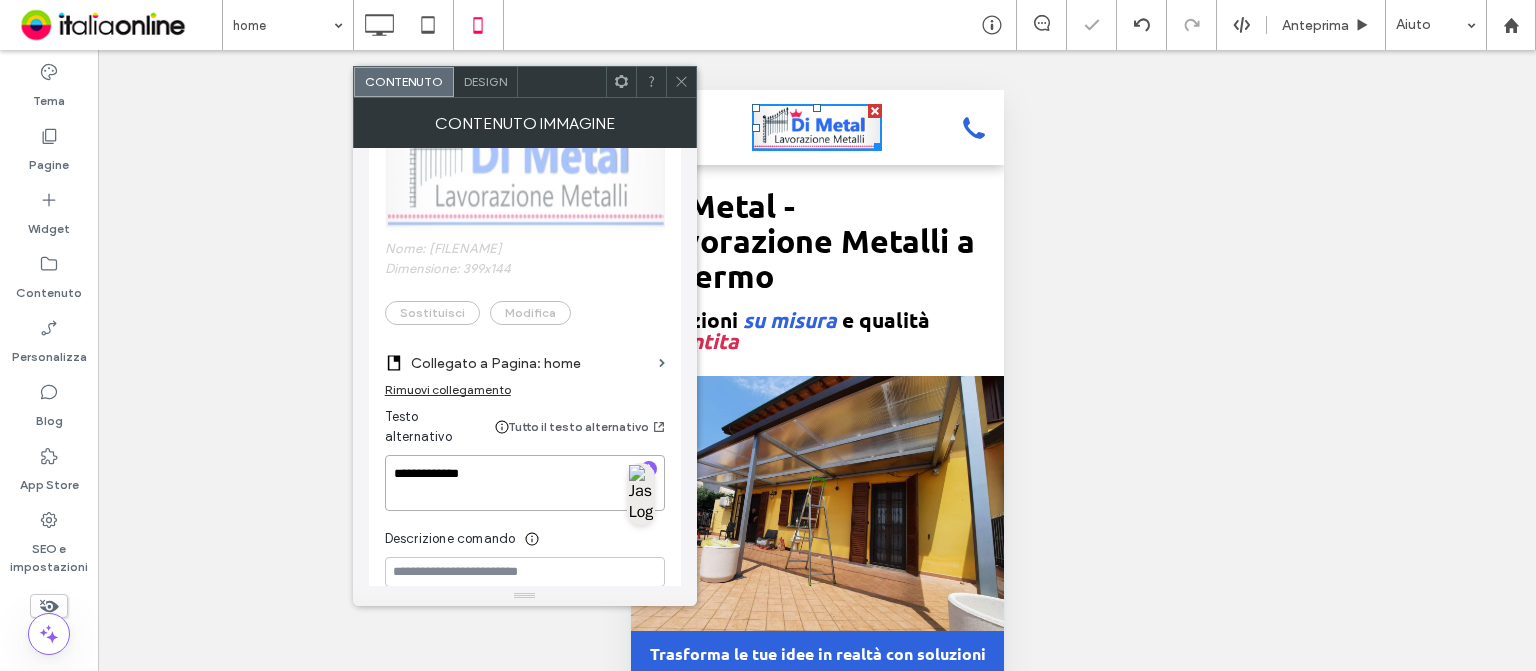 type on "**********" 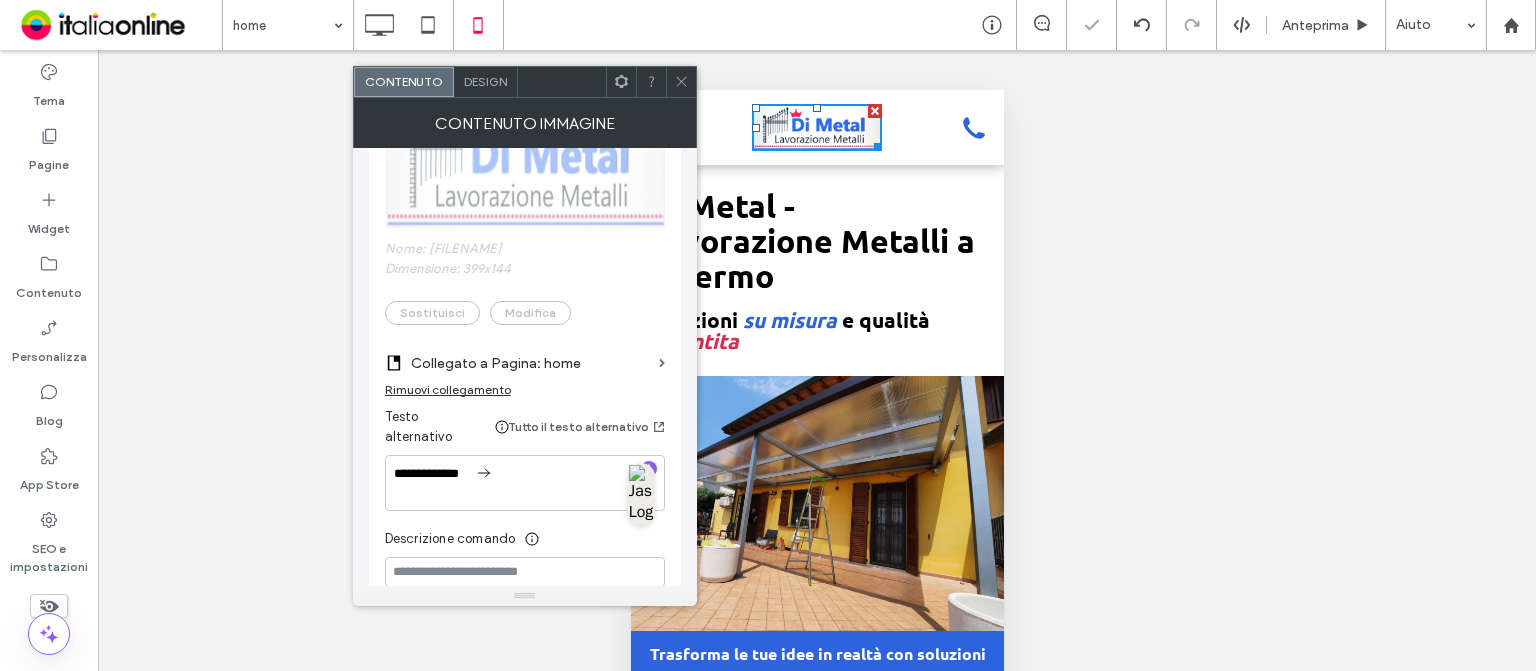 click 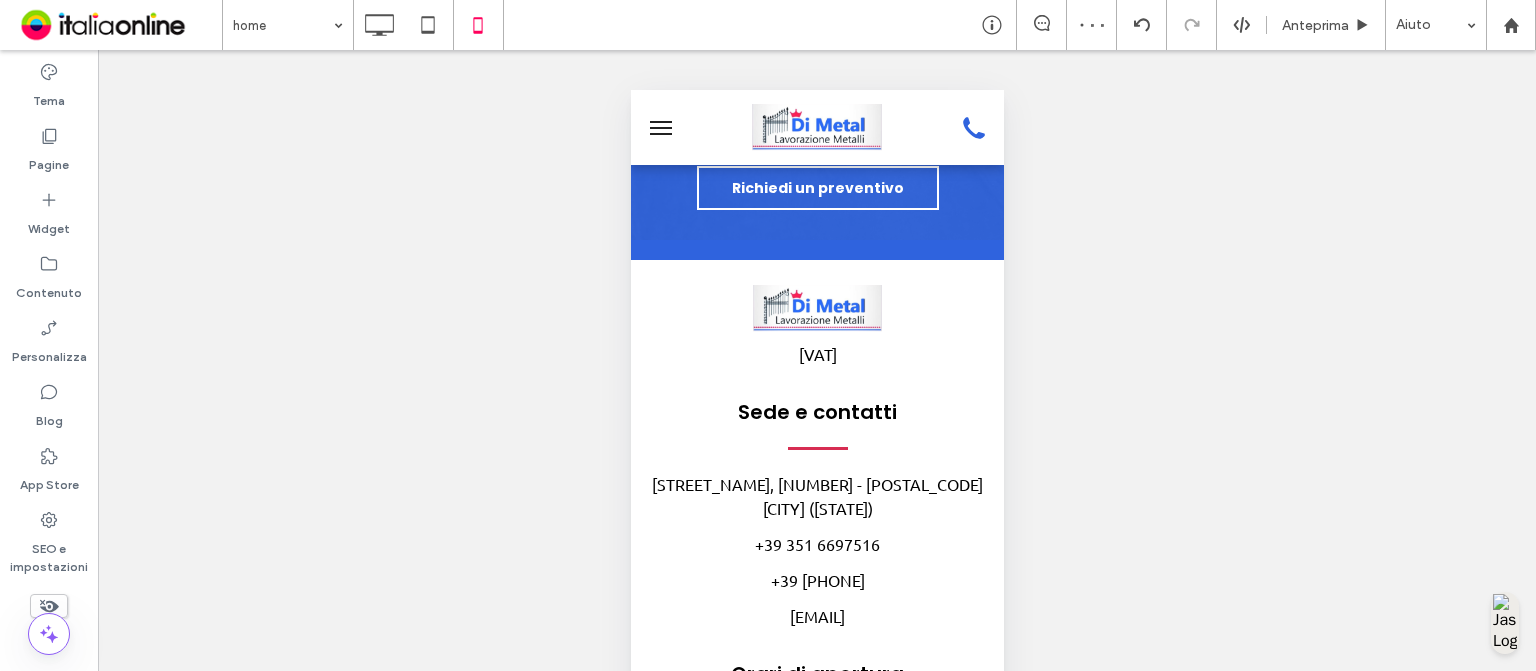 scroll, scrollTop: 5358, scrollLeft: 0, axis: vertical 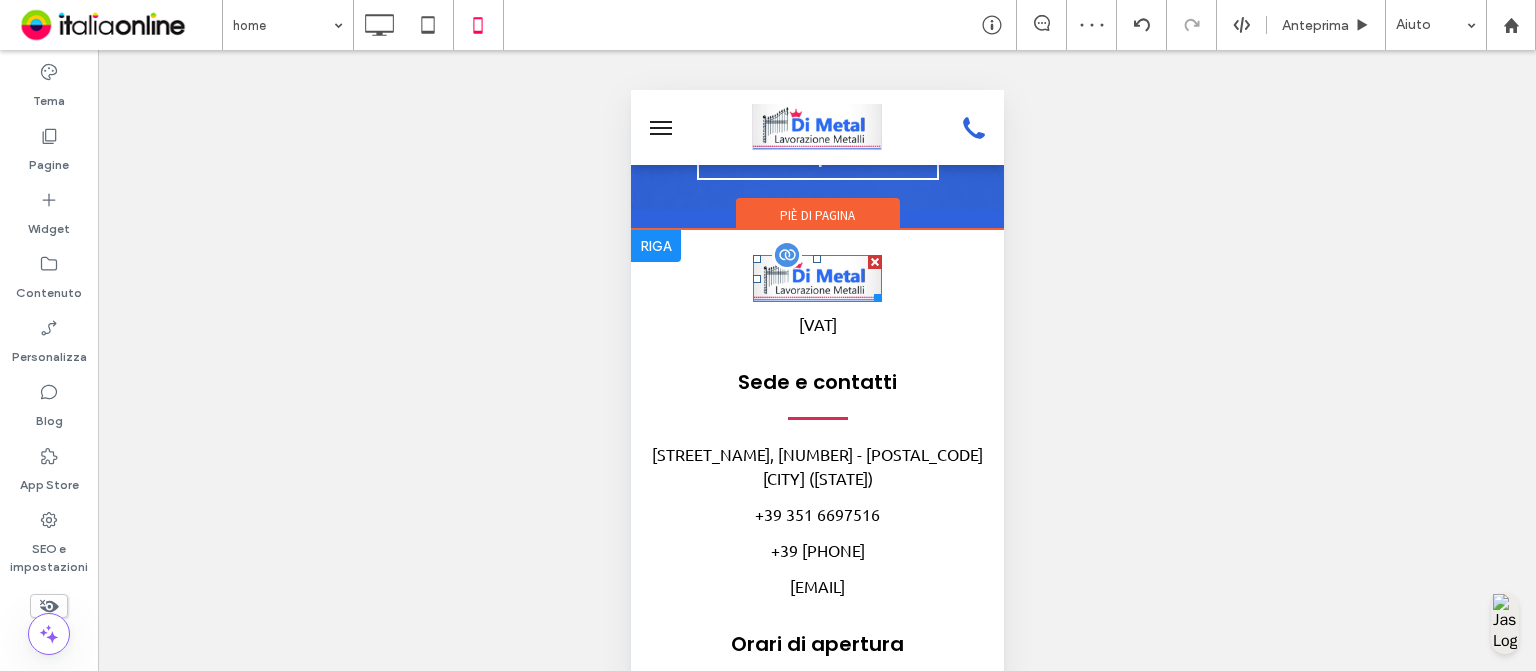 click at bounding box center [817, 278] 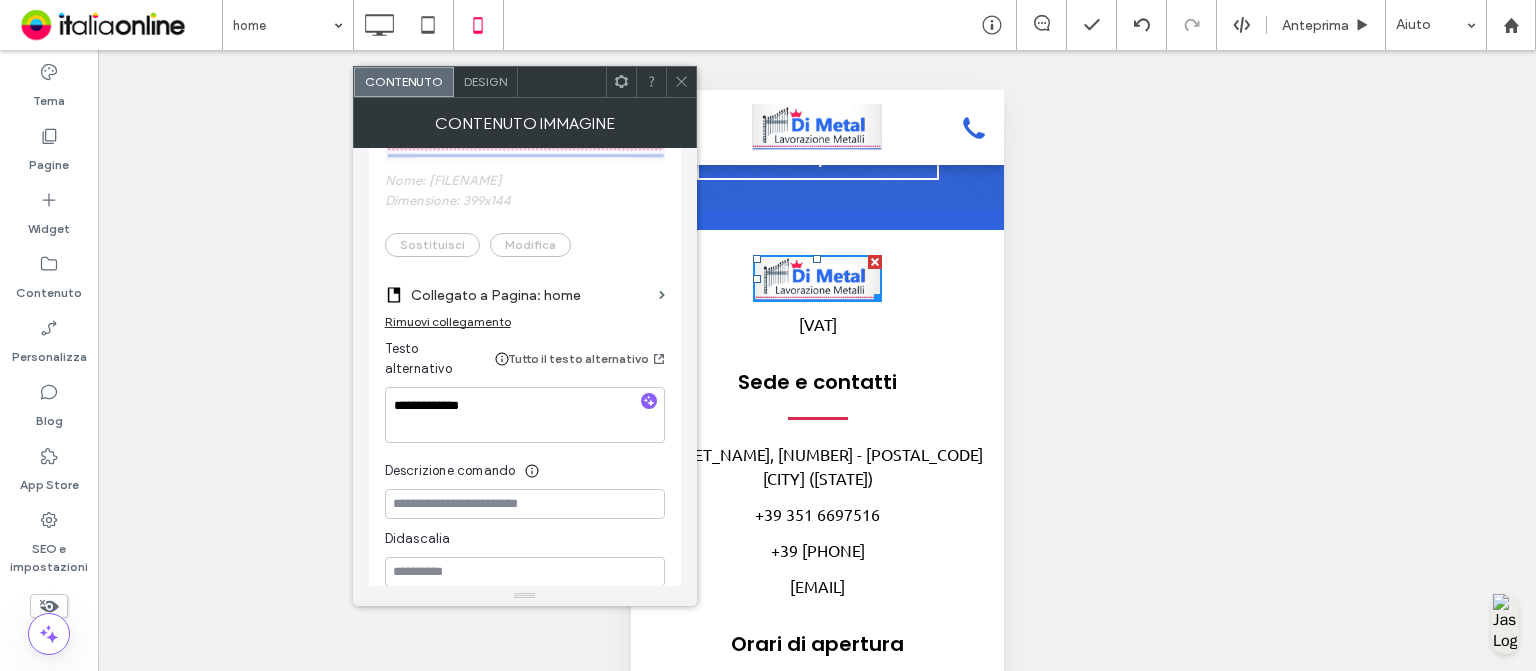 scroll, scrollTop: 543, scrollLeft: 0, axis: vertical 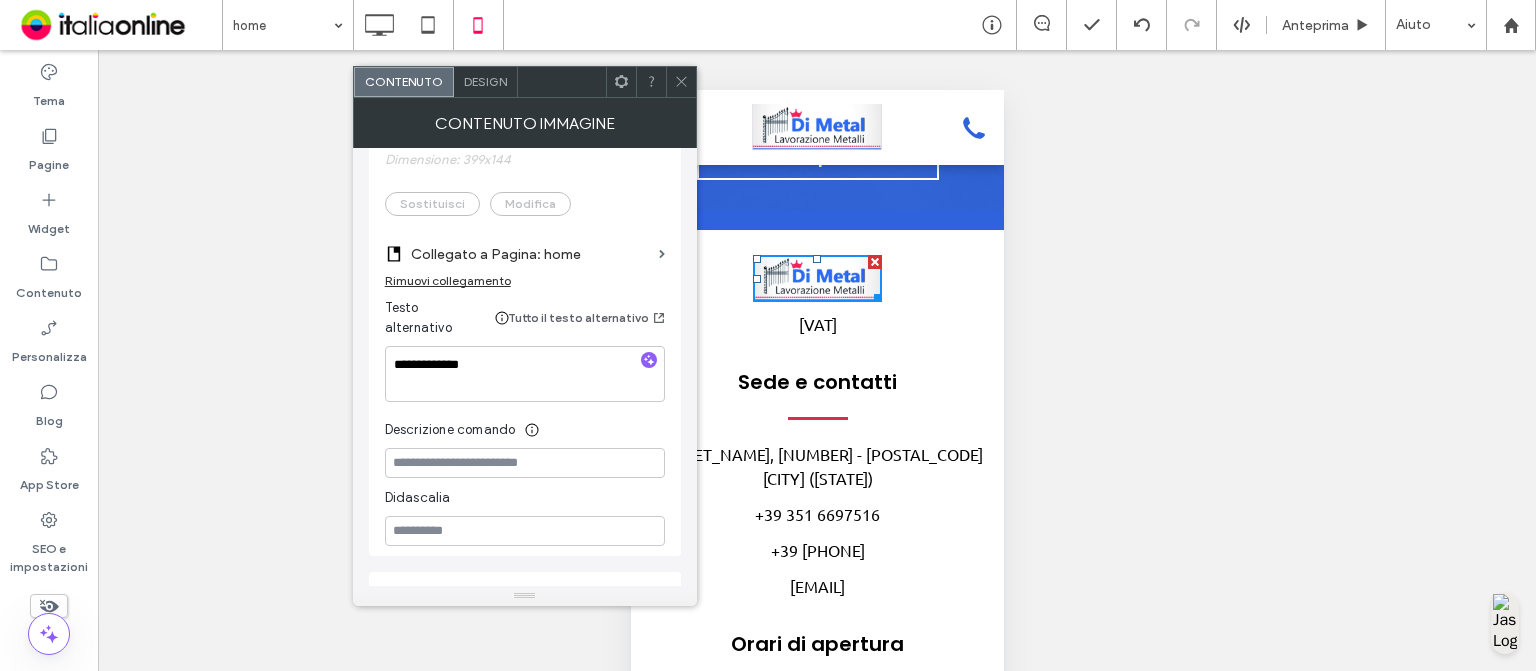 click at bounding box center (681, 82) 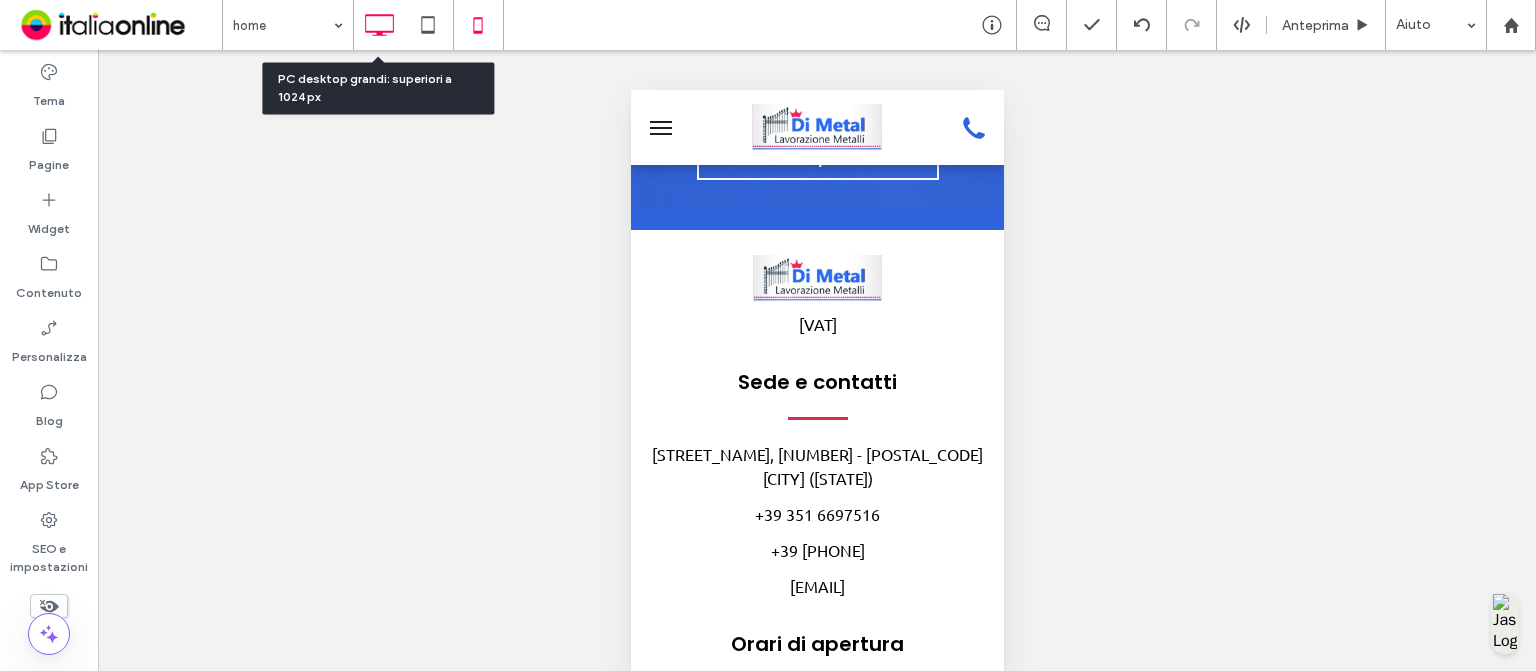 click 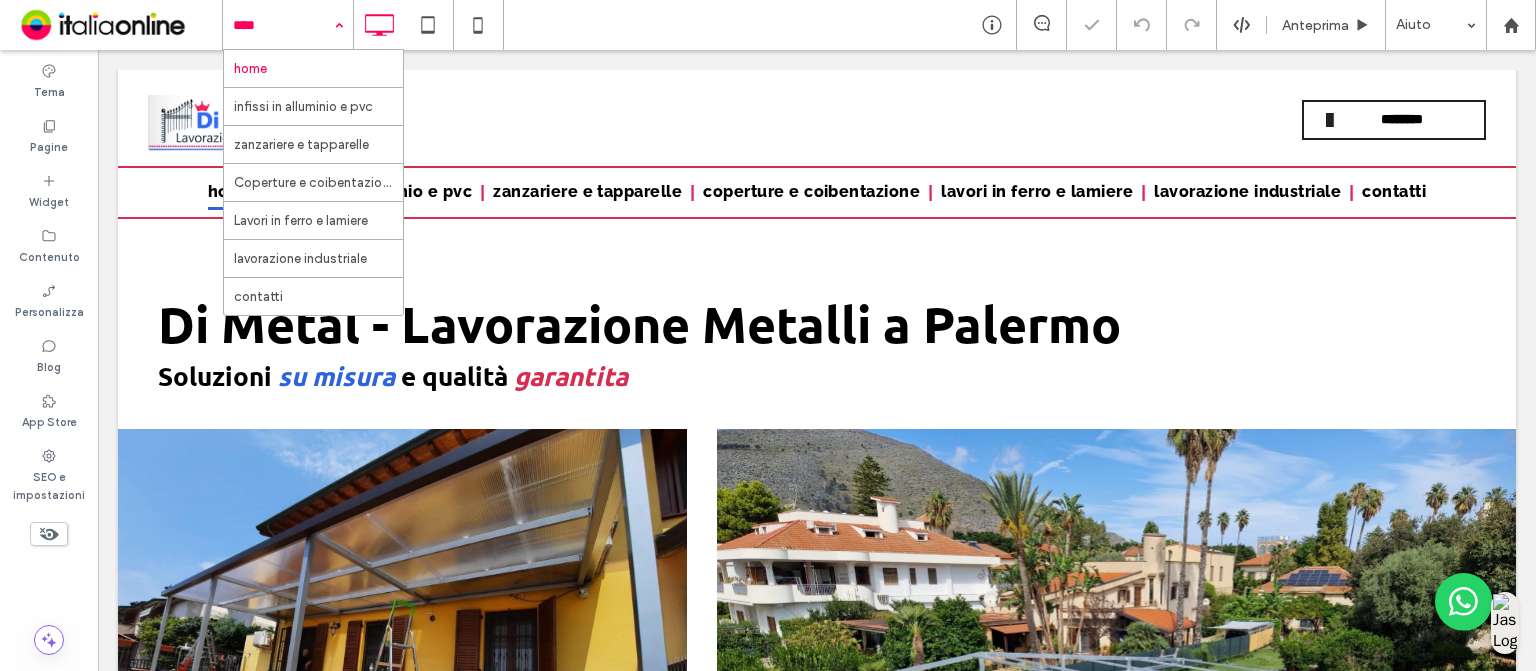 scroll, scrollTop: 0, scrollLeft: 0, axis: both 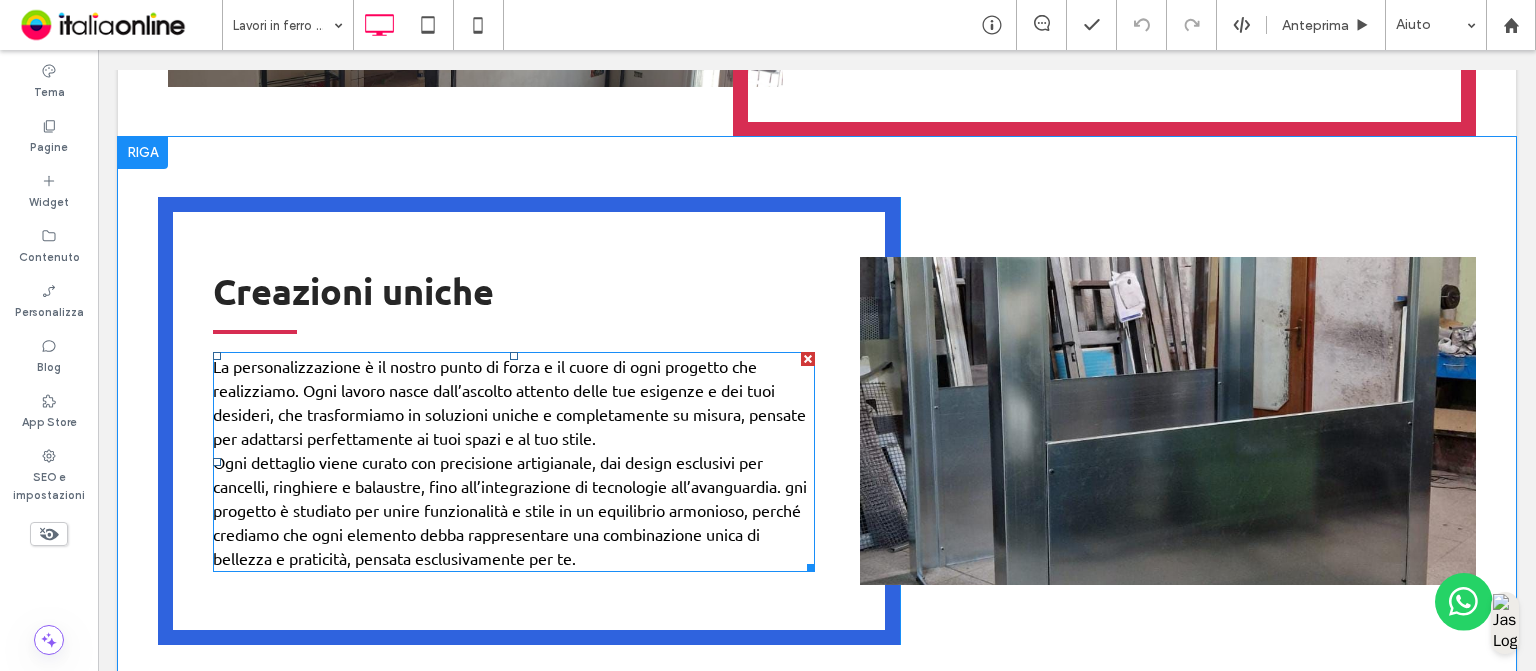 click on "Ogni dettaglio viene curato con precisione artigianale, dai design esclusivi per cancelli, ringhiere e balaustre, fino all’integrazione di tecnologie all’avanguardia. gni progetto è studiato per unire funzionalità e stile in un equilibrio armonioso, perché crediamo che ogni elemento debba rappresentare una combinazione unica di bellezza e praticità, pensata esclusivamente per te" at bounding box center (510, 510) 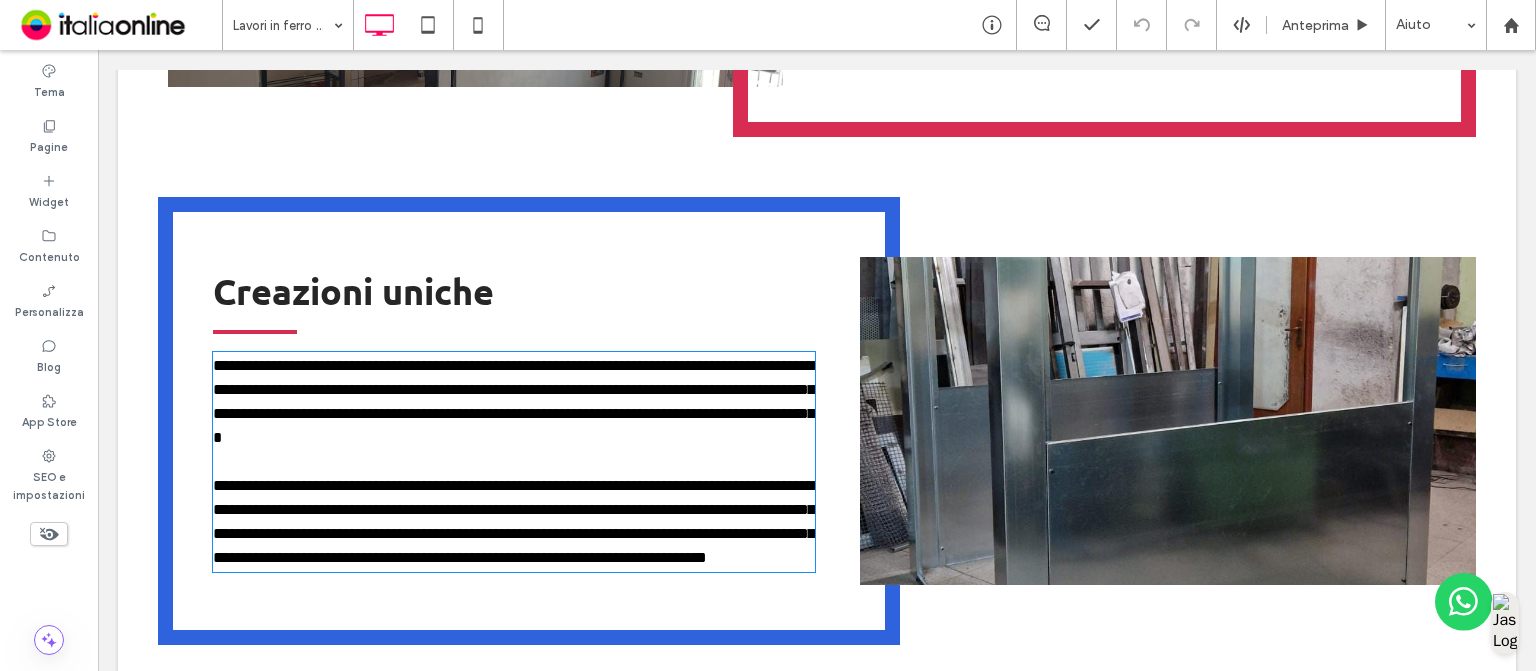 click on "**********" at bounding box center (514, 522) 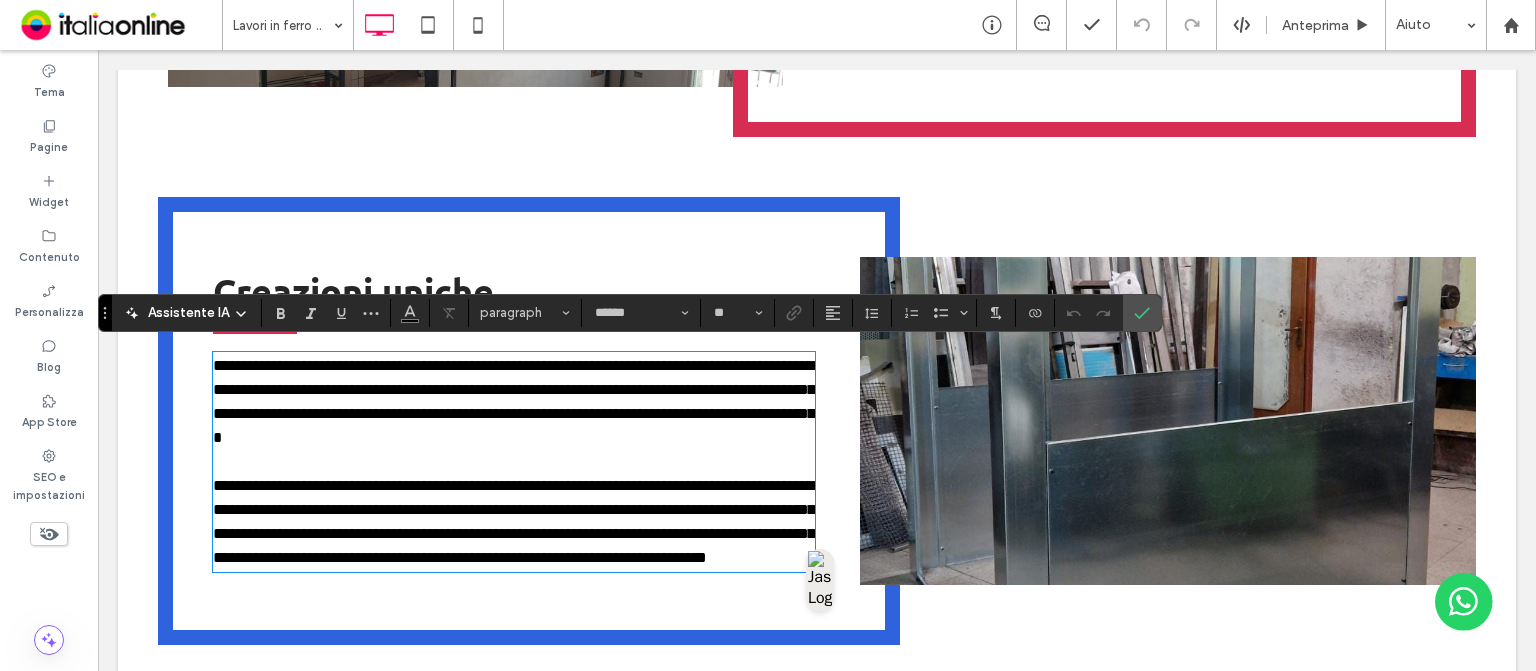 type on "******" 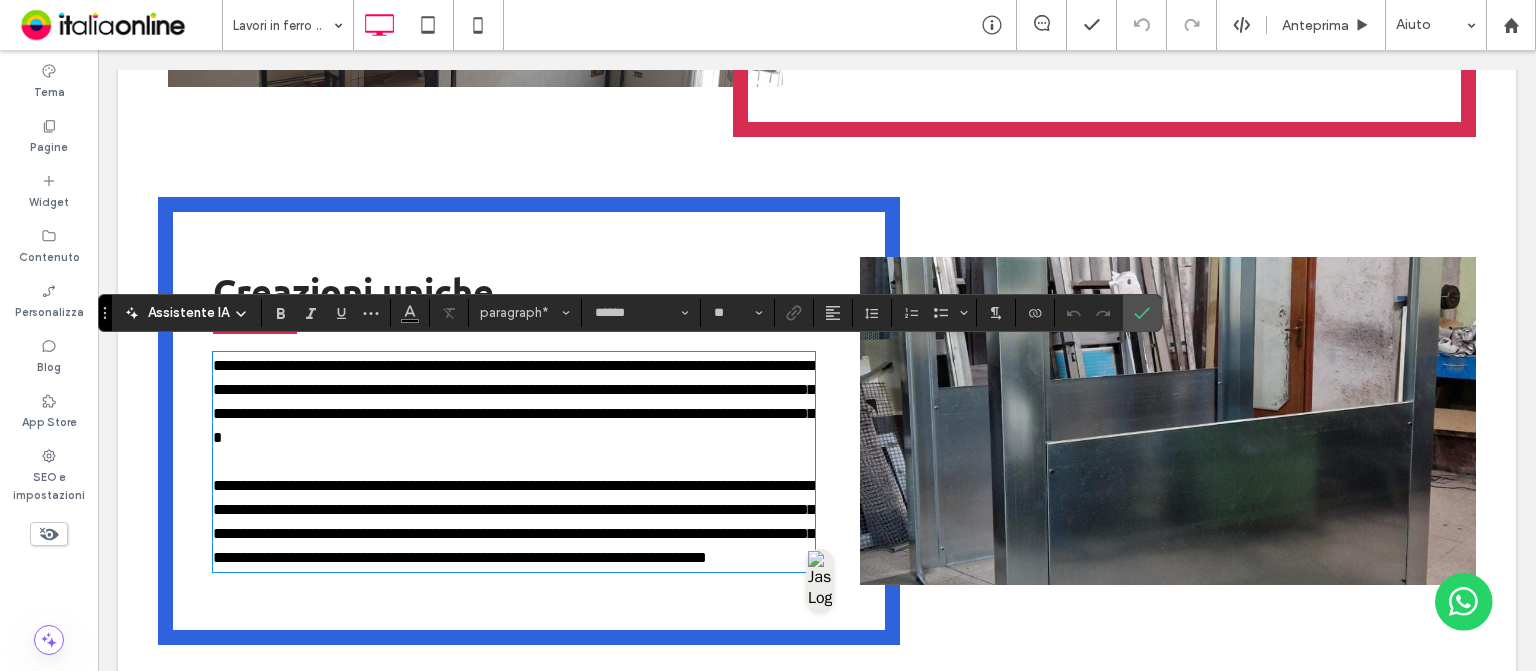 click on "**********" at bounding box center (514, 521) 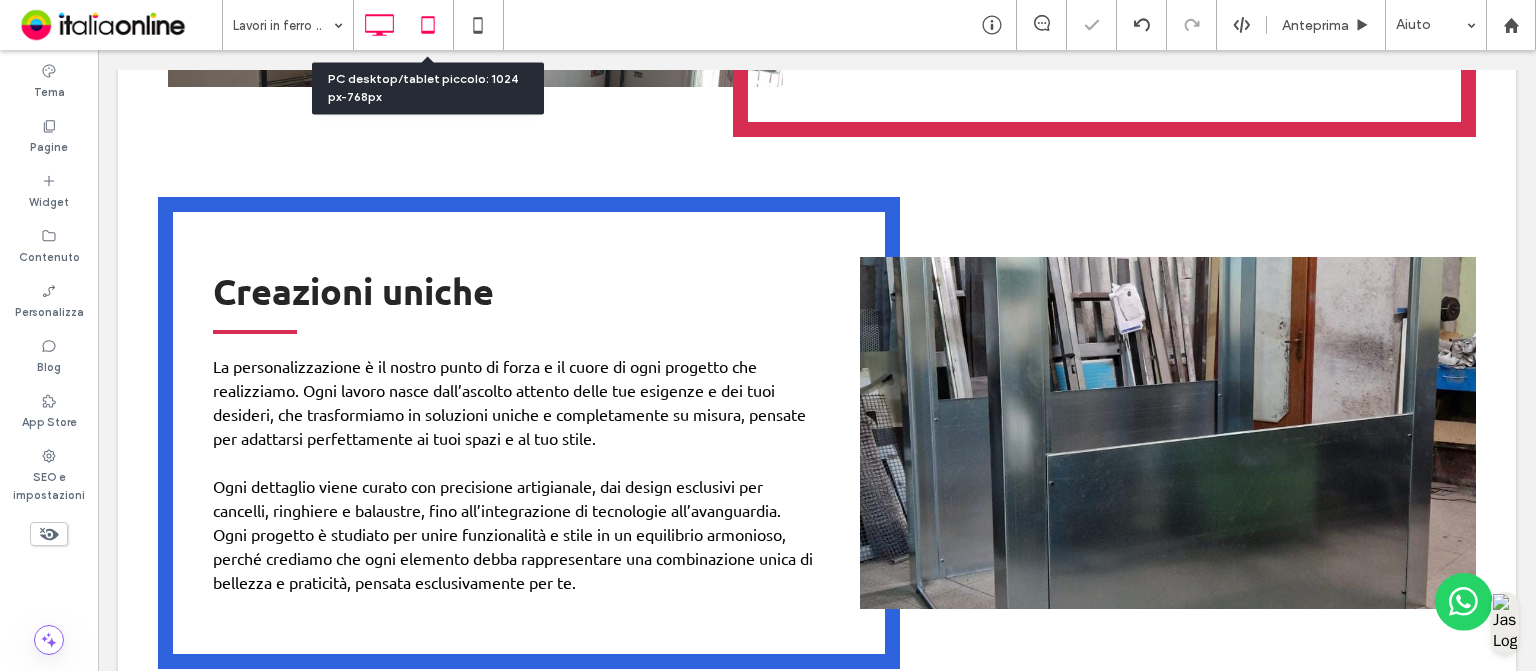 click 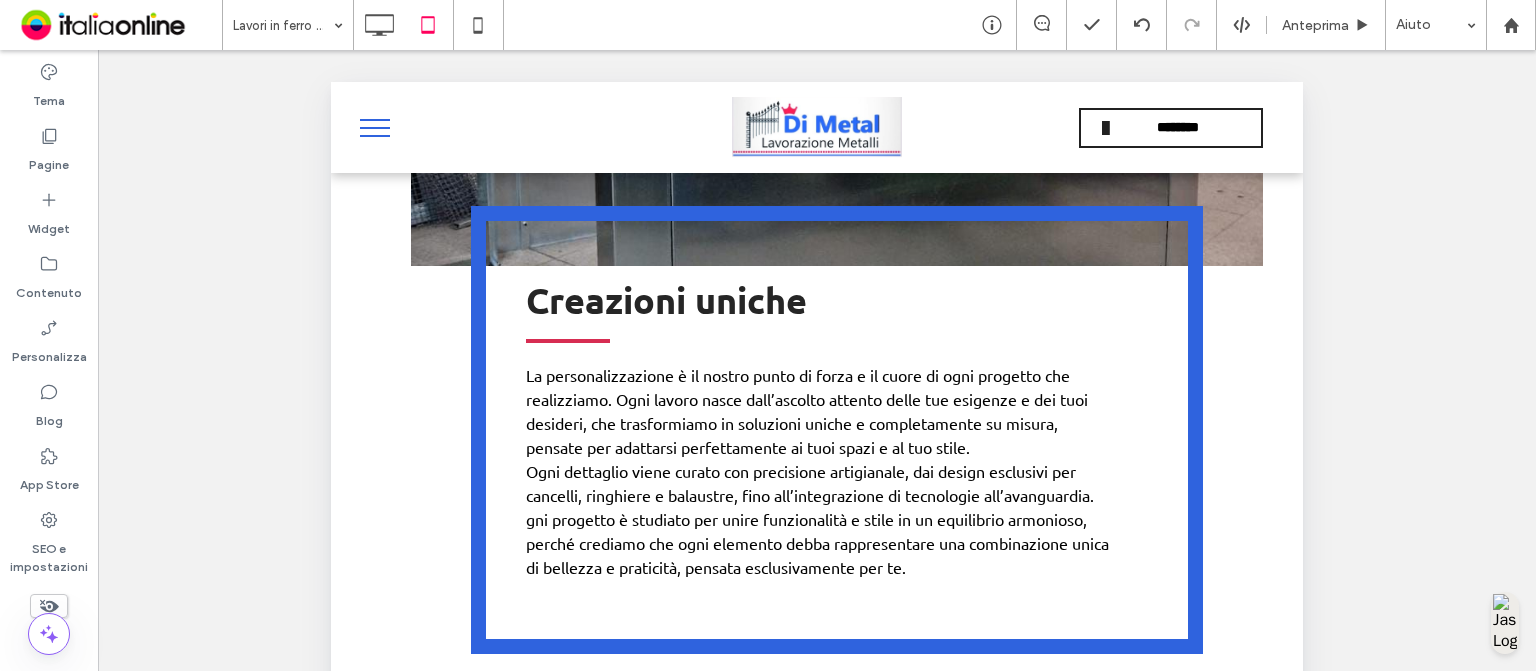 scroll, scrollTop: 1912, scrollLeft: 0, axis: vertical 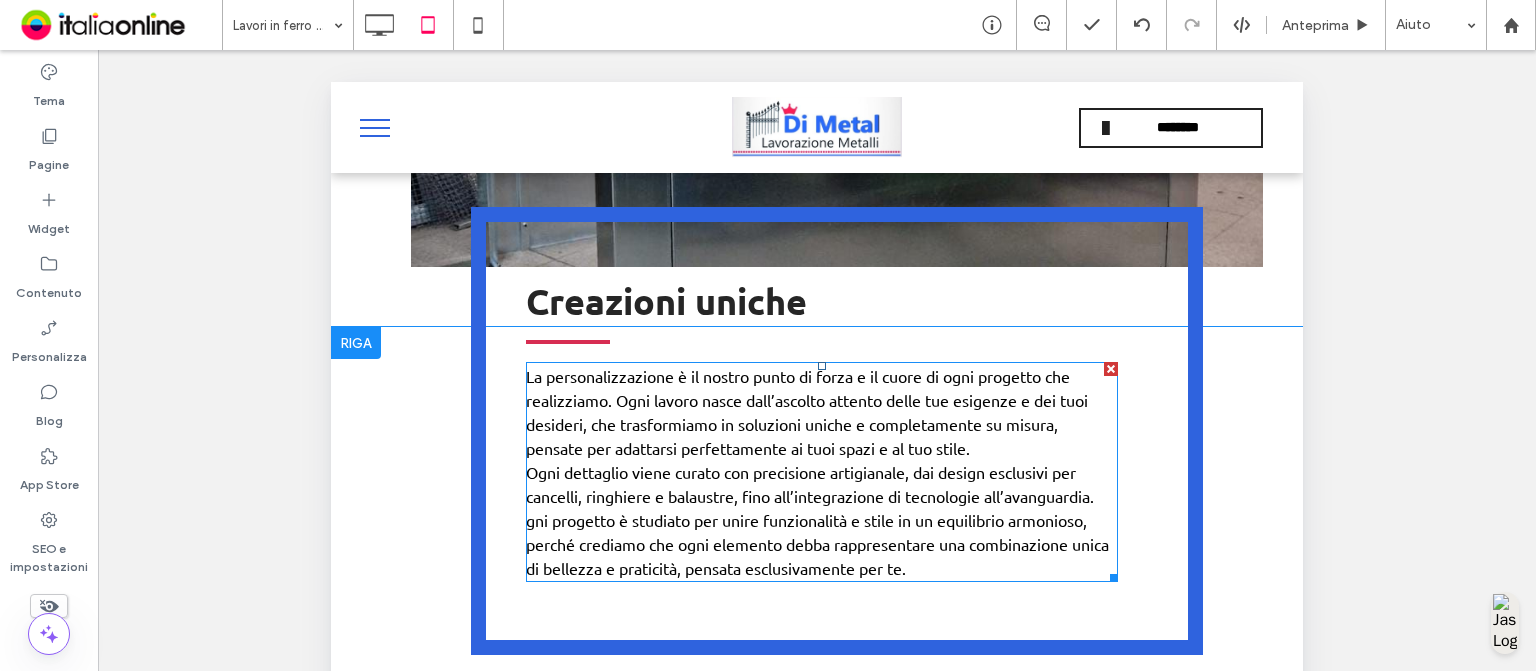 click on "Ogni dettaglio viene curato con precisione artigianale, dai design esclusivi per cancelli, ringhiere e balaustre, fino all’integrazione di tecnologie all’avanguardia. gni progetto è studiato per unire funzionalità e stile in un equilibrio armonioso, perché crediamo che ogni elemento debba rappresentare una combinazione unica di bellezza e praticità, pensata esclusivamente per te ." at bounding box center (822, 520) 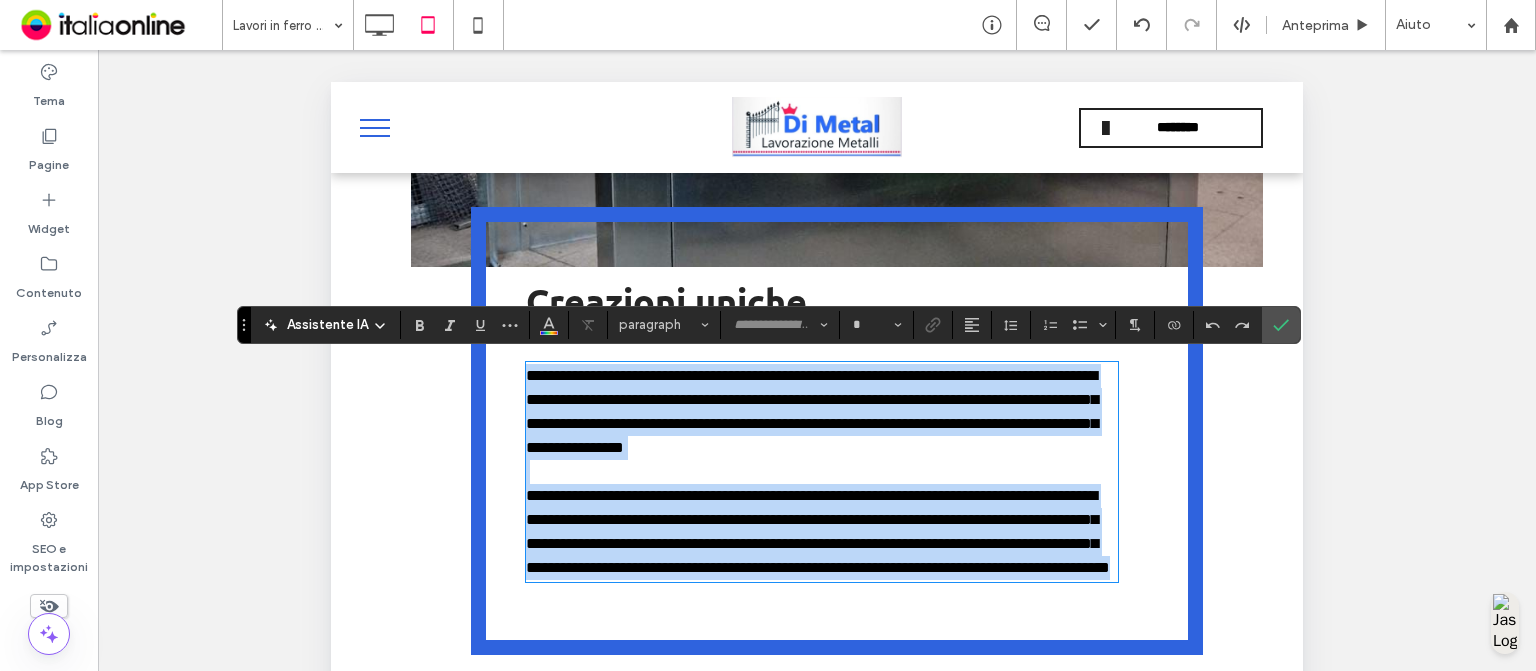 drag, startPoint x: 578, startPoint y: 479, endPoint x: 599, endPoint y: 551, distance: 75 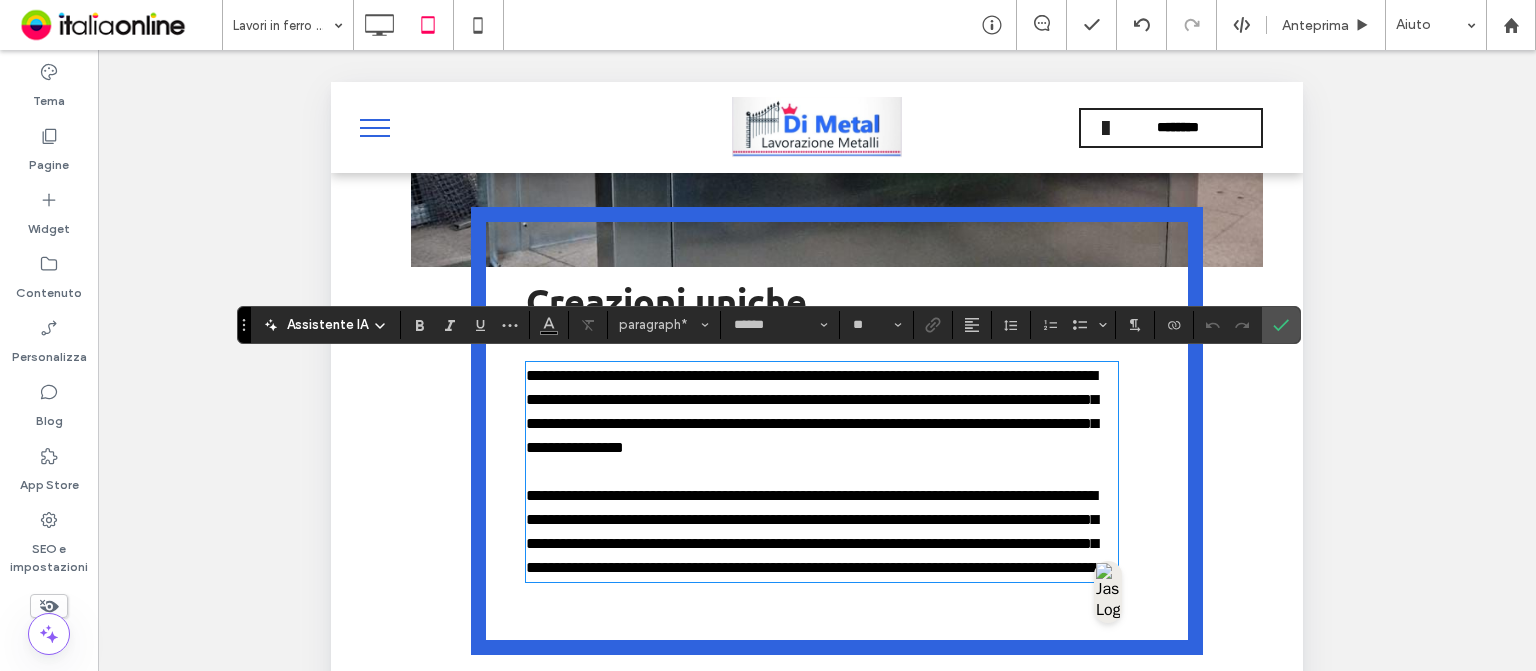 click on "**********" at bounding box center [818, 531] 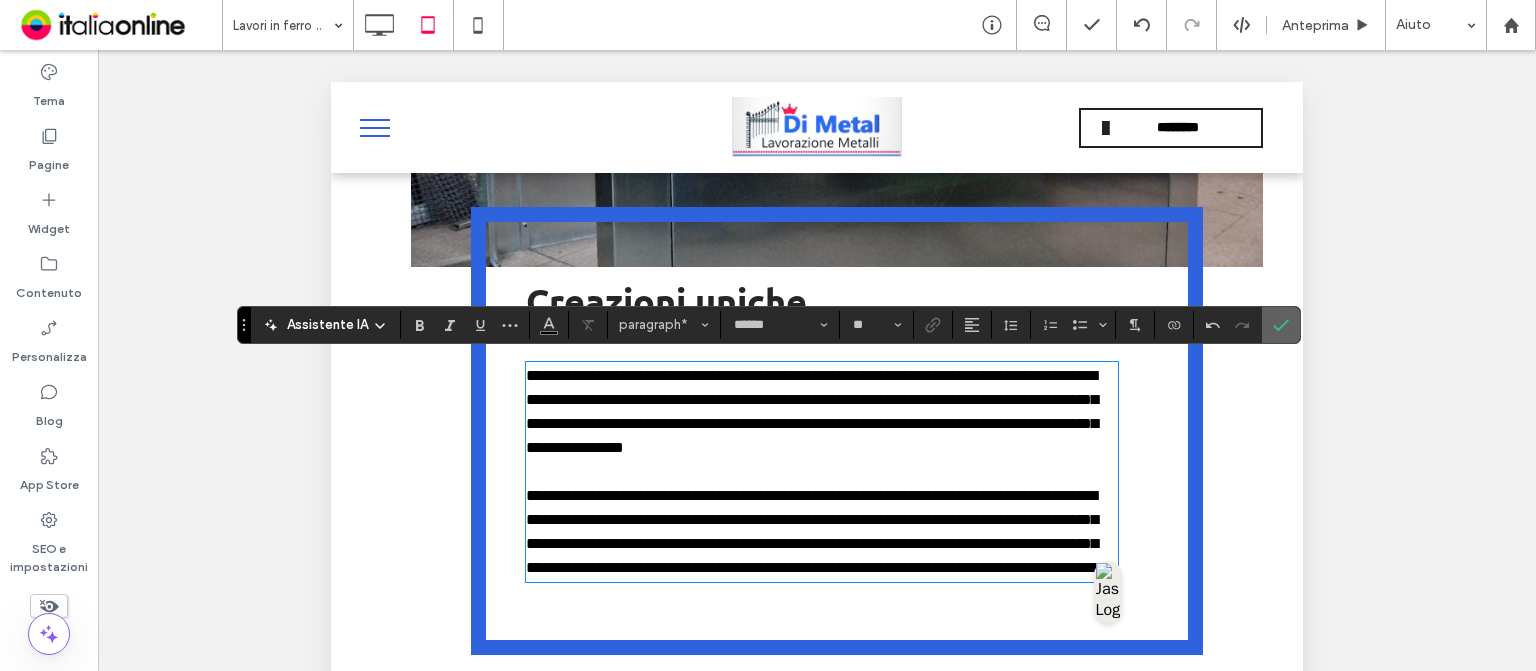 click 